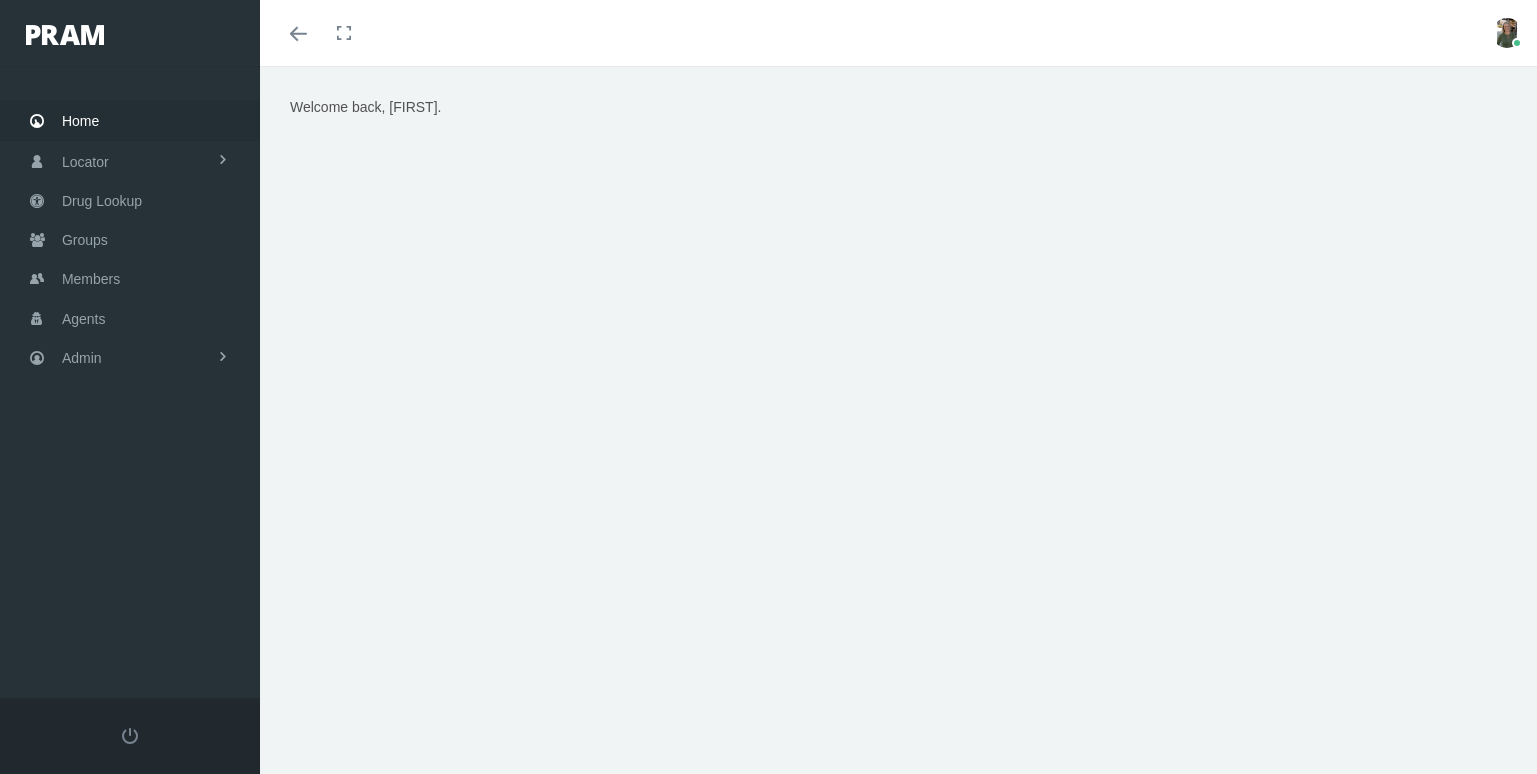 scroll, scrollTop: 0, scrollLeft: 0, axis: both 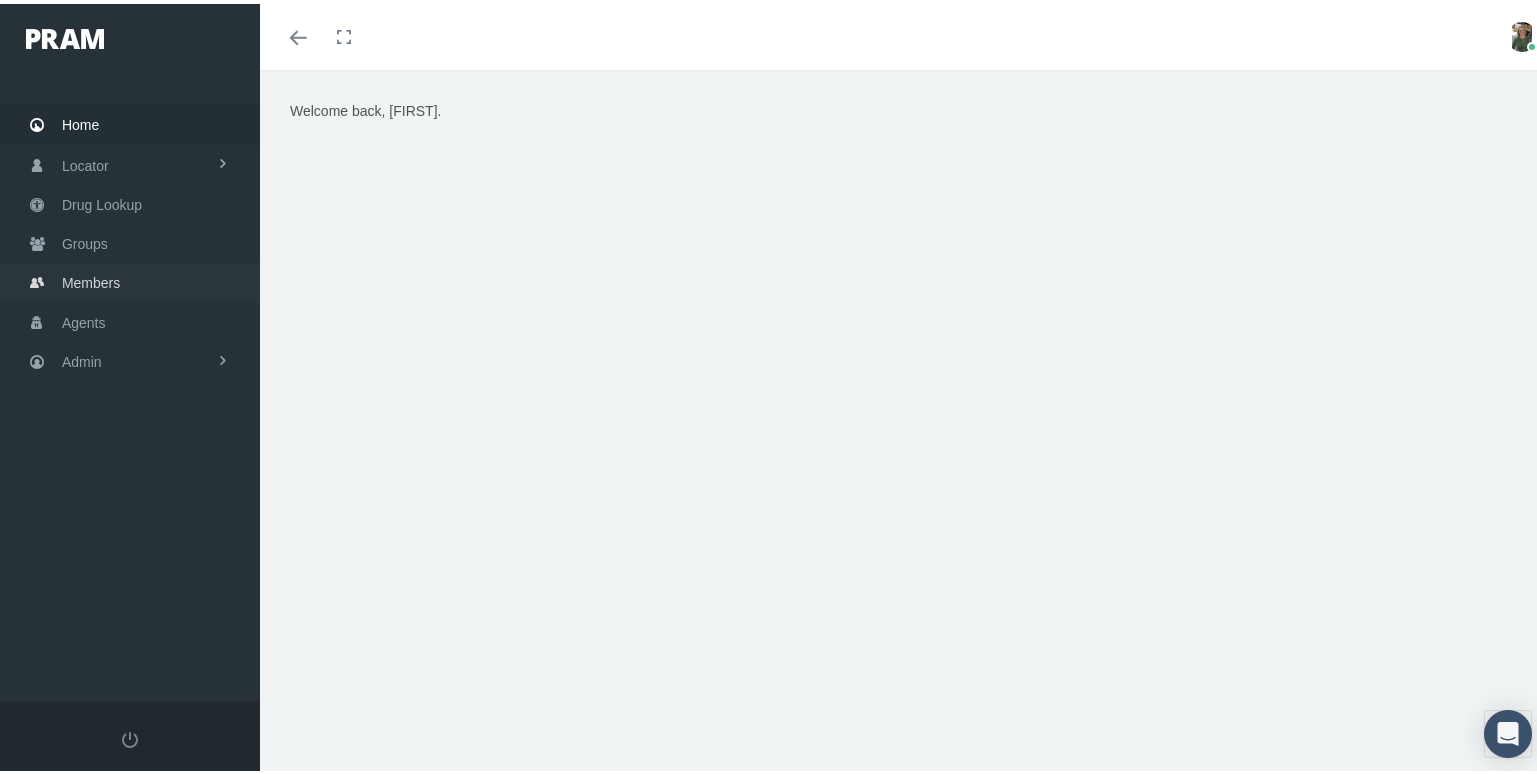 click on "Members" at bounding box center (91, 279) 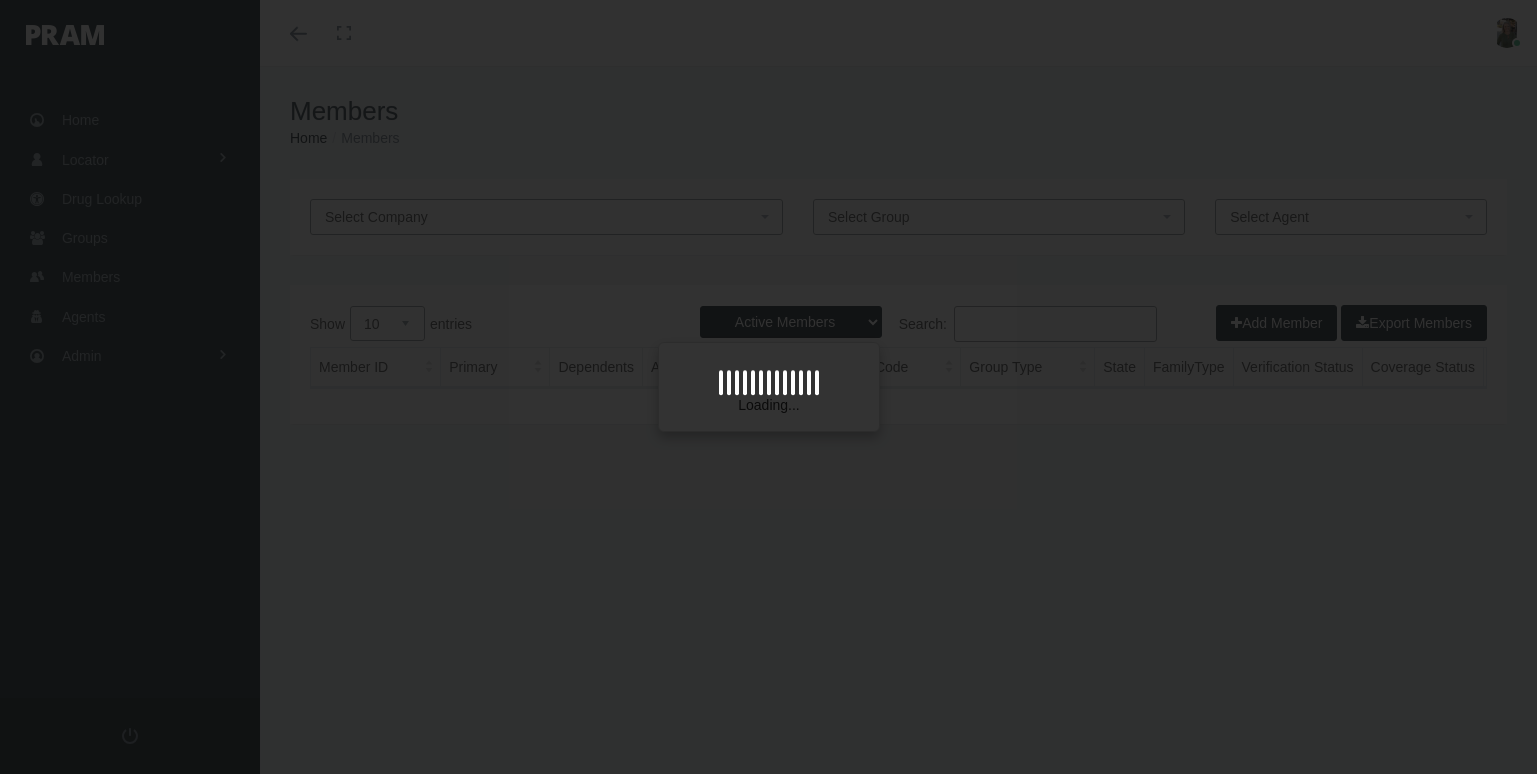 scroll, scrollTop: 0, scrollLeft: 0, axis: both 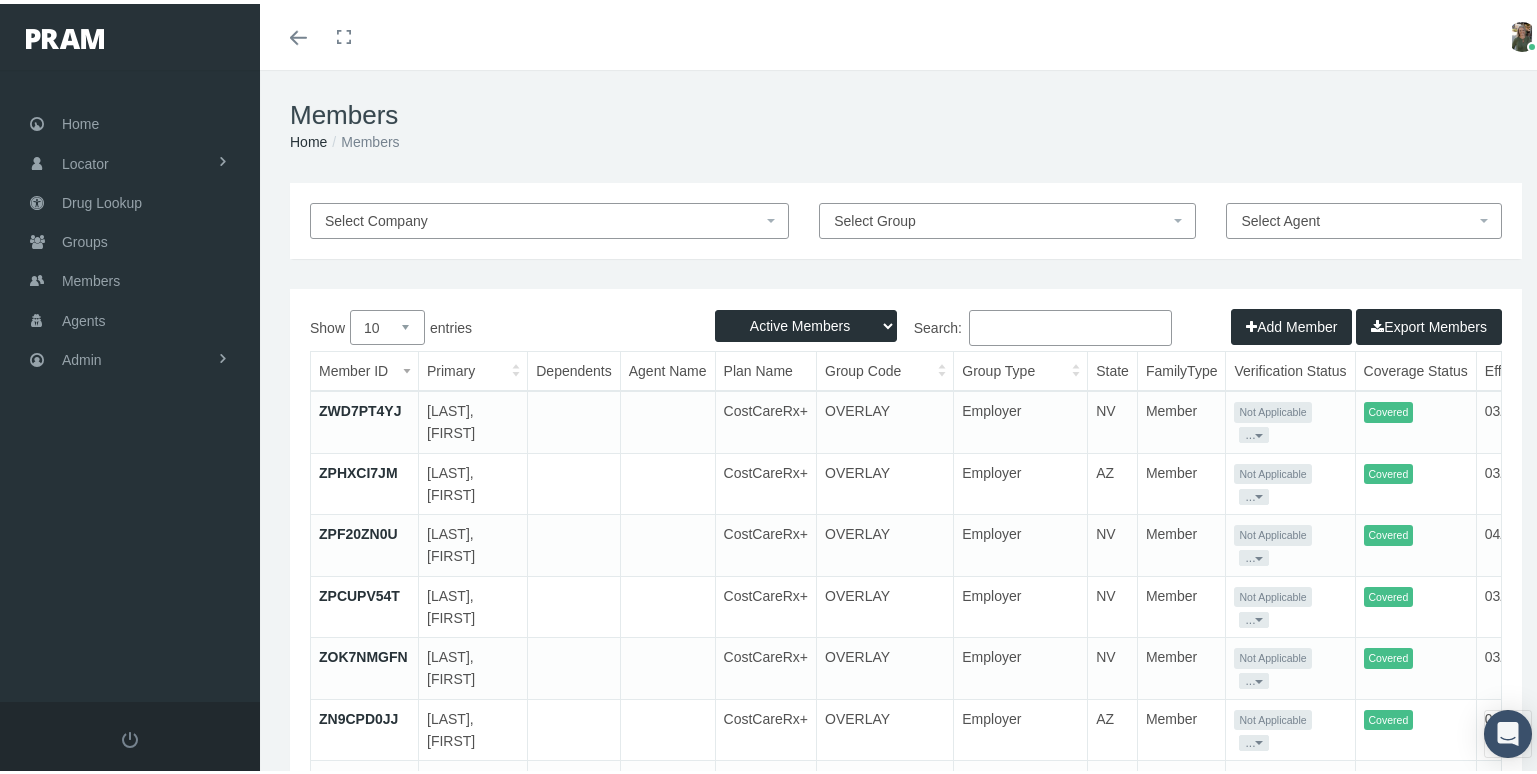 click on "Search:" at bounding box center [1070, 324] 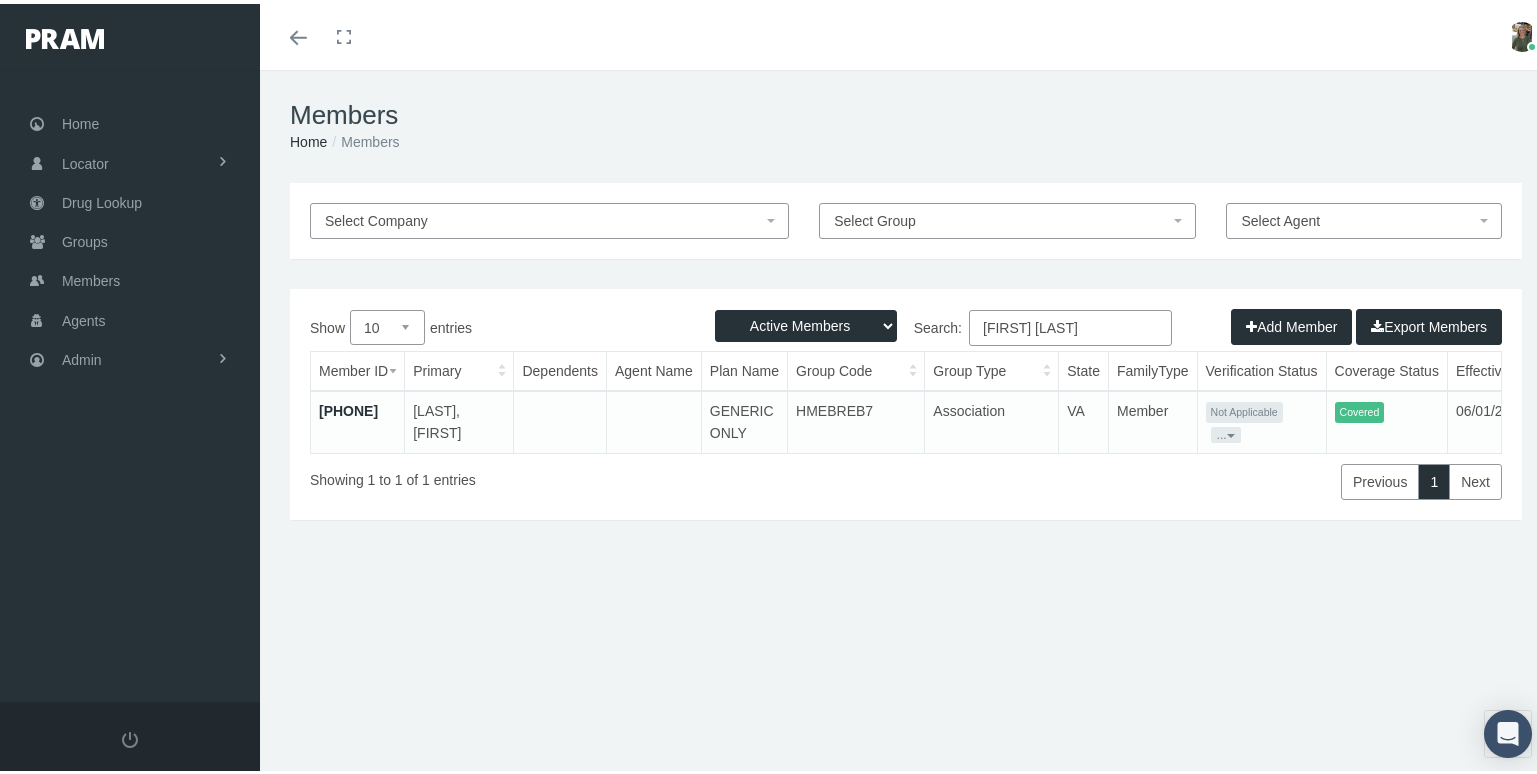 type on "Patrick keys" 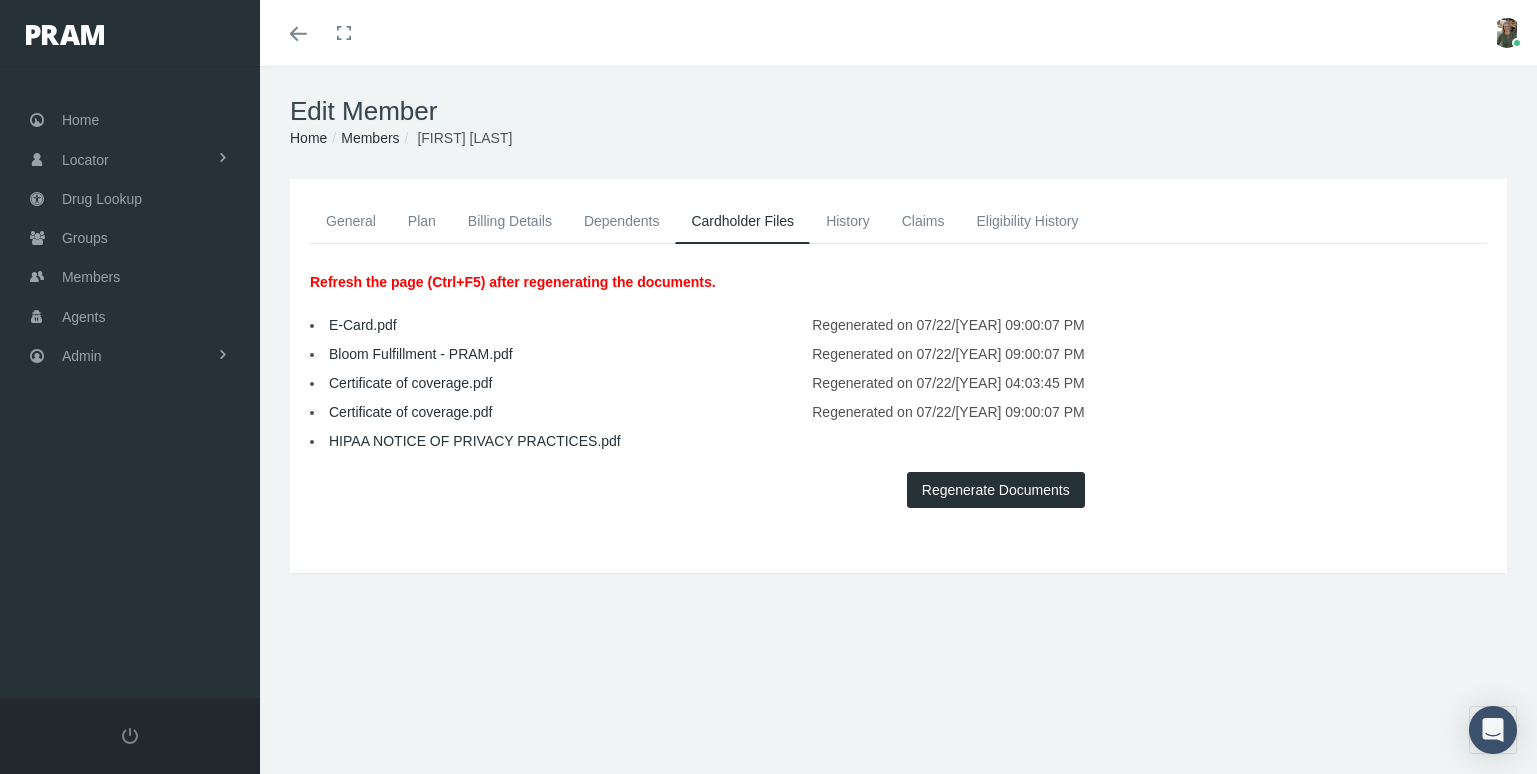 scroll, scrollTop: 0, scrollLeft: 0, axis: both 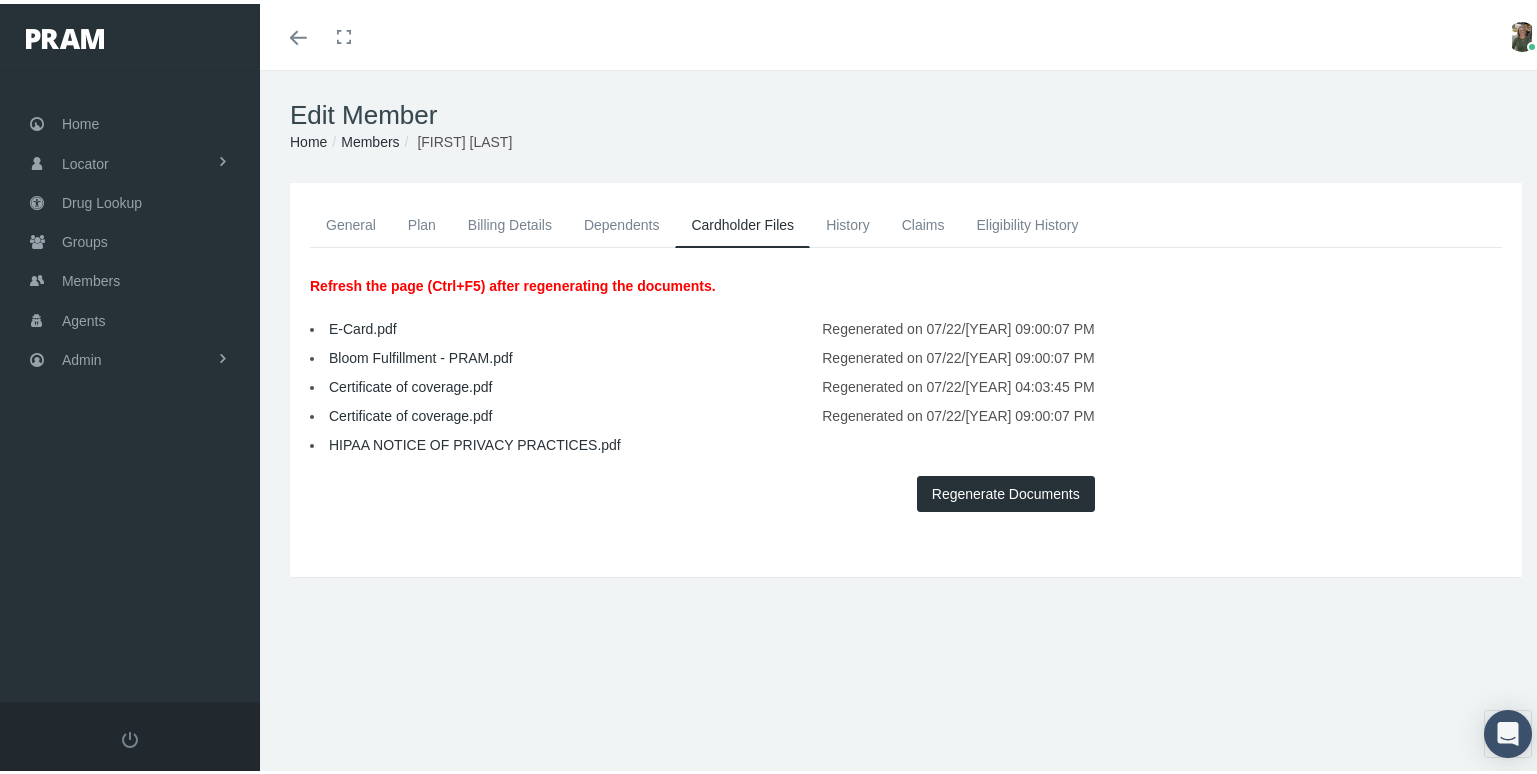 click on "General" at bounding box center [351, 221] 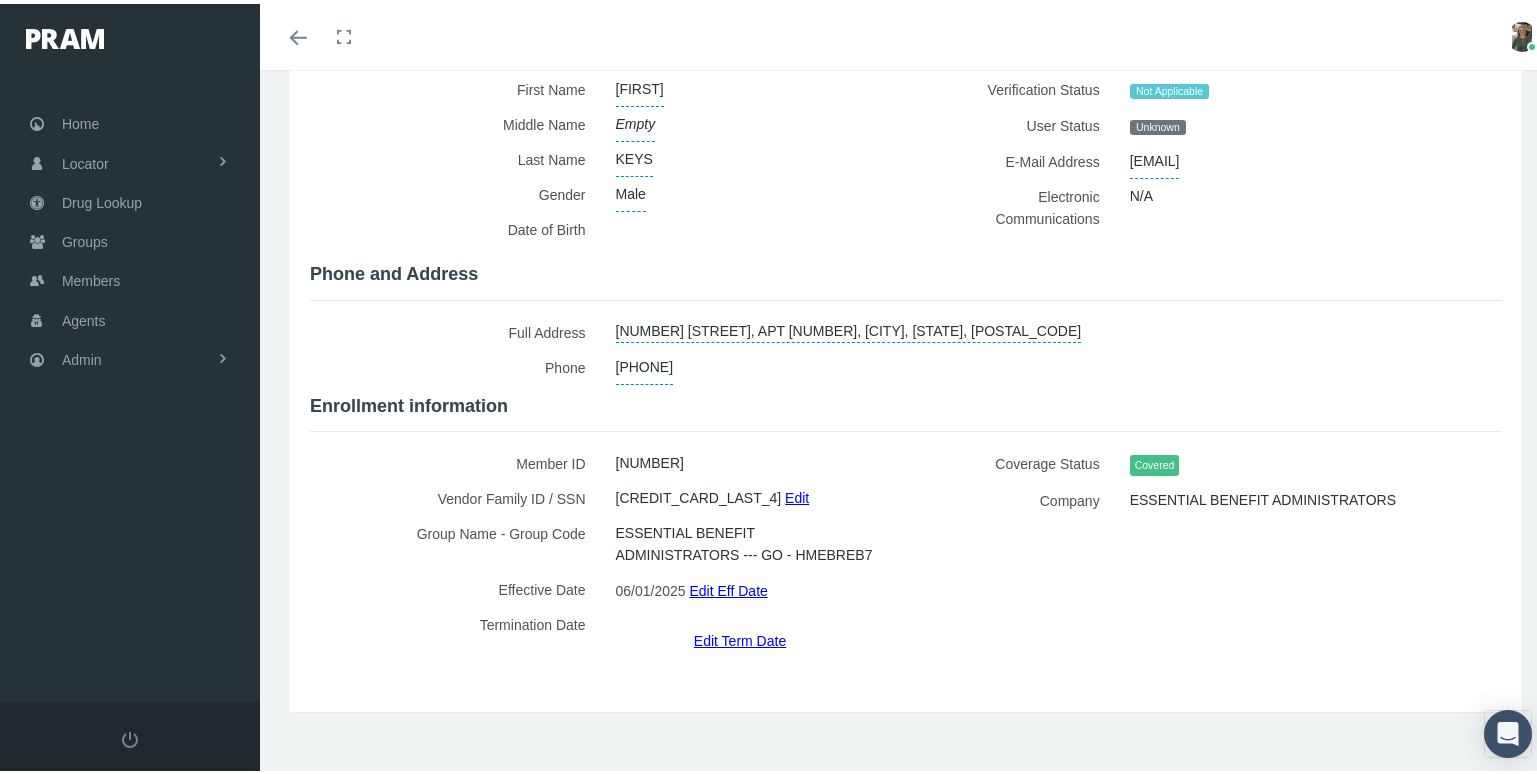 scroll, scrollTop: 0, scrollLeft: 0, axis: both 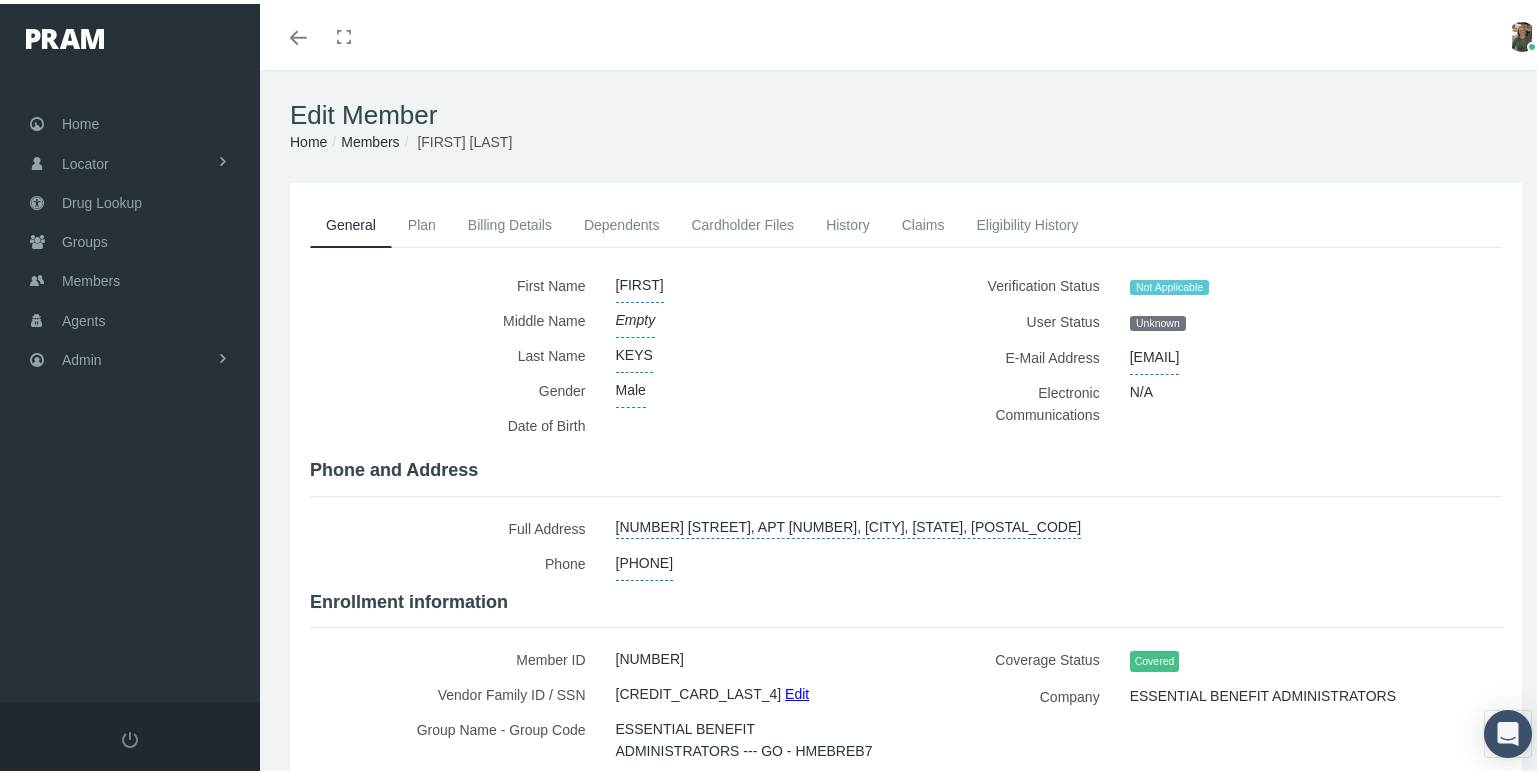 click on "Claims" at bounding box center (923, 221) 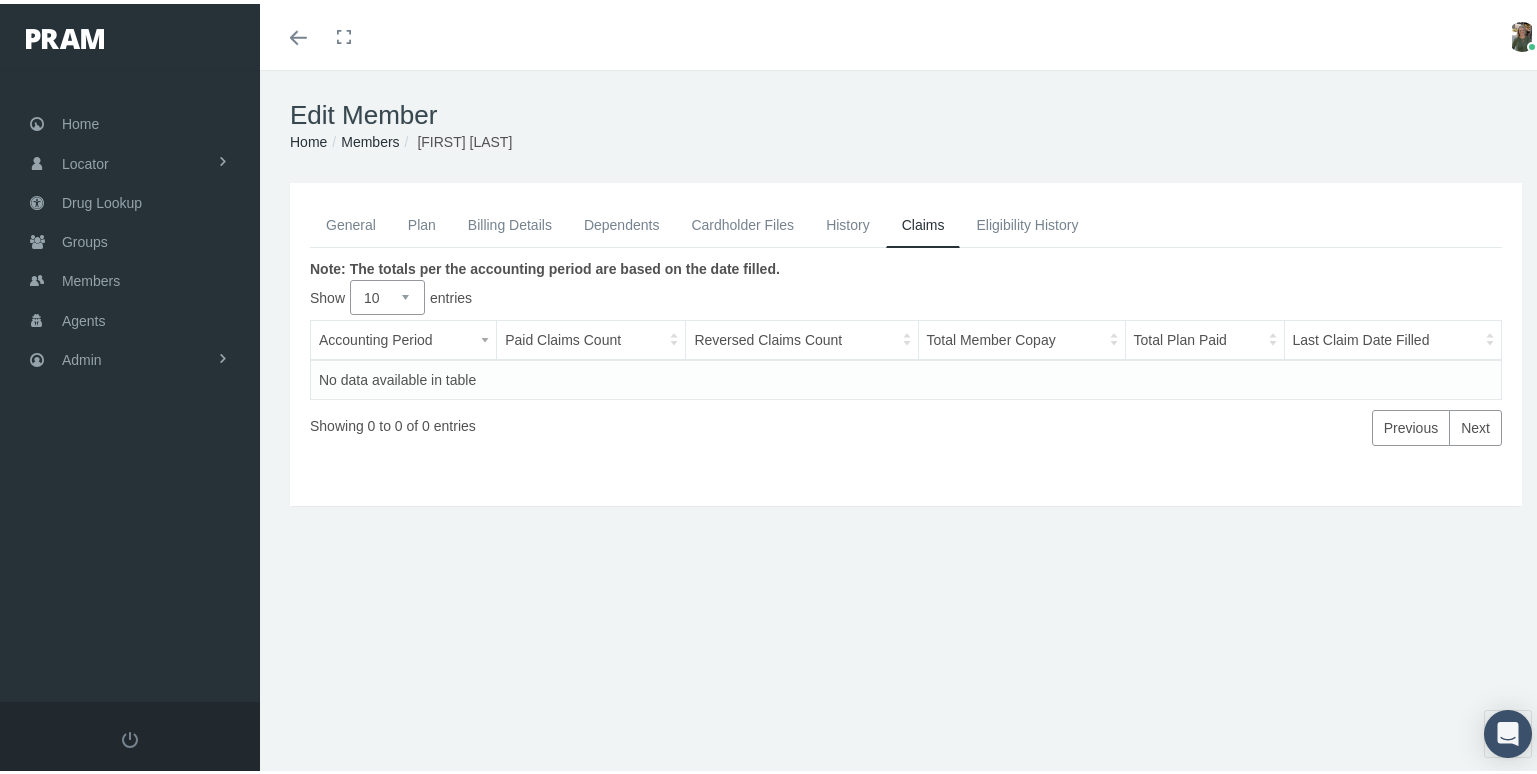 click on "General" at bounding box center [351, 221] 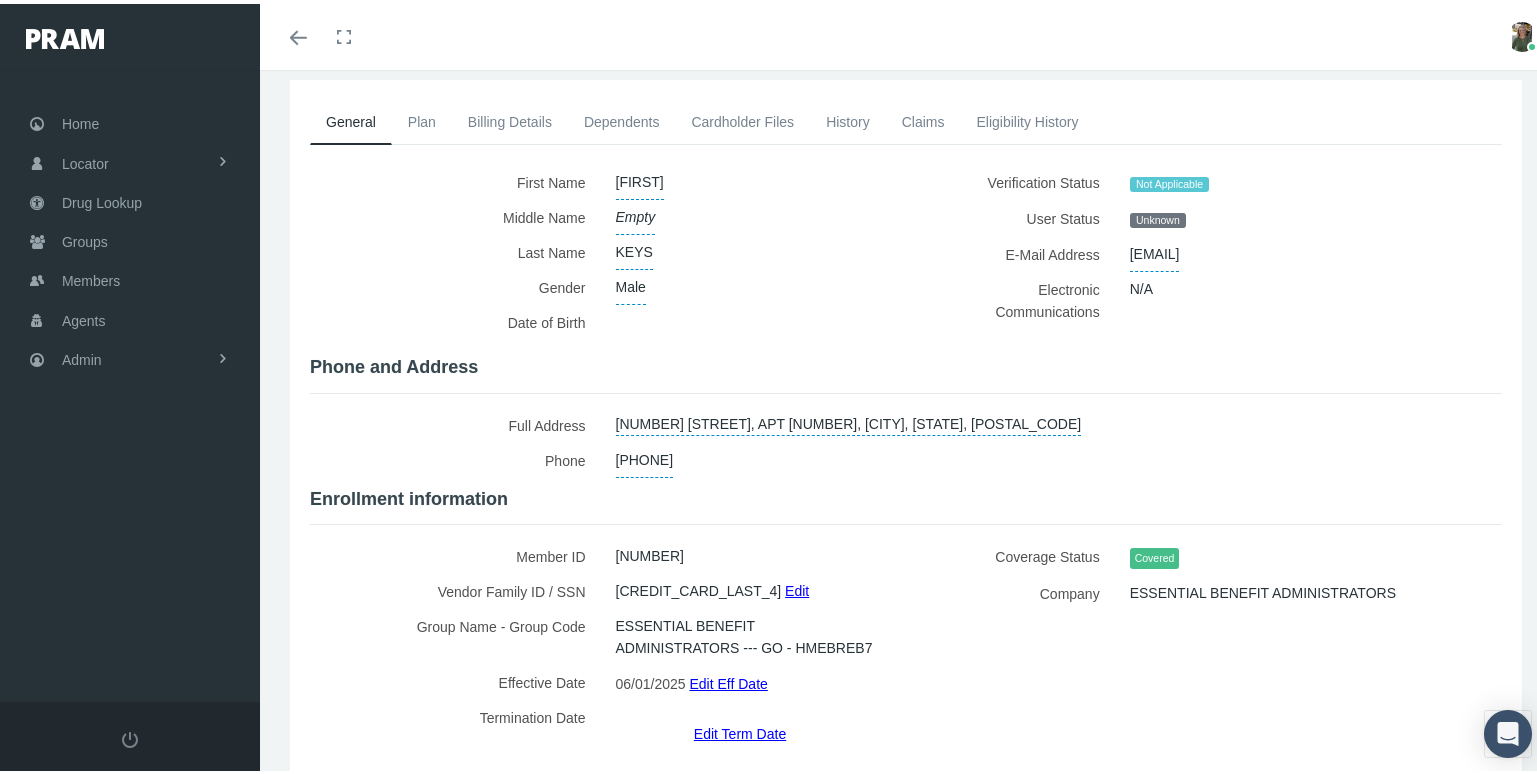 scroll, scrollTop: 196, scrollLeft: 0, axis: vertical 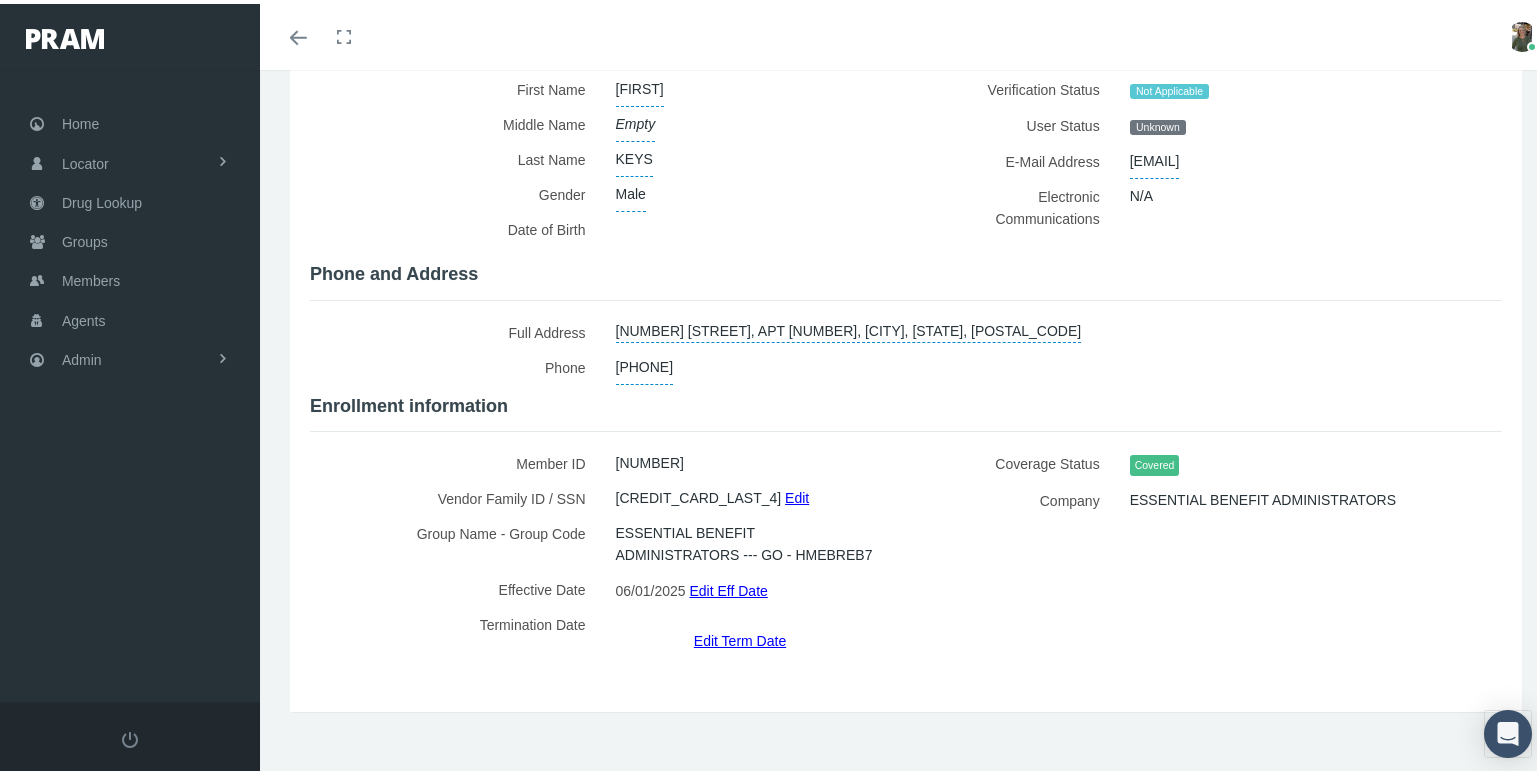 click on "Edit Term Date" at bounding box center (740, 636) 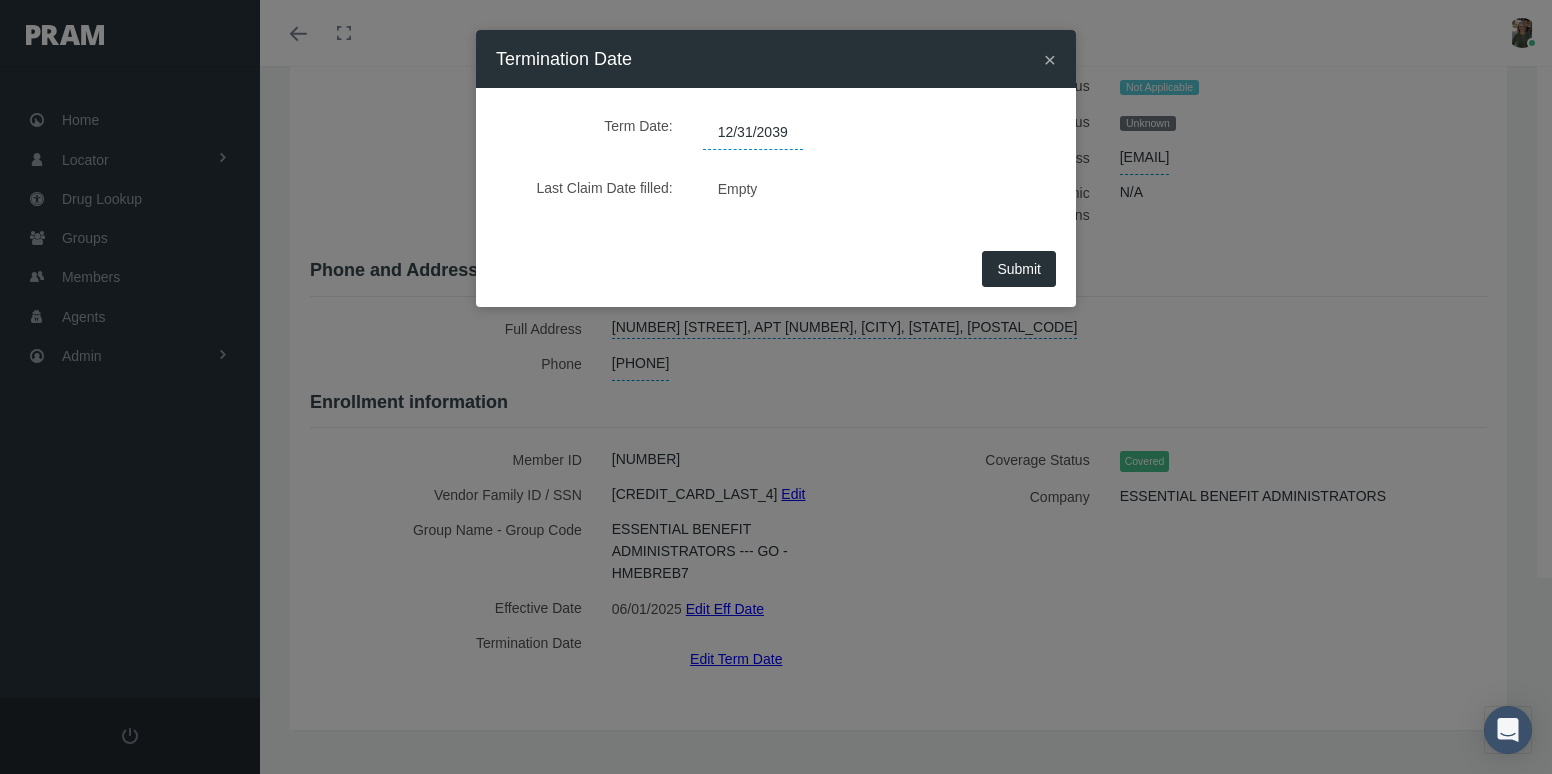 click on "12/31/2039" at bounding box center (753, 133) 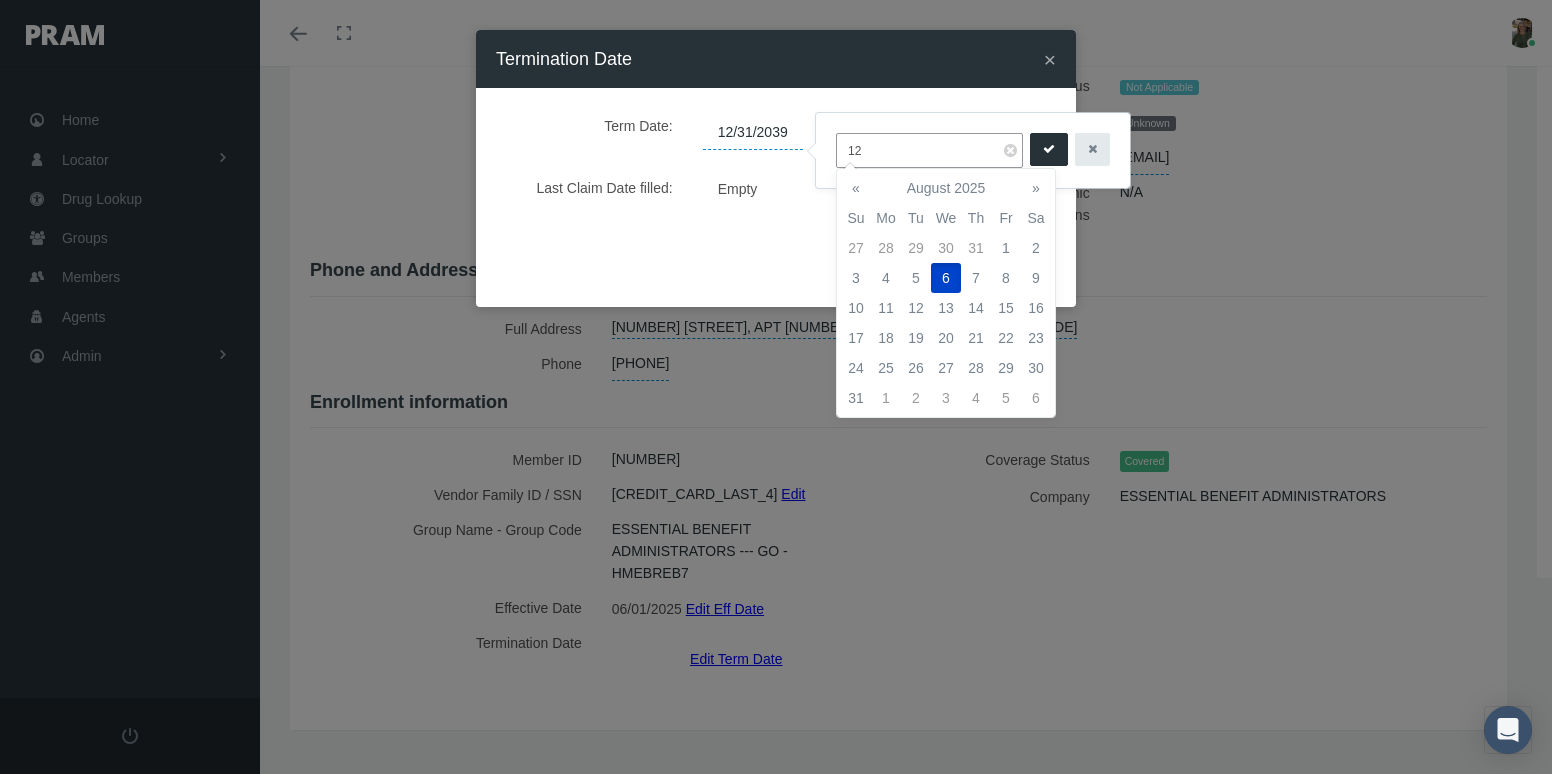 type on "1" 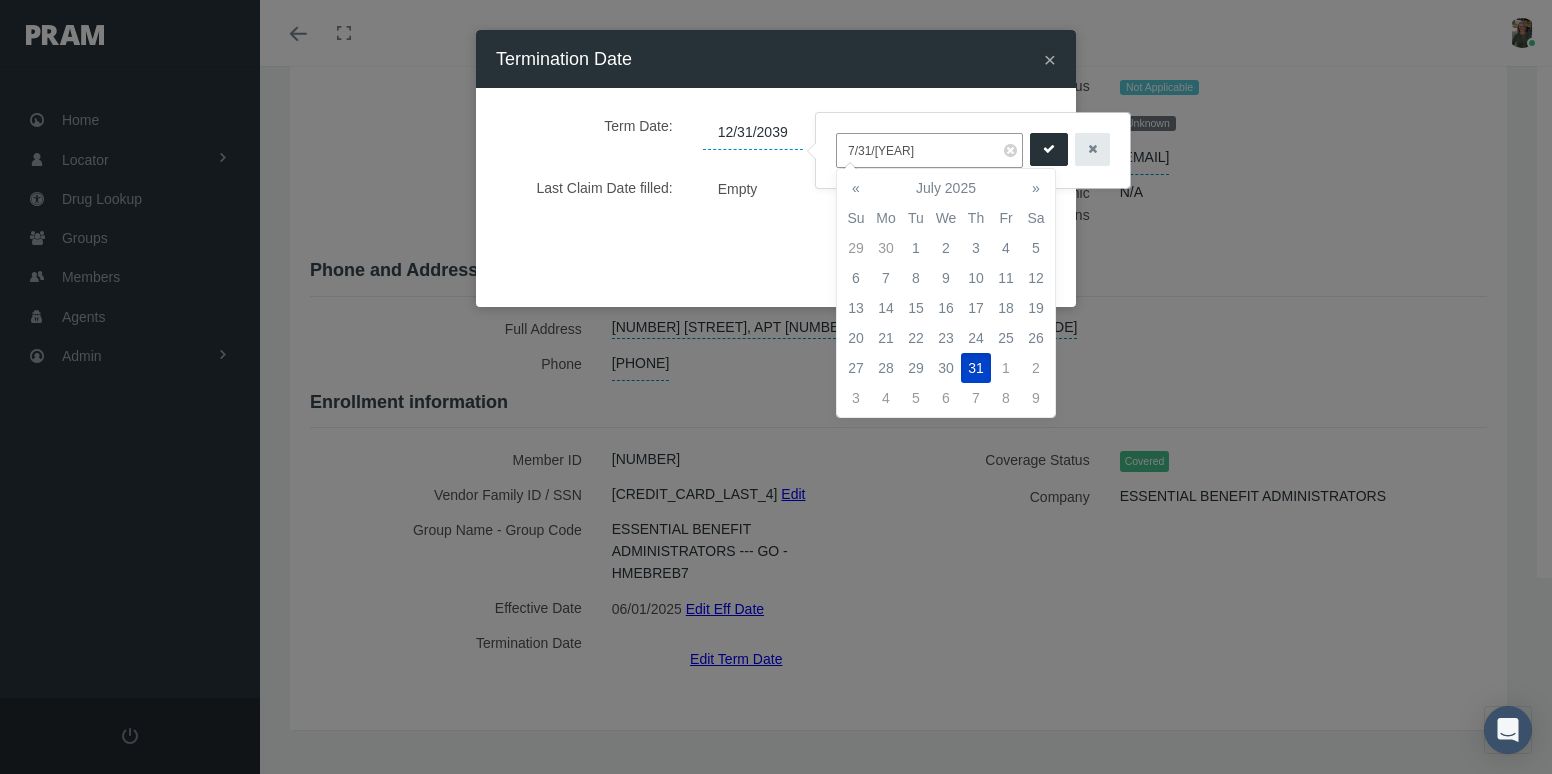 type on "07/31/2025" 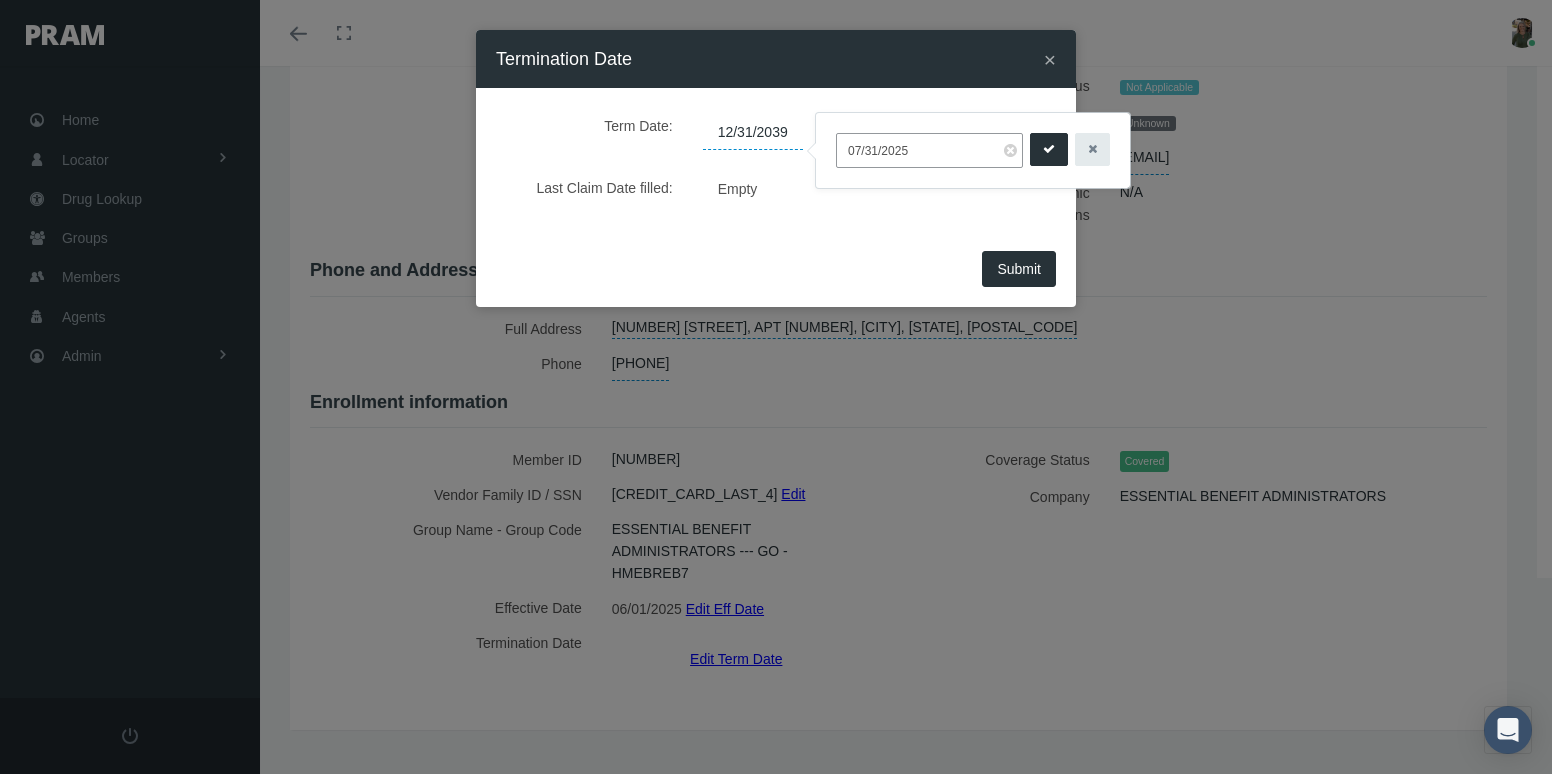 click at bounding box center [1049, 149] 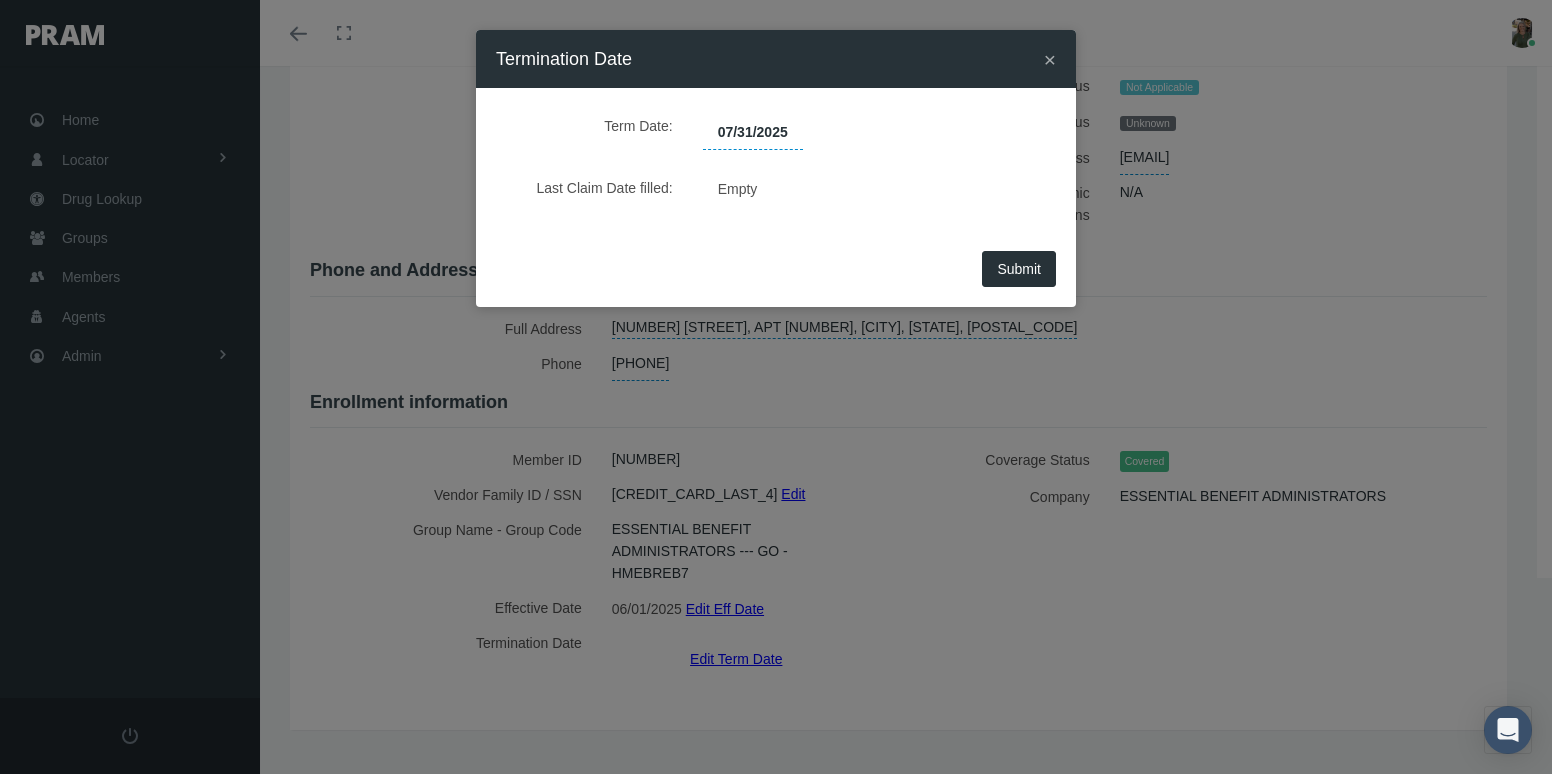 click on "Submit" at bounding box center (1019, 269) 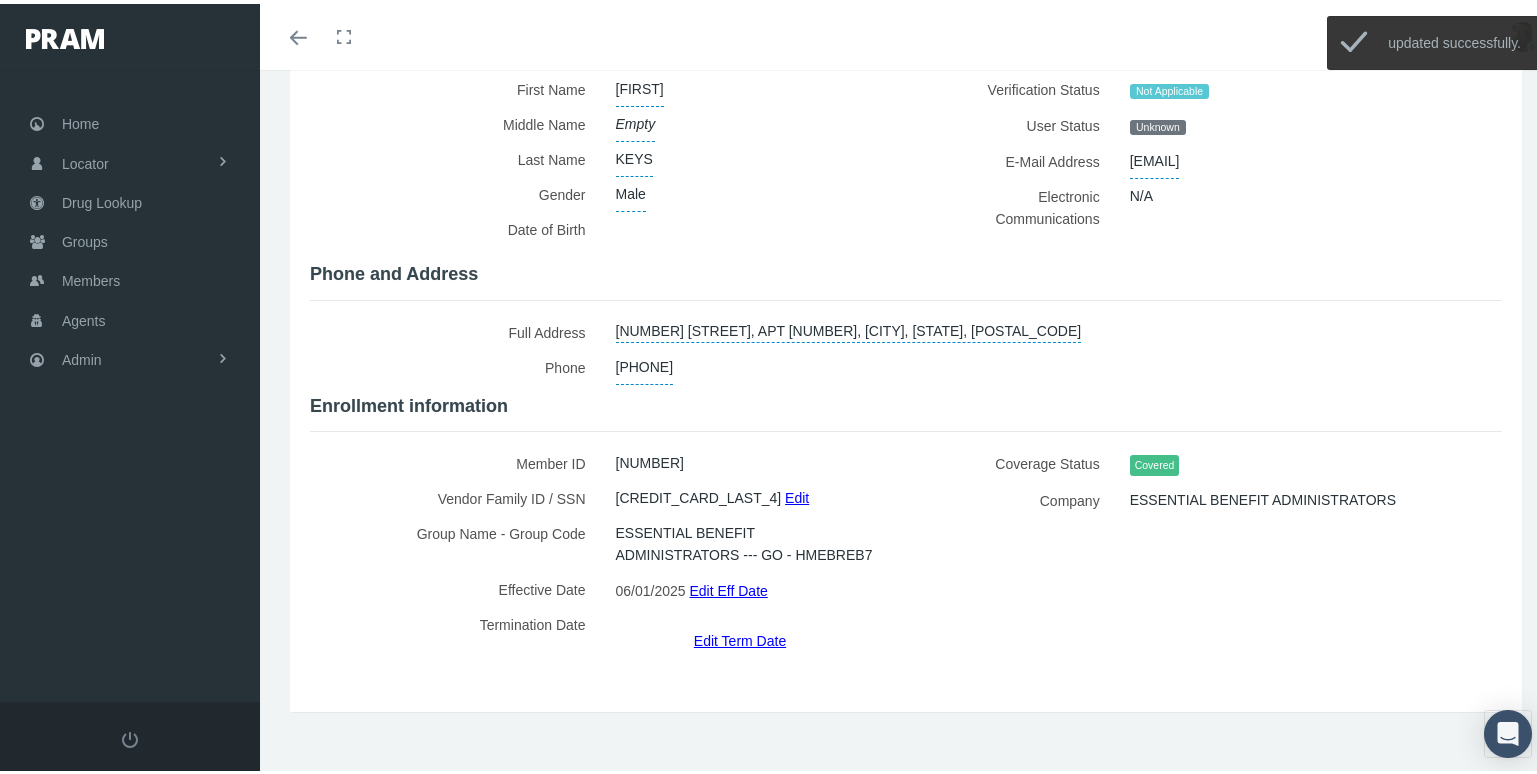 scroll, scrollTop: 0, scrollLeft: 0, axis: both 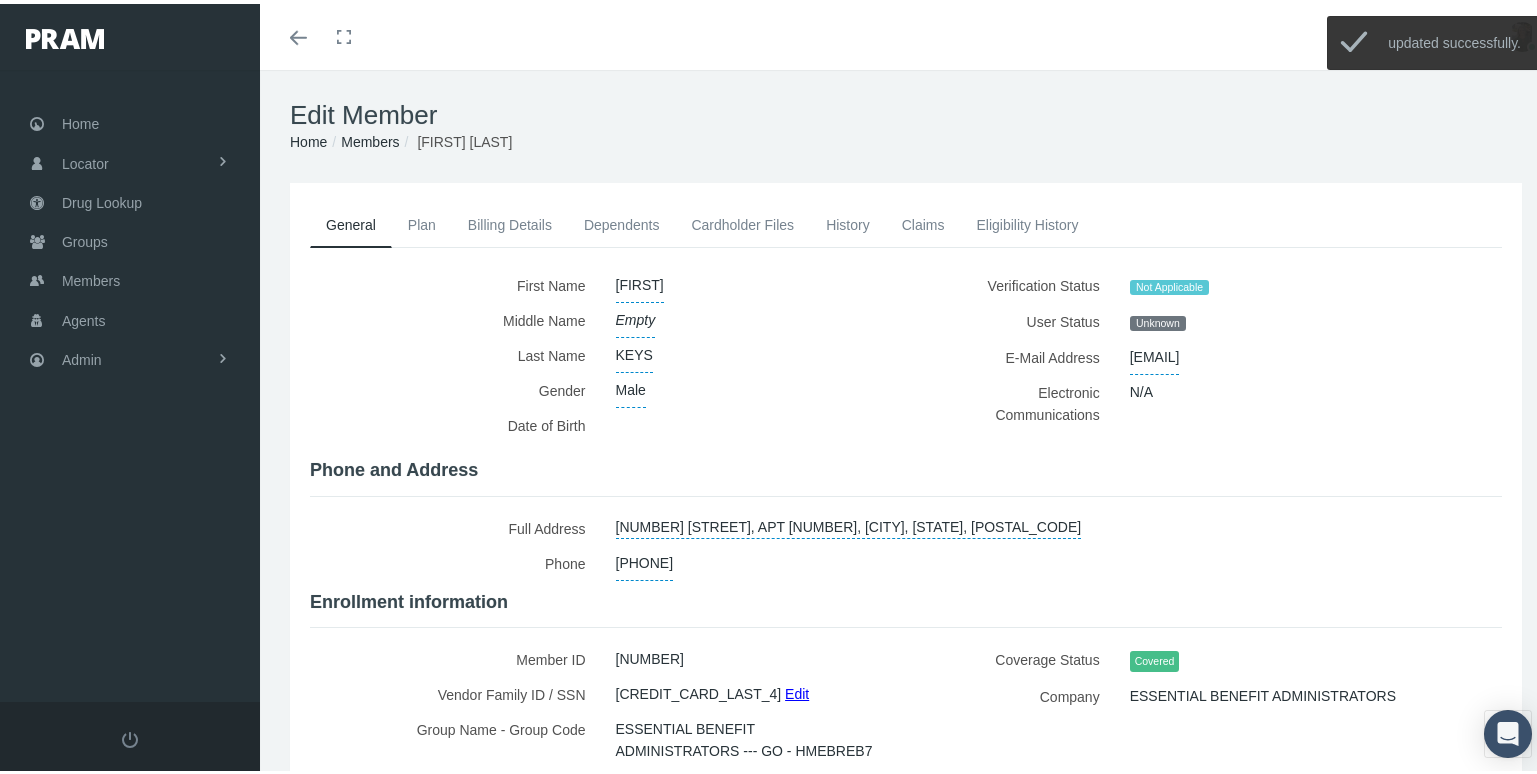 click on "History" at bounding box center [848, 221] 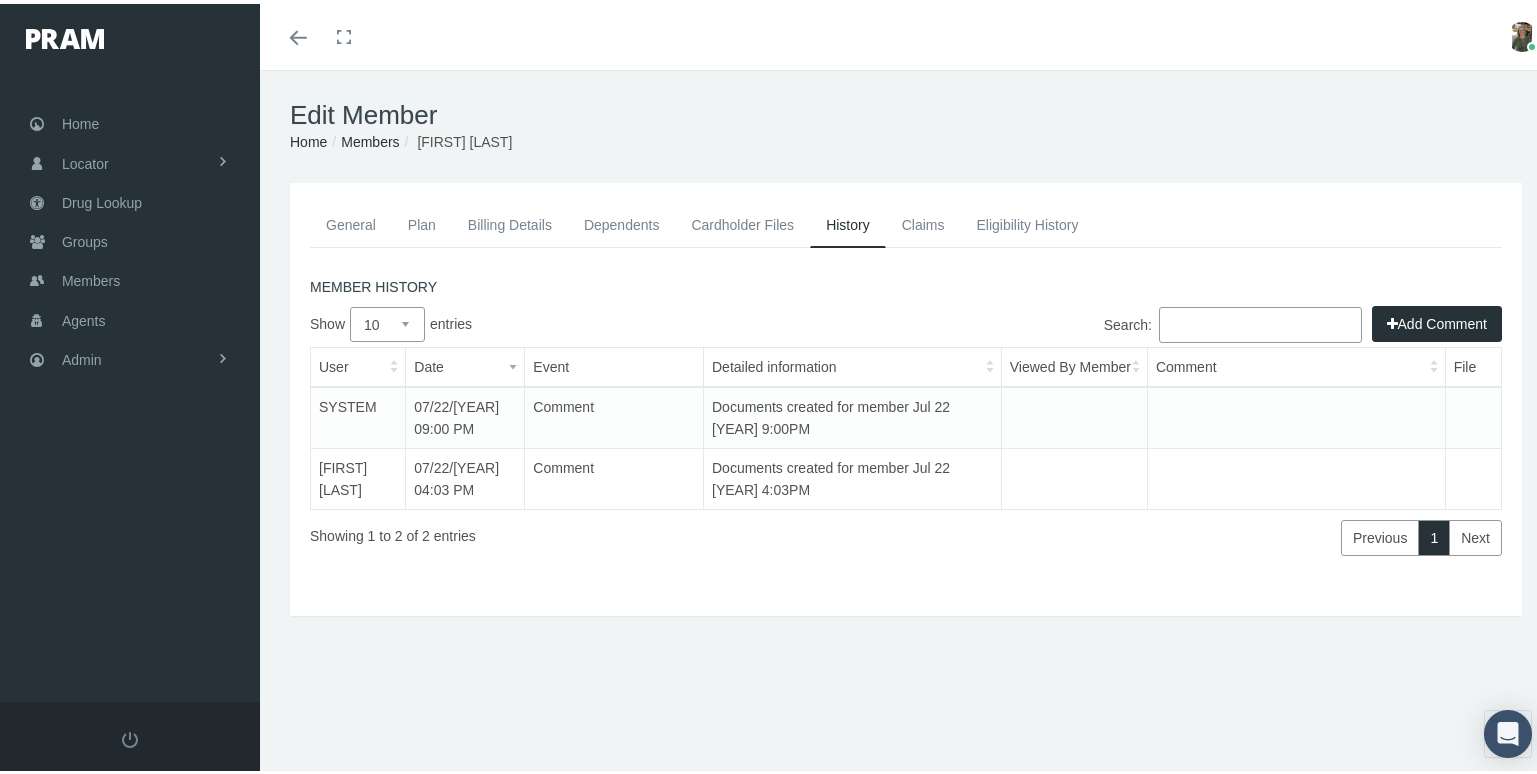 click on "Toggle menubar
Toggle fullscreen
Profile
Logout" at bounding box center [906, 33] 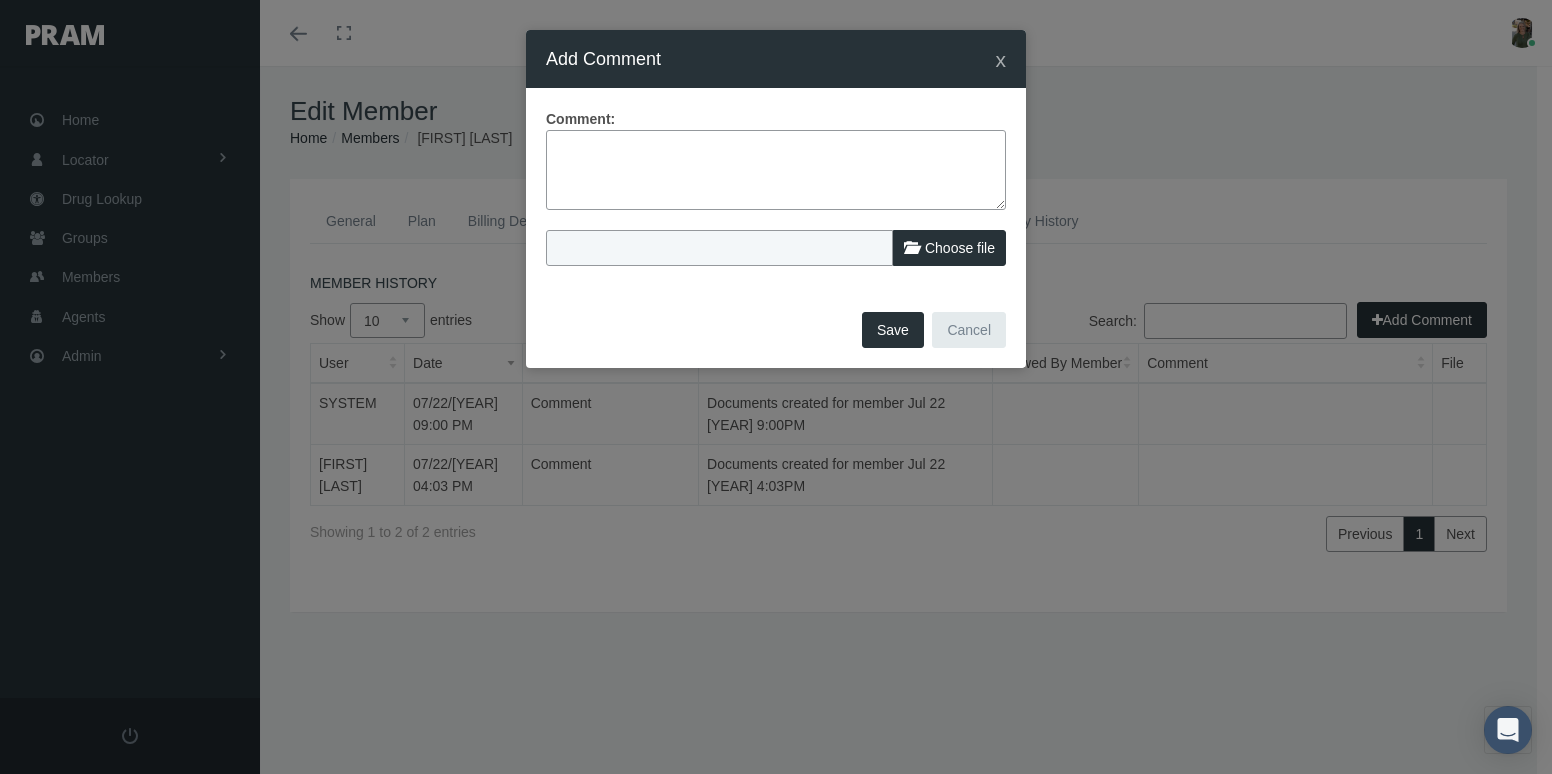 click at bounding box center [776, 170] 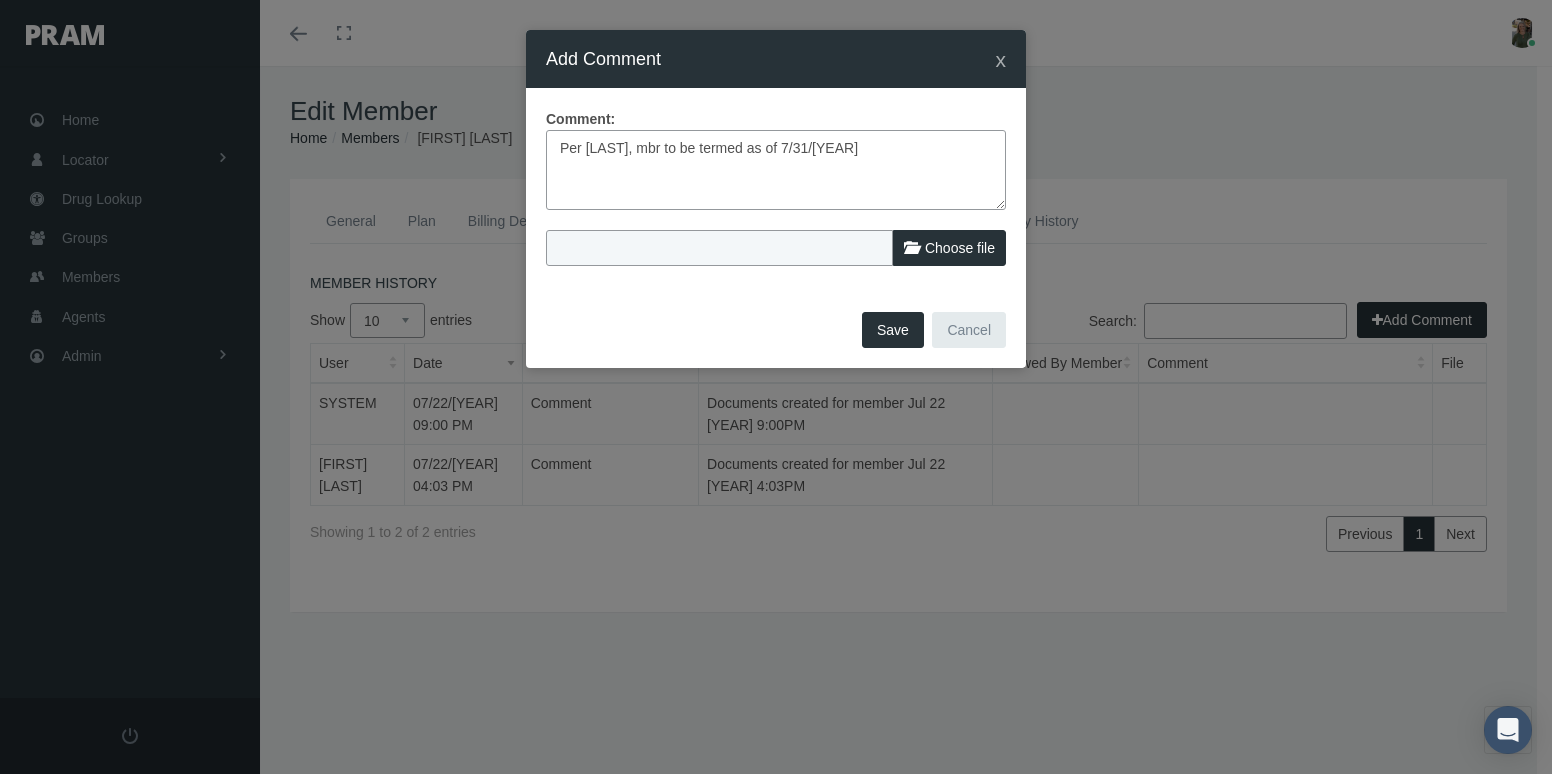 type on "Per Sandra, mbr to be termed as of 7/31/25" 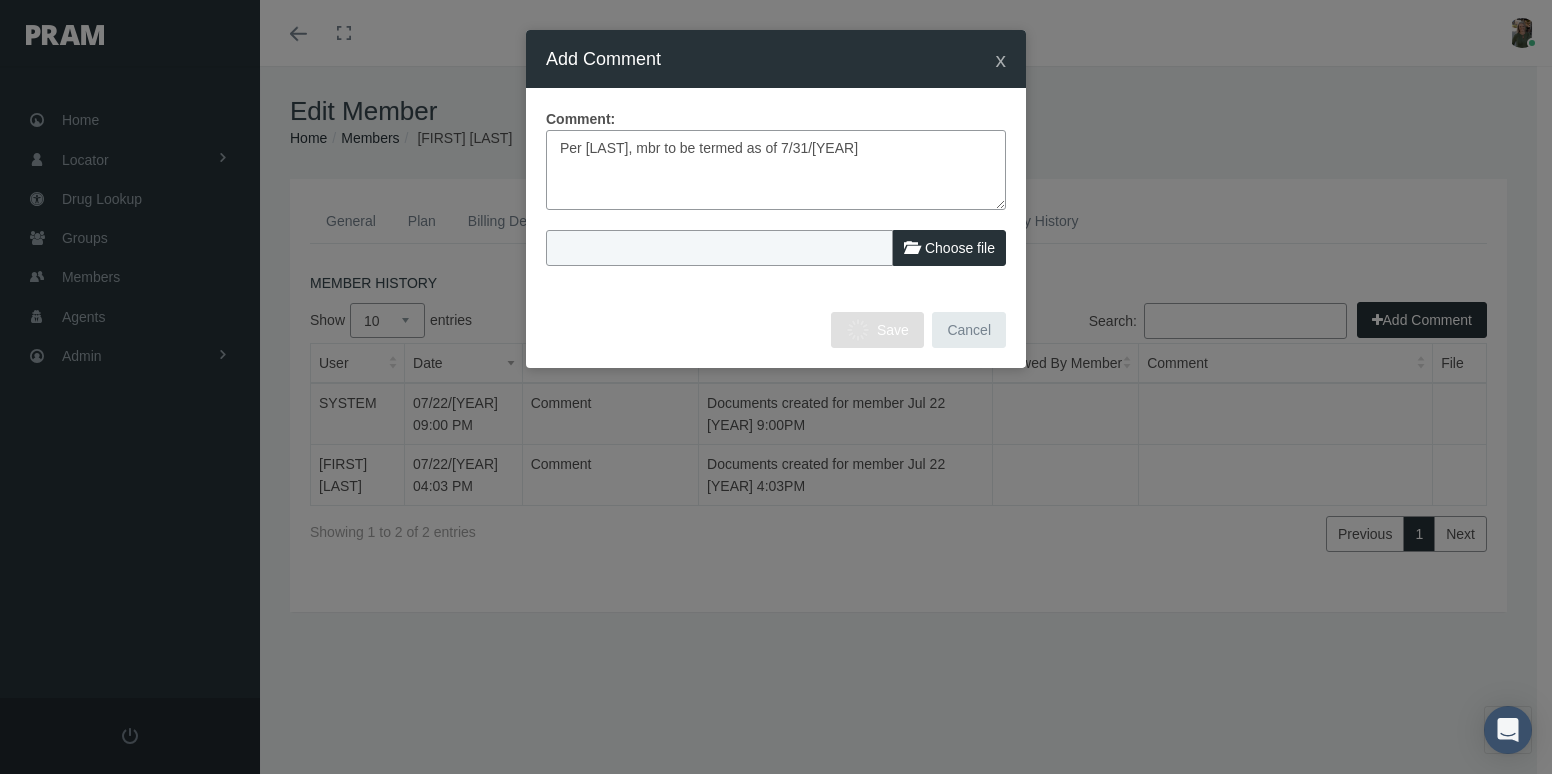 type 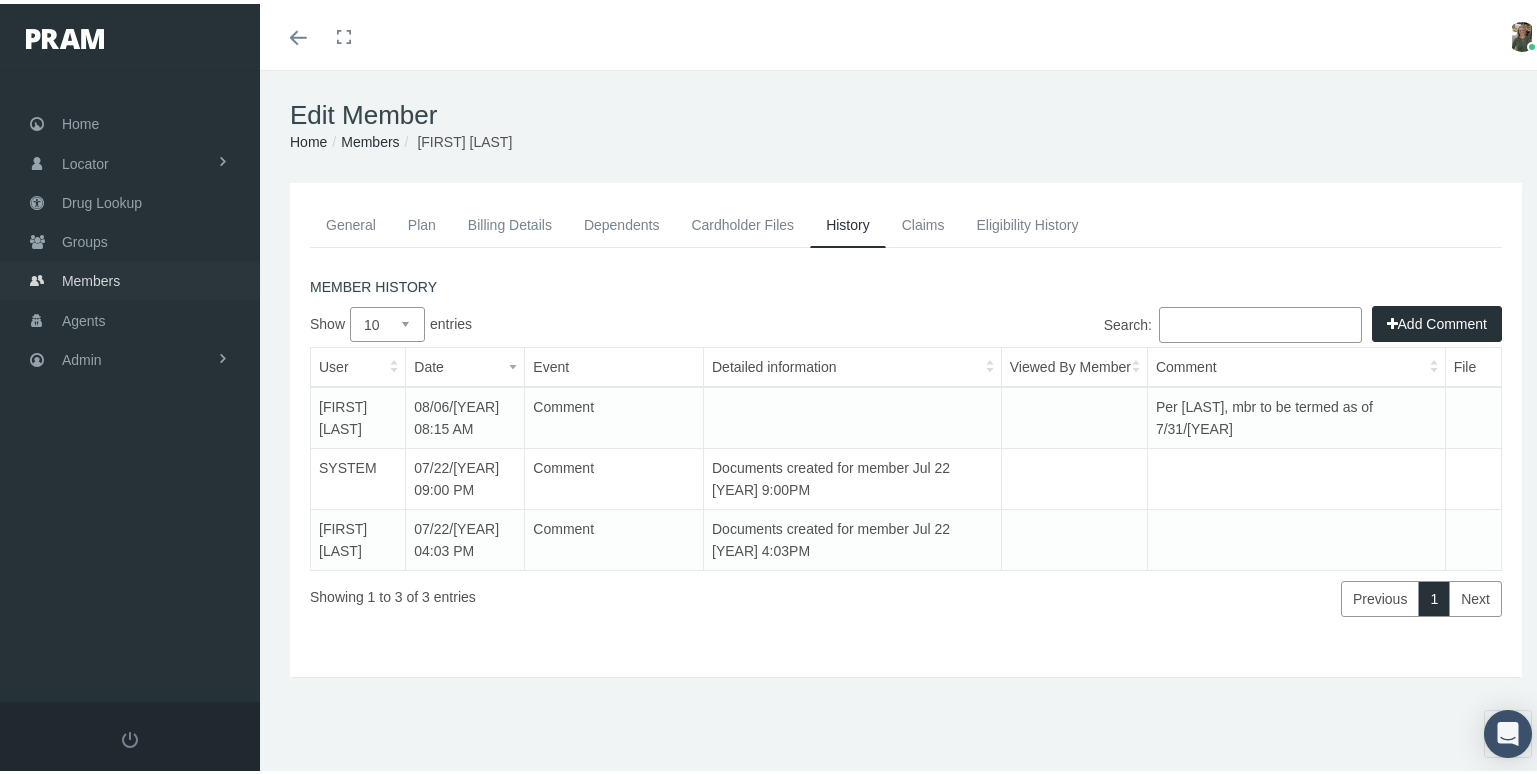 click on "Members" at bounding box center (130, 276) 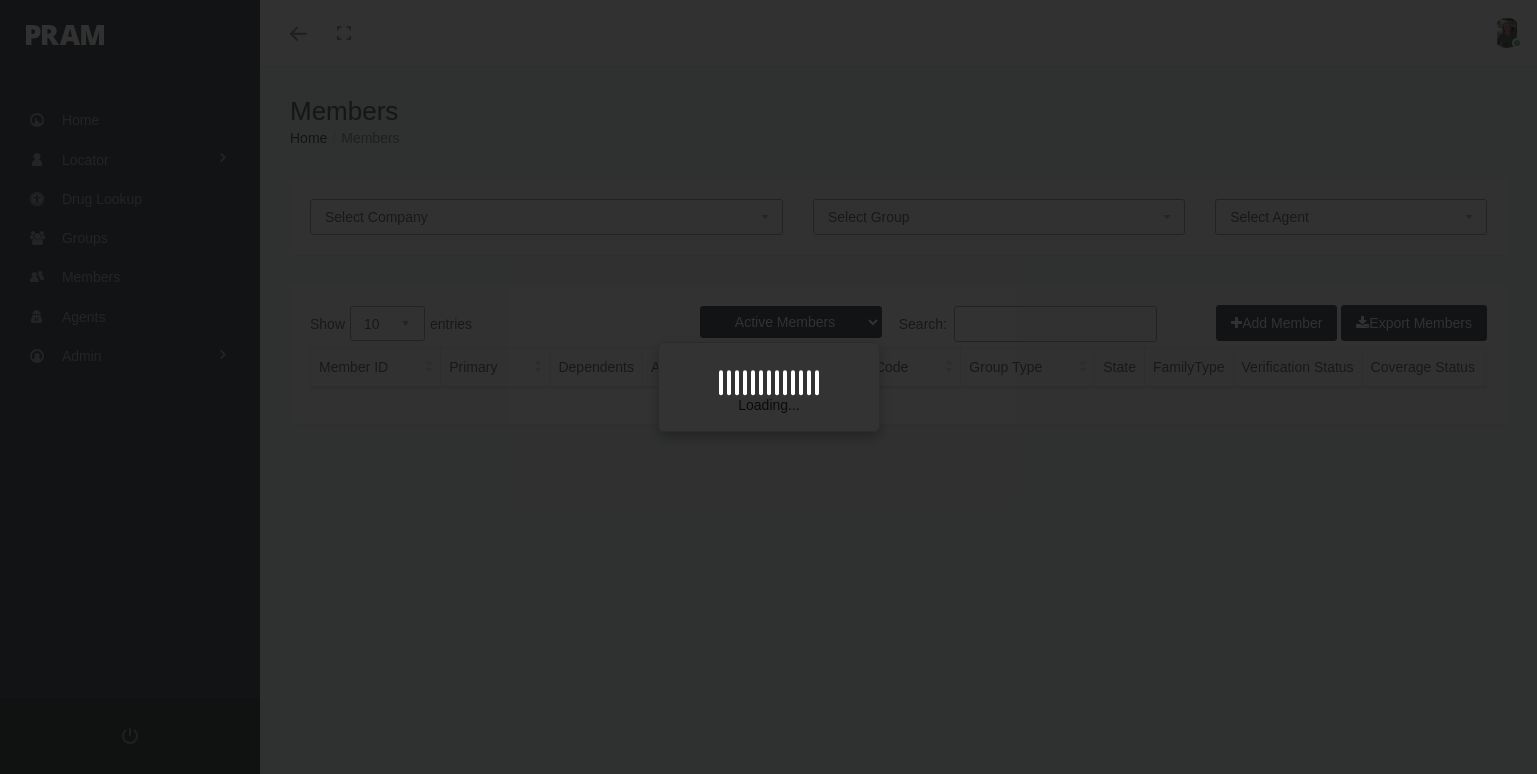 scroll, scrollTop: 0, scrollLeft: 0, axis: both 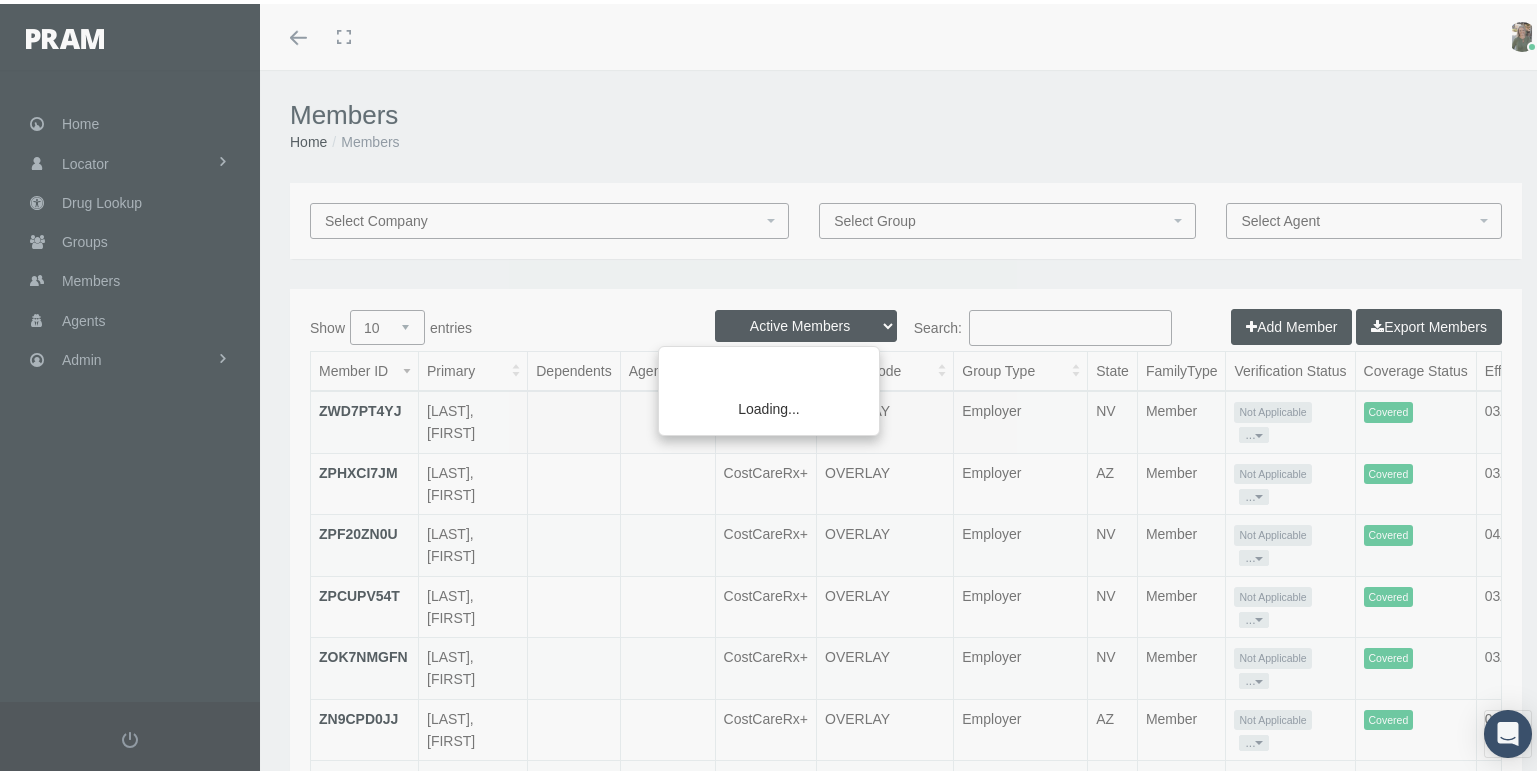 click on "Loading..." at bounding box center [768, 387] 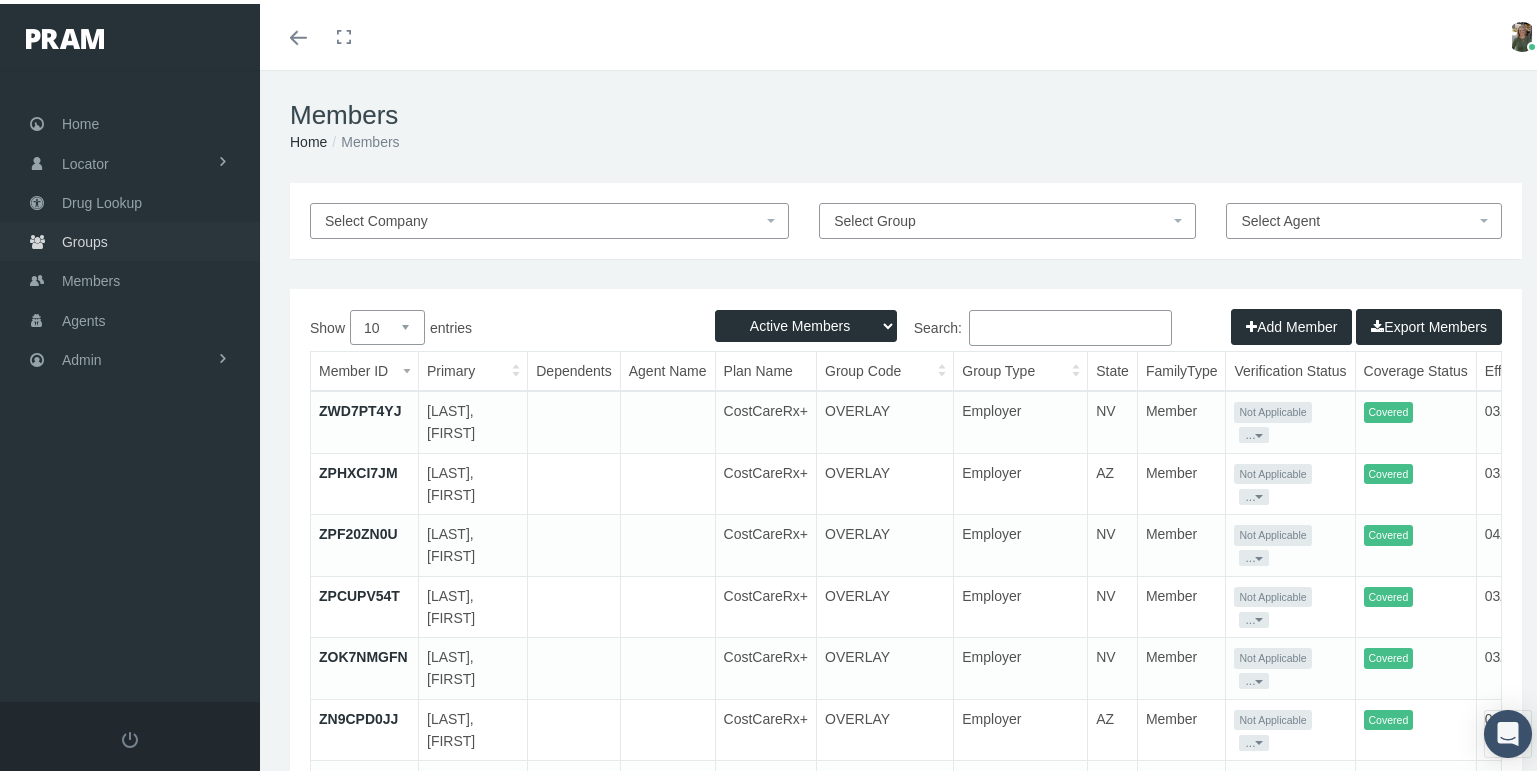click on "Groups" at bounding box center (85, 238) 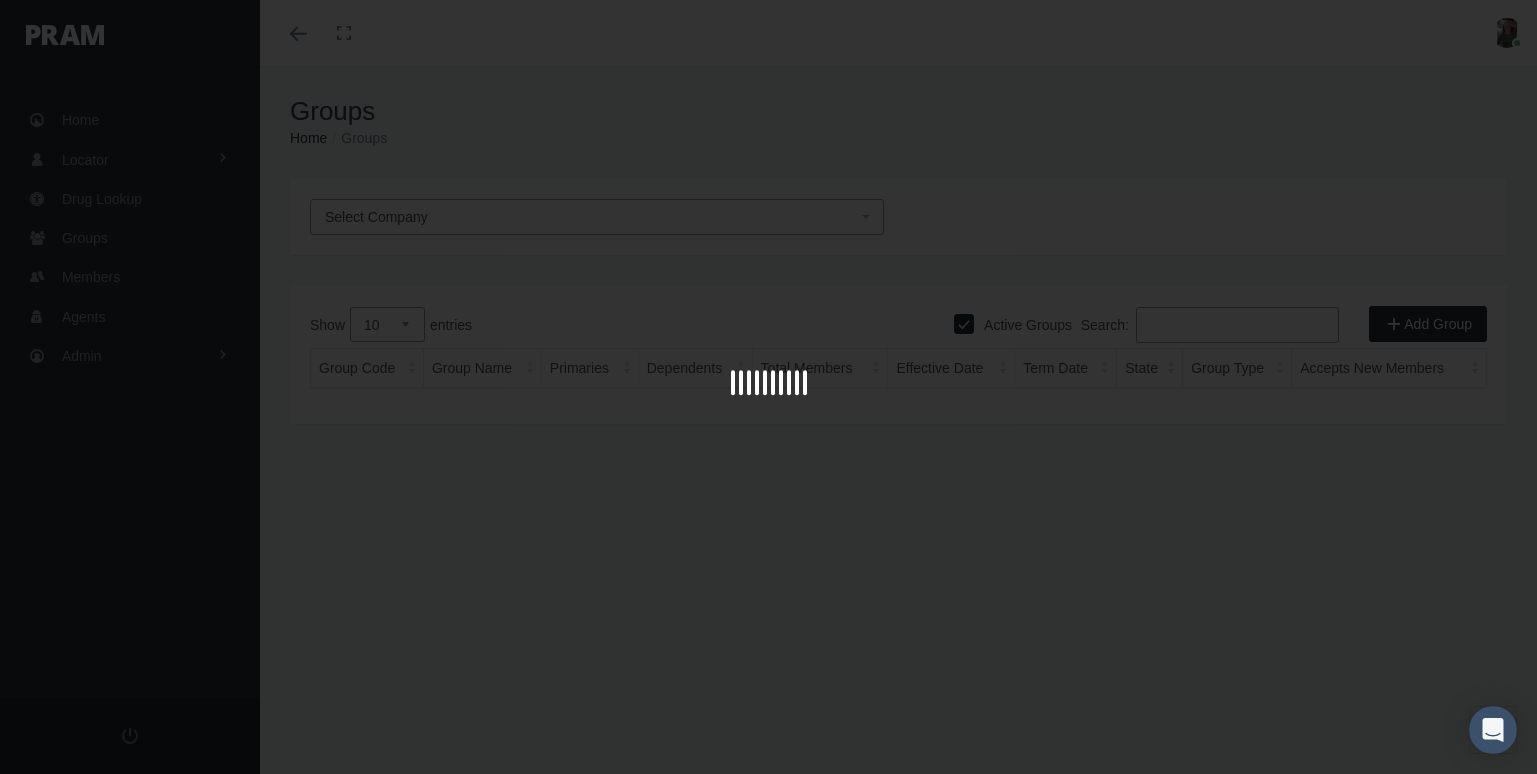 scroll, scrollTop: 0, scrollLeft: 0, axis: both 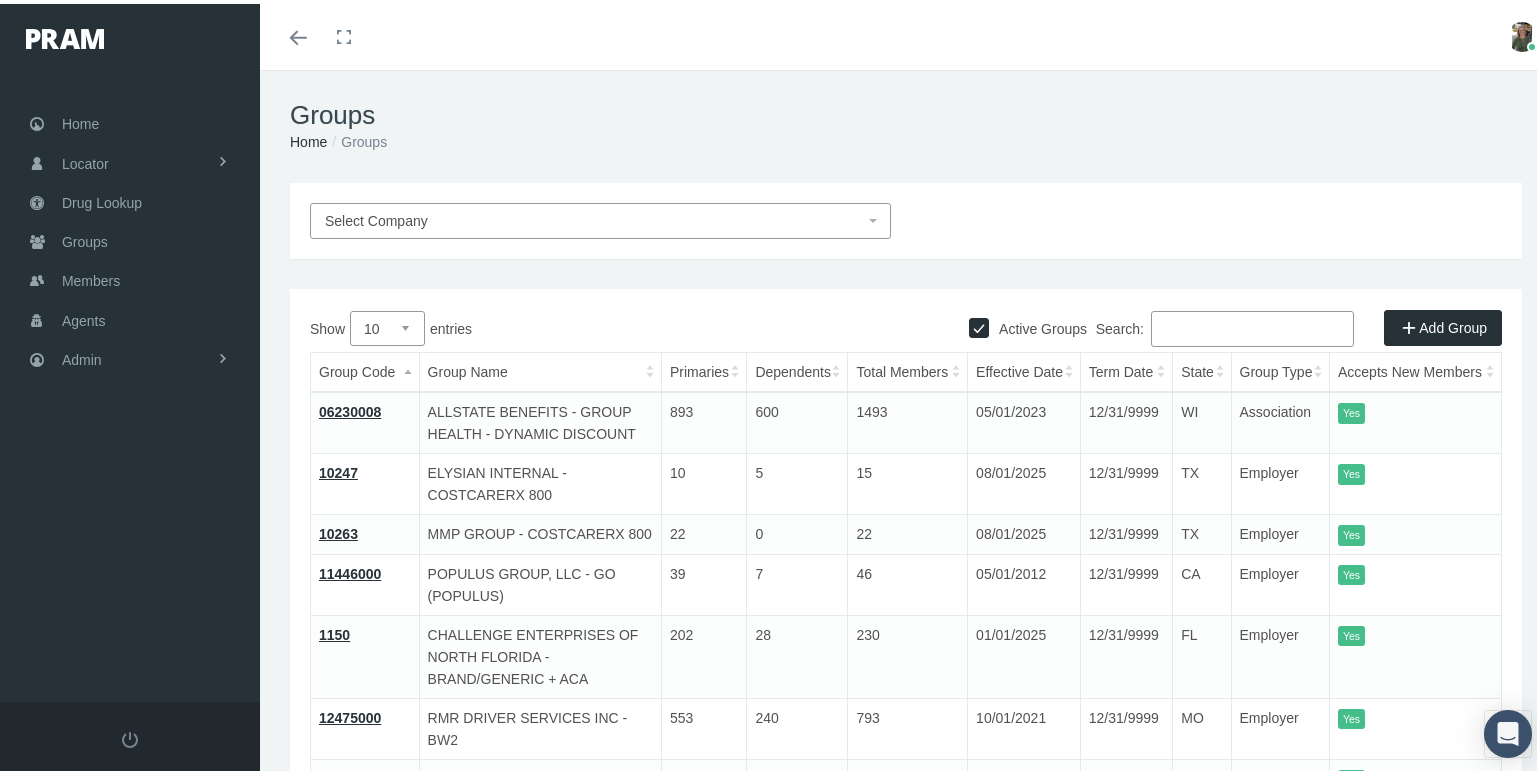 click on "Search:" at bounding box center [1252, 325] 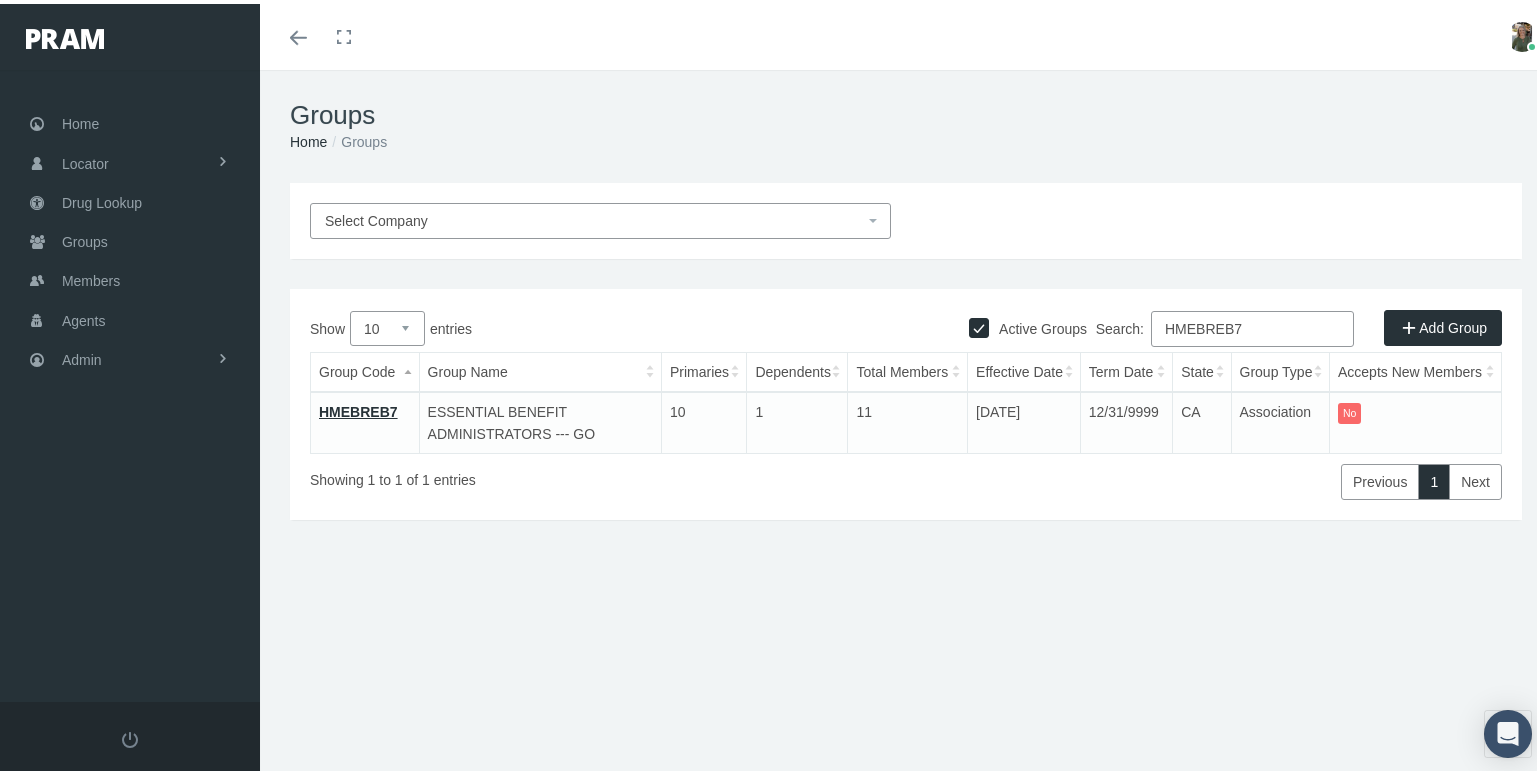 type on "HMEBREB7" 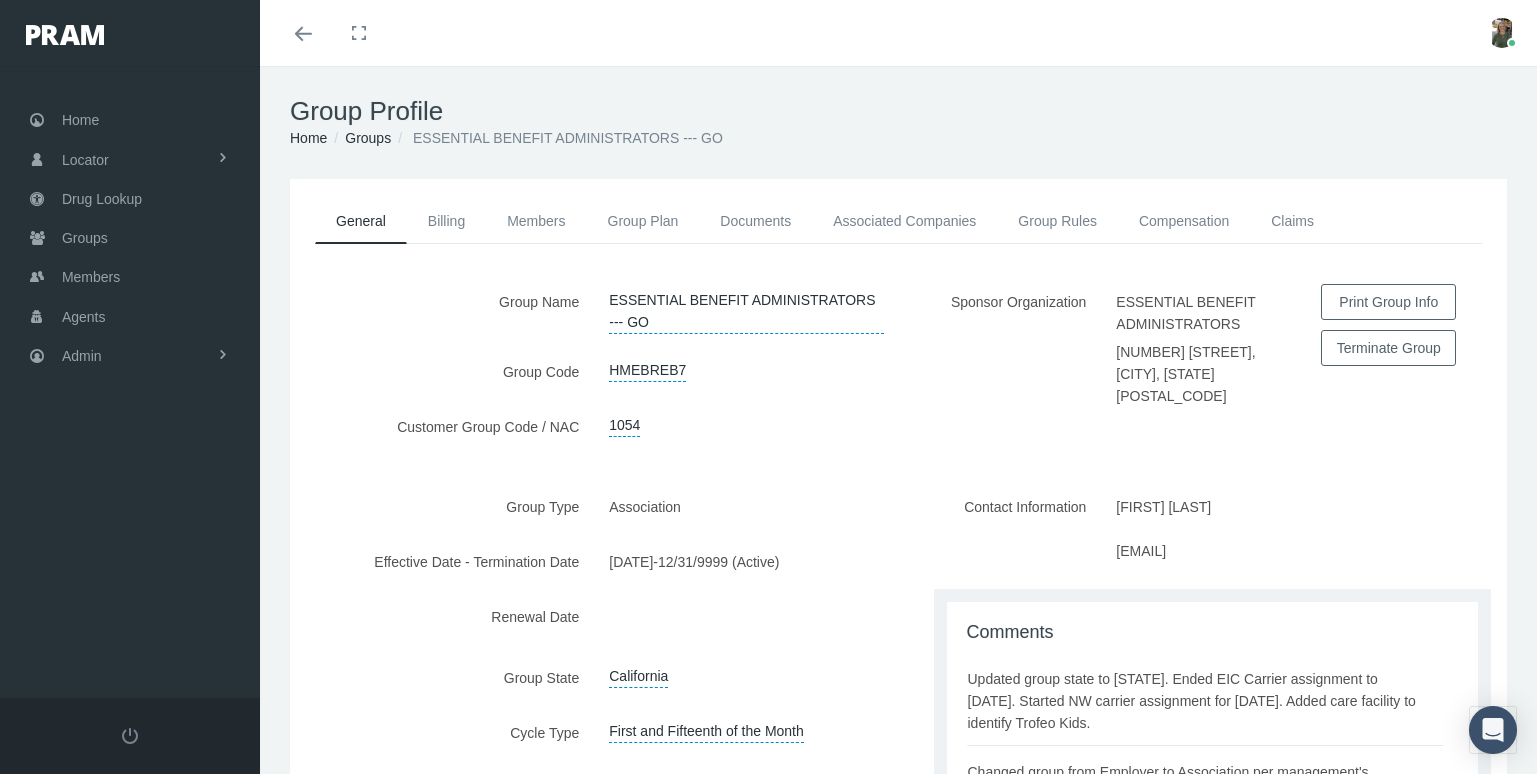 scroll, scrollTop: 0, scrollLeft: 0, axis: both 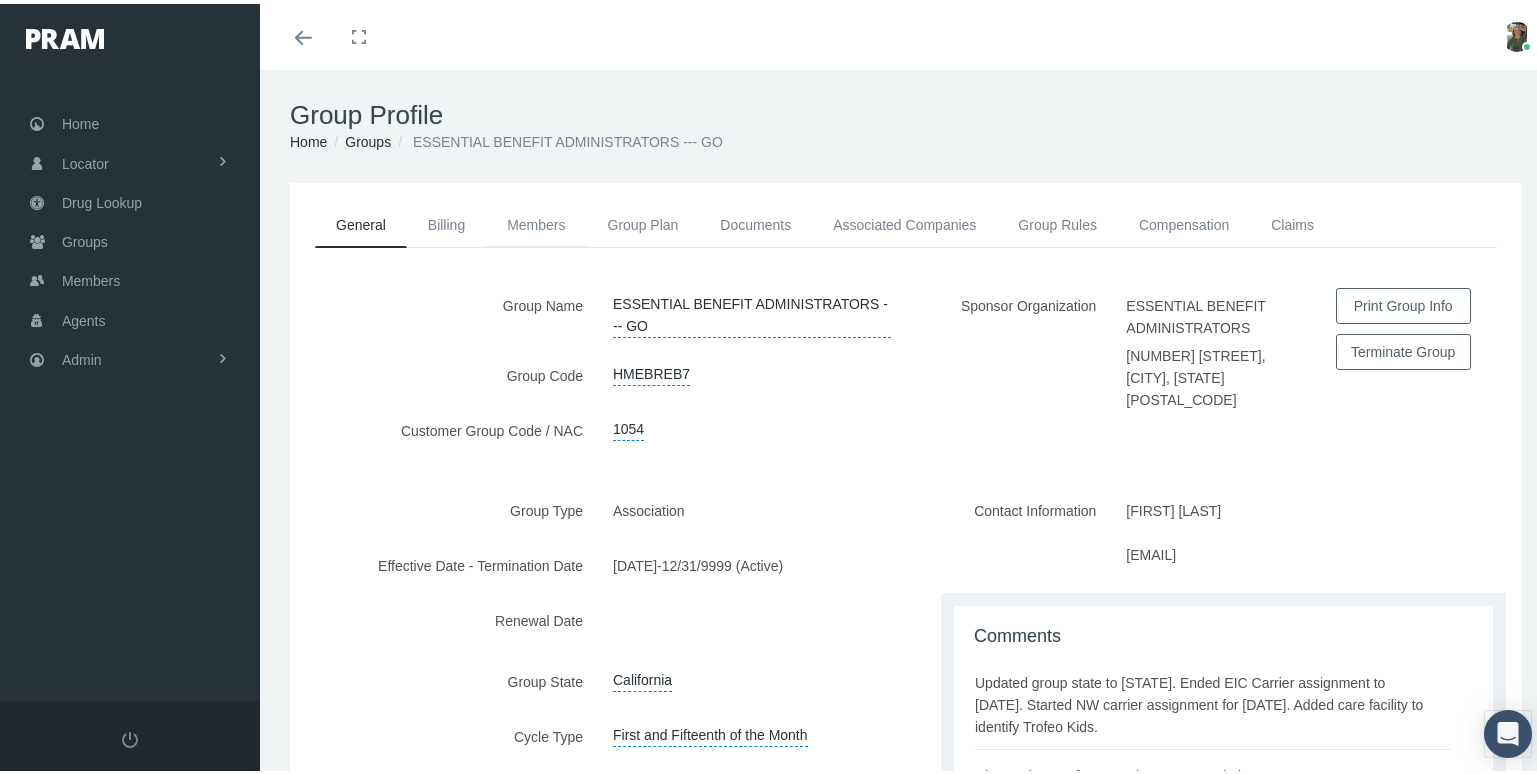 click on "Members" at bounding box center [536, 221] 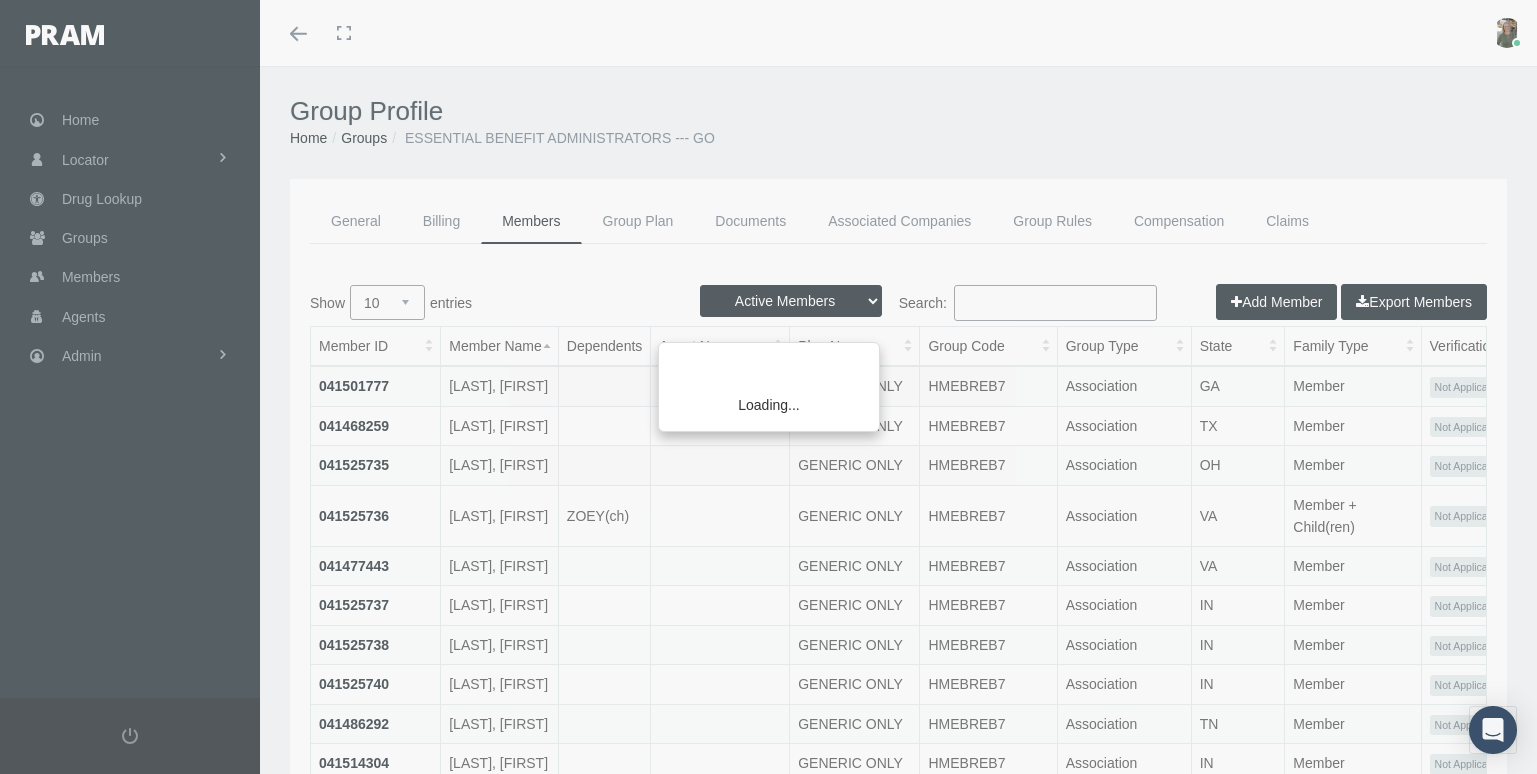 scroll, scrollTop: 0, scrollLeft: 0, axis: both 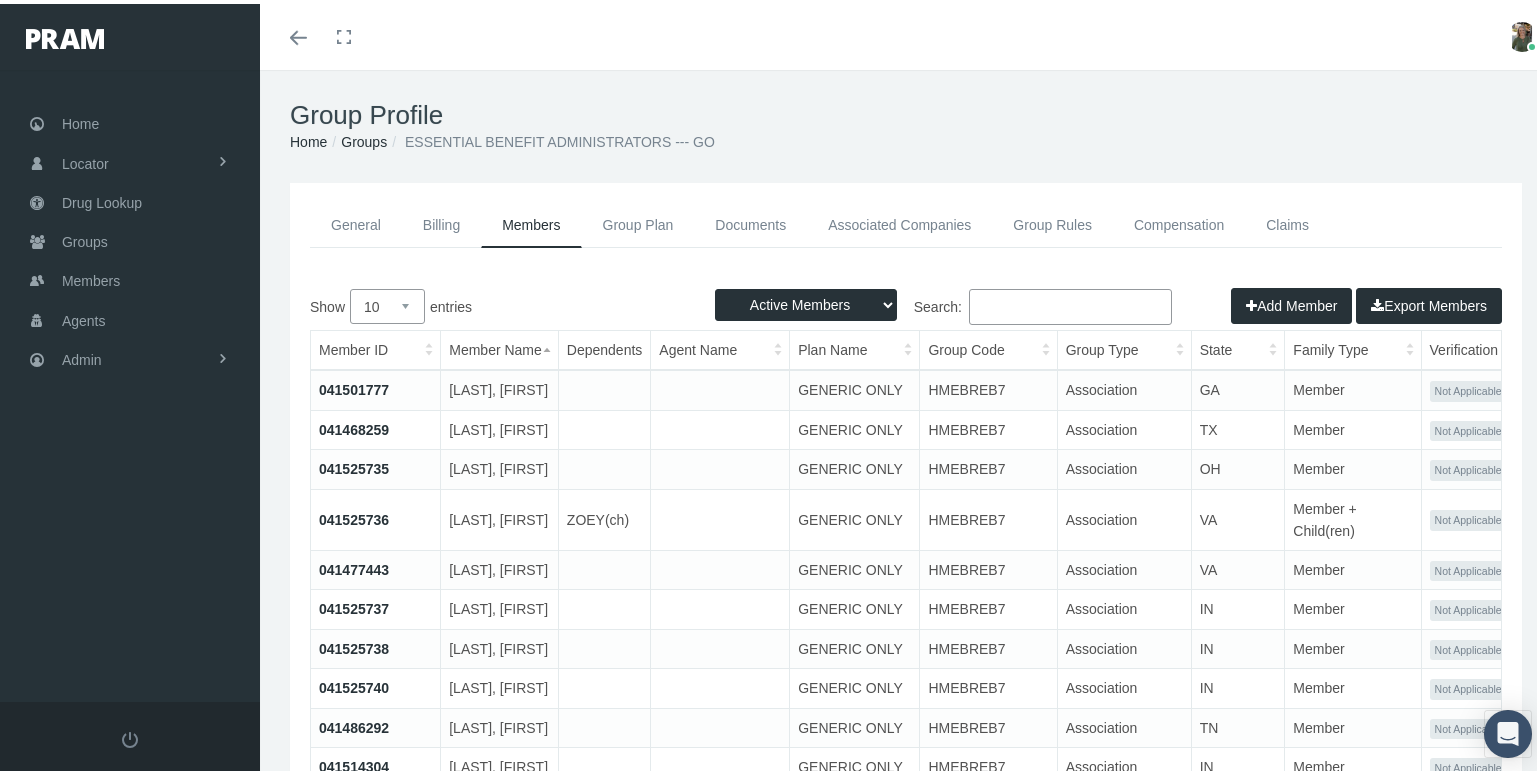 click at bounding box center (1251, 302) 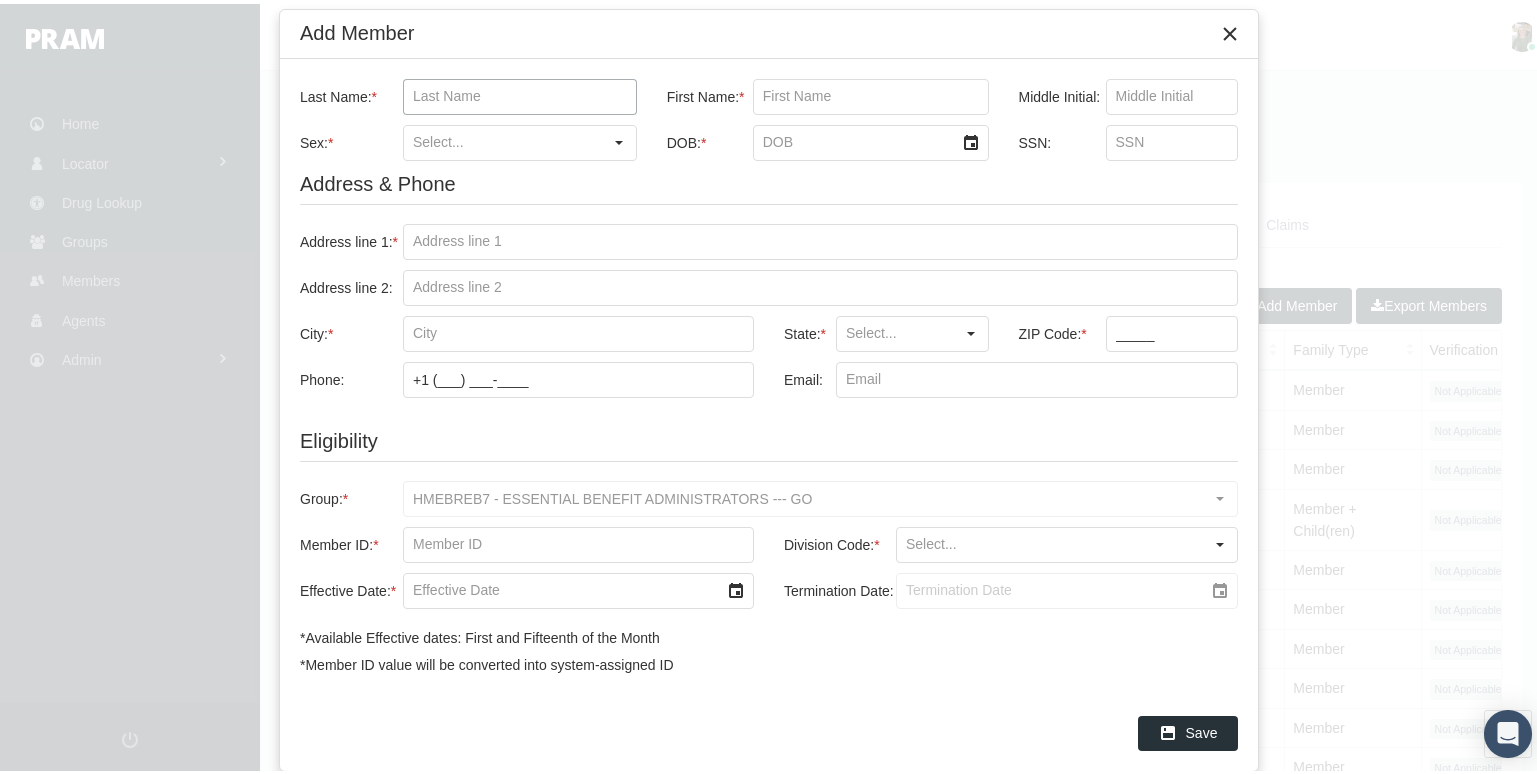 click on "Last Name:  *" at bounding box center [520, 93] 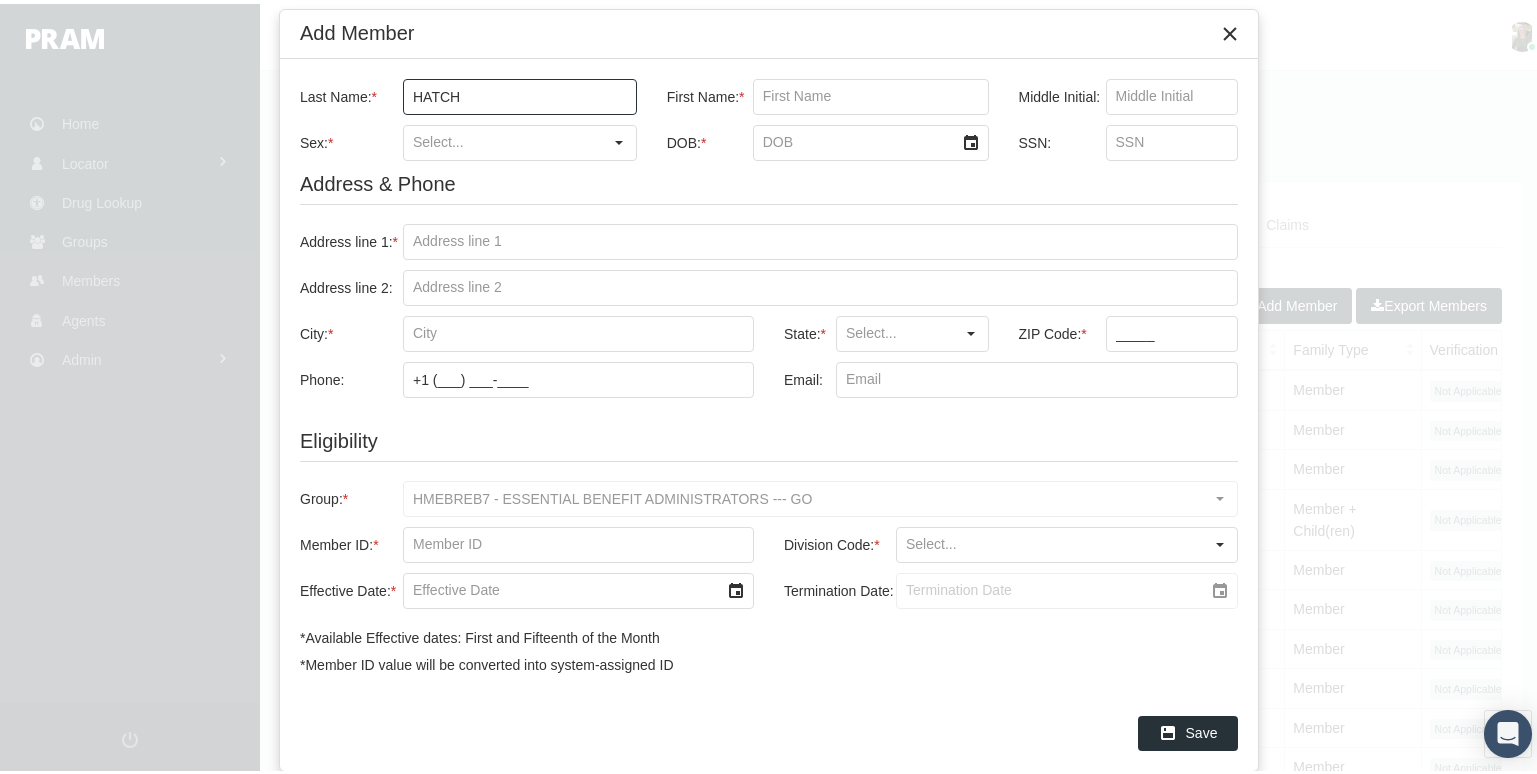 type on "HATCH" 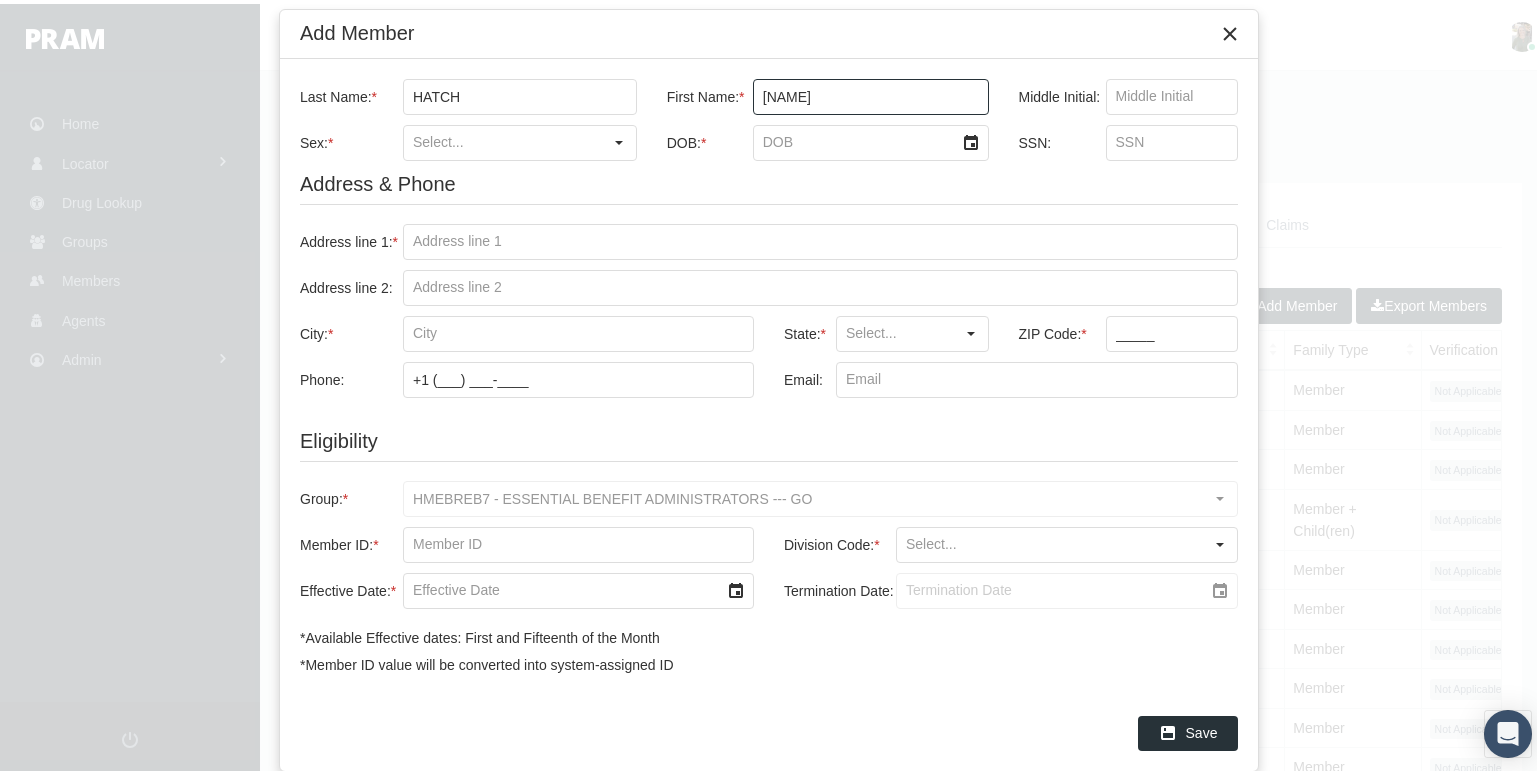 type on "ELISSA" 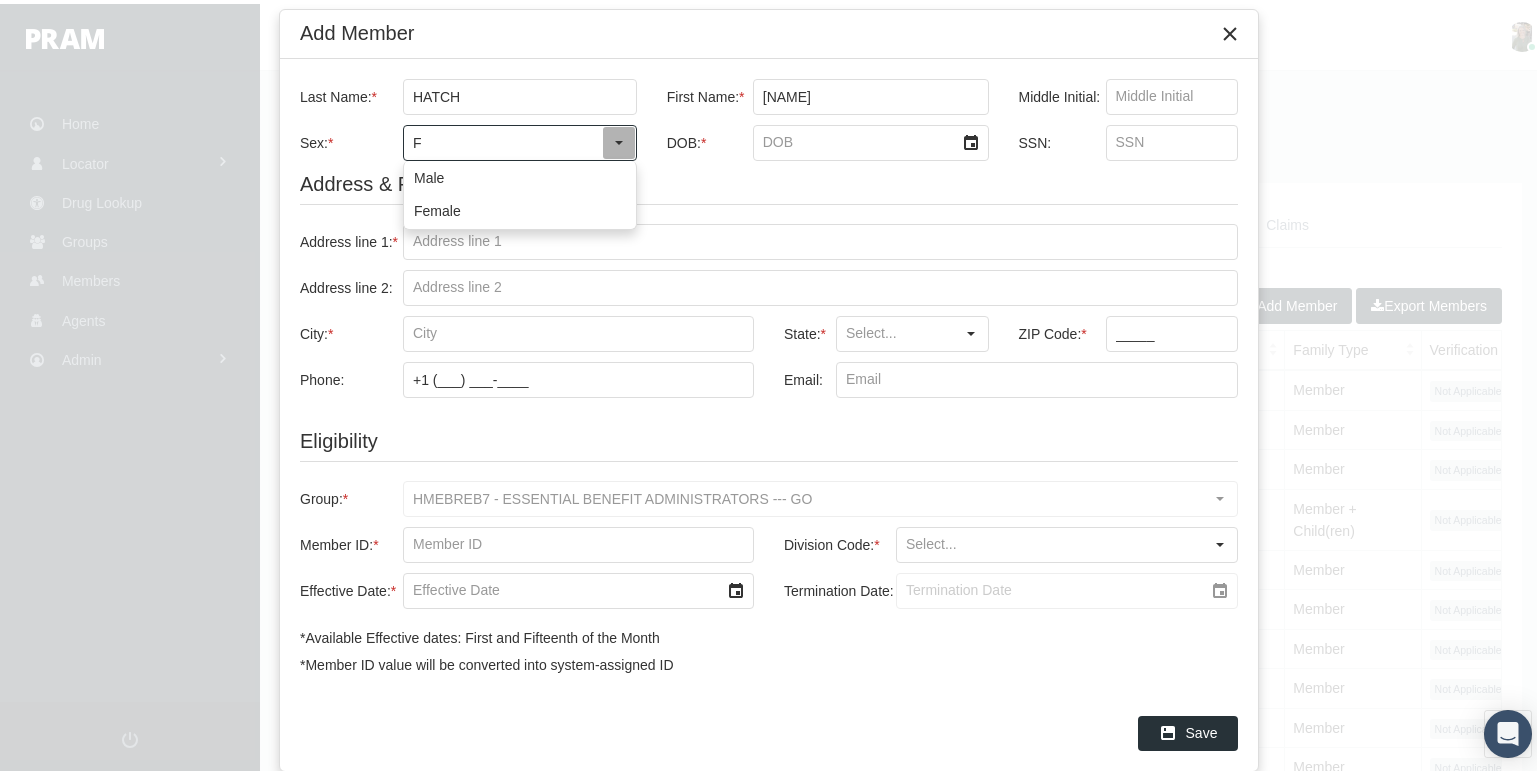 type on "F" 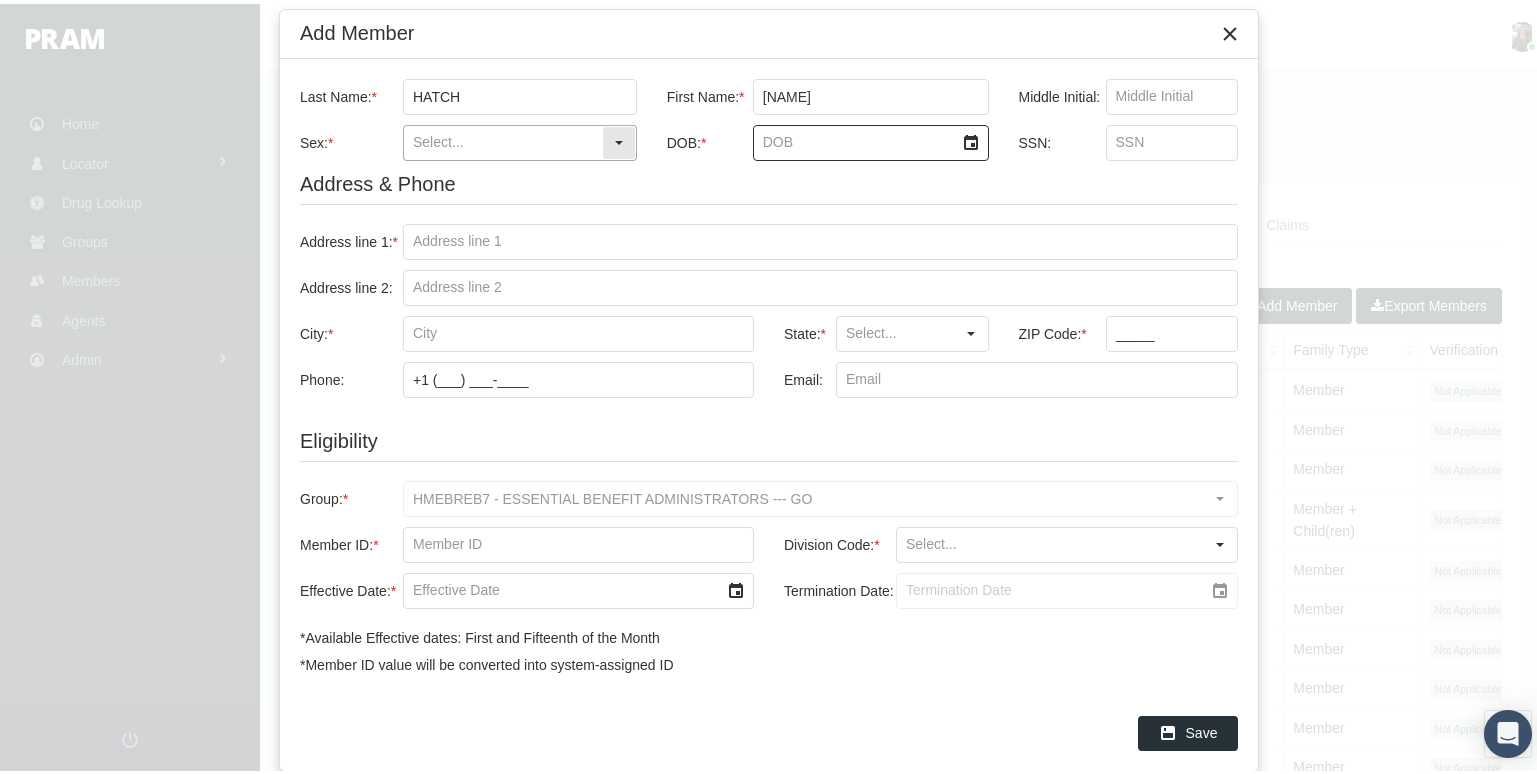 click on "Sex:  *" at bounding box center [503, 139] 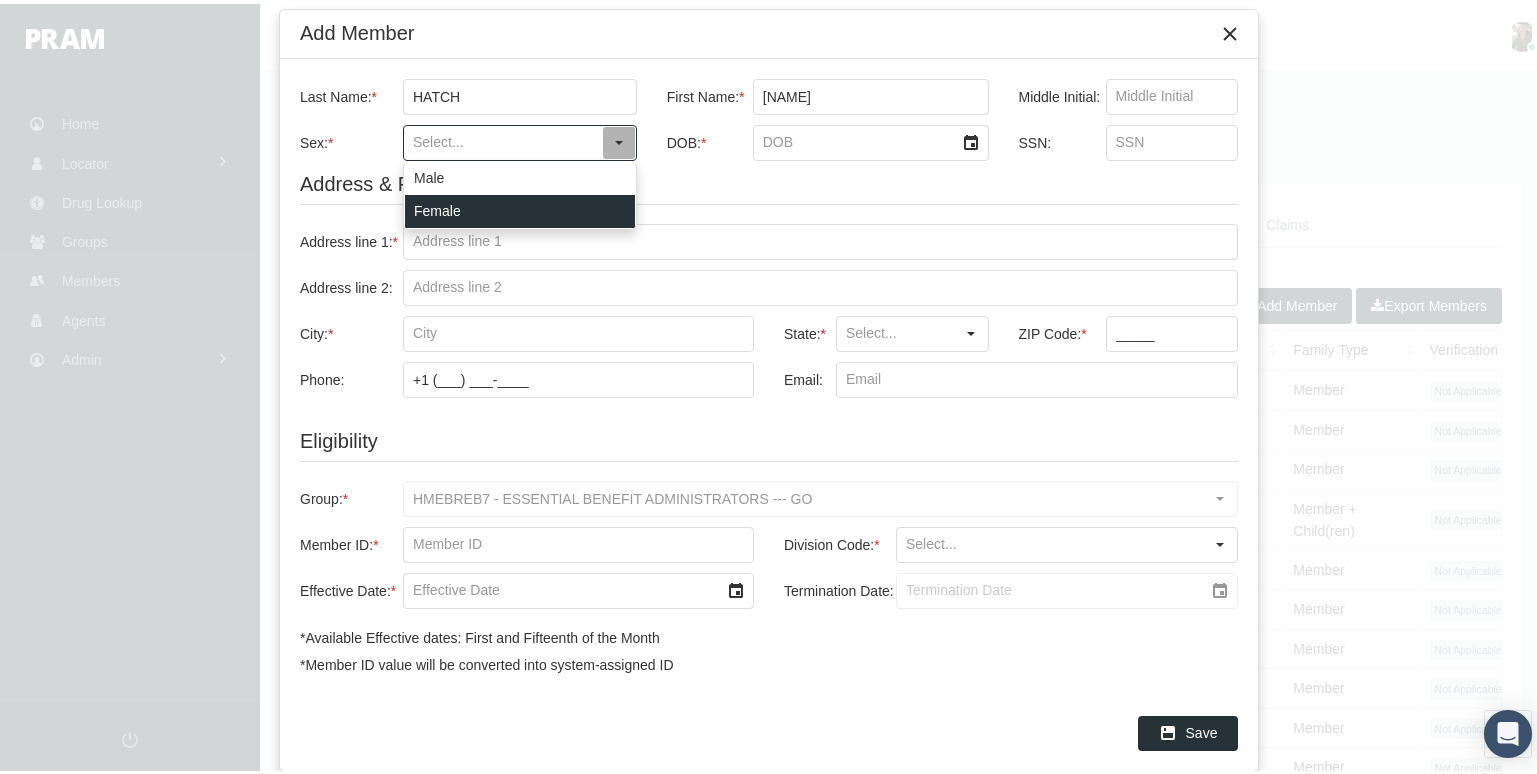 click on "Female" at bounding box center (520, 207) 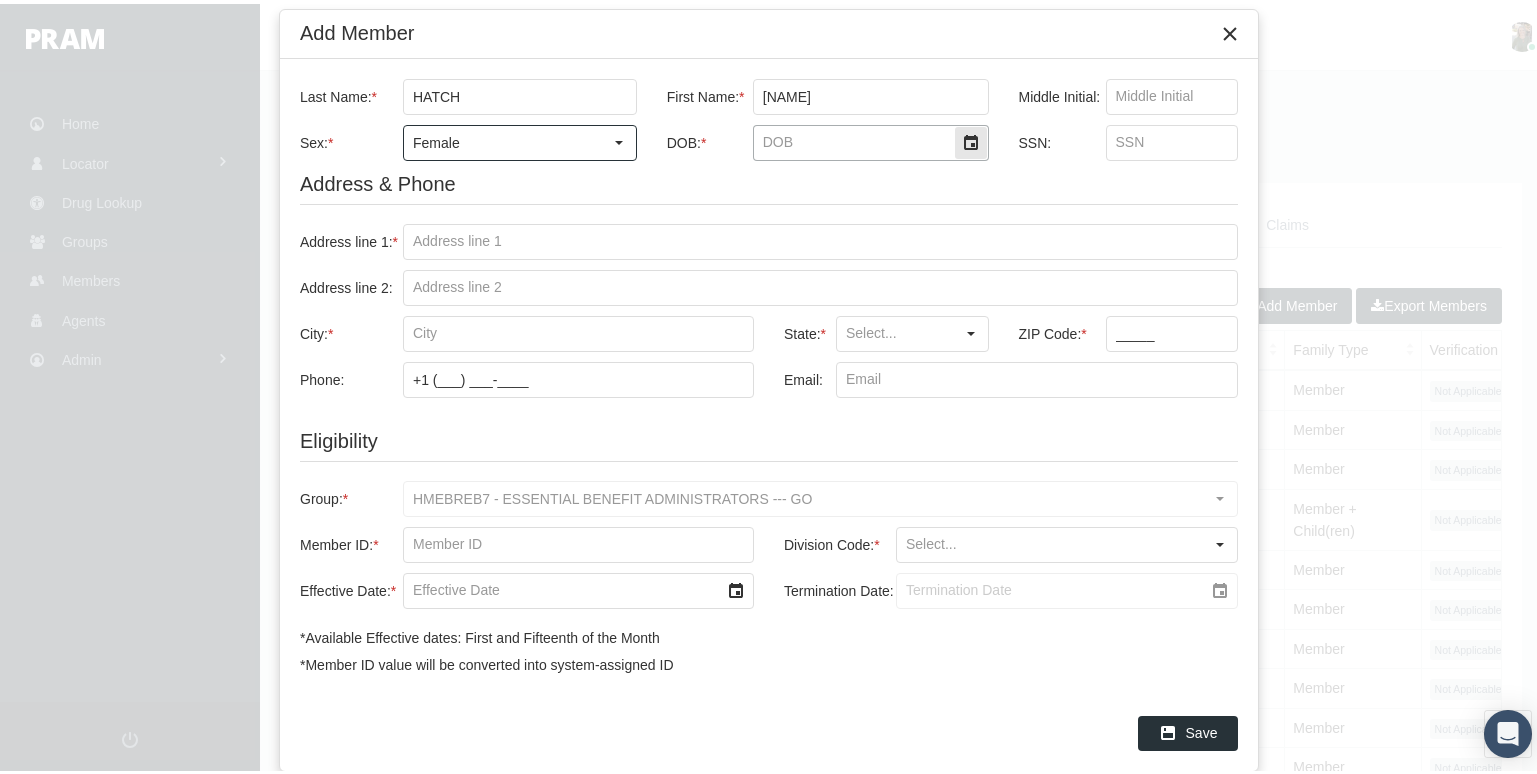 click on "DOB:  *" at bounding box center [854, 139] 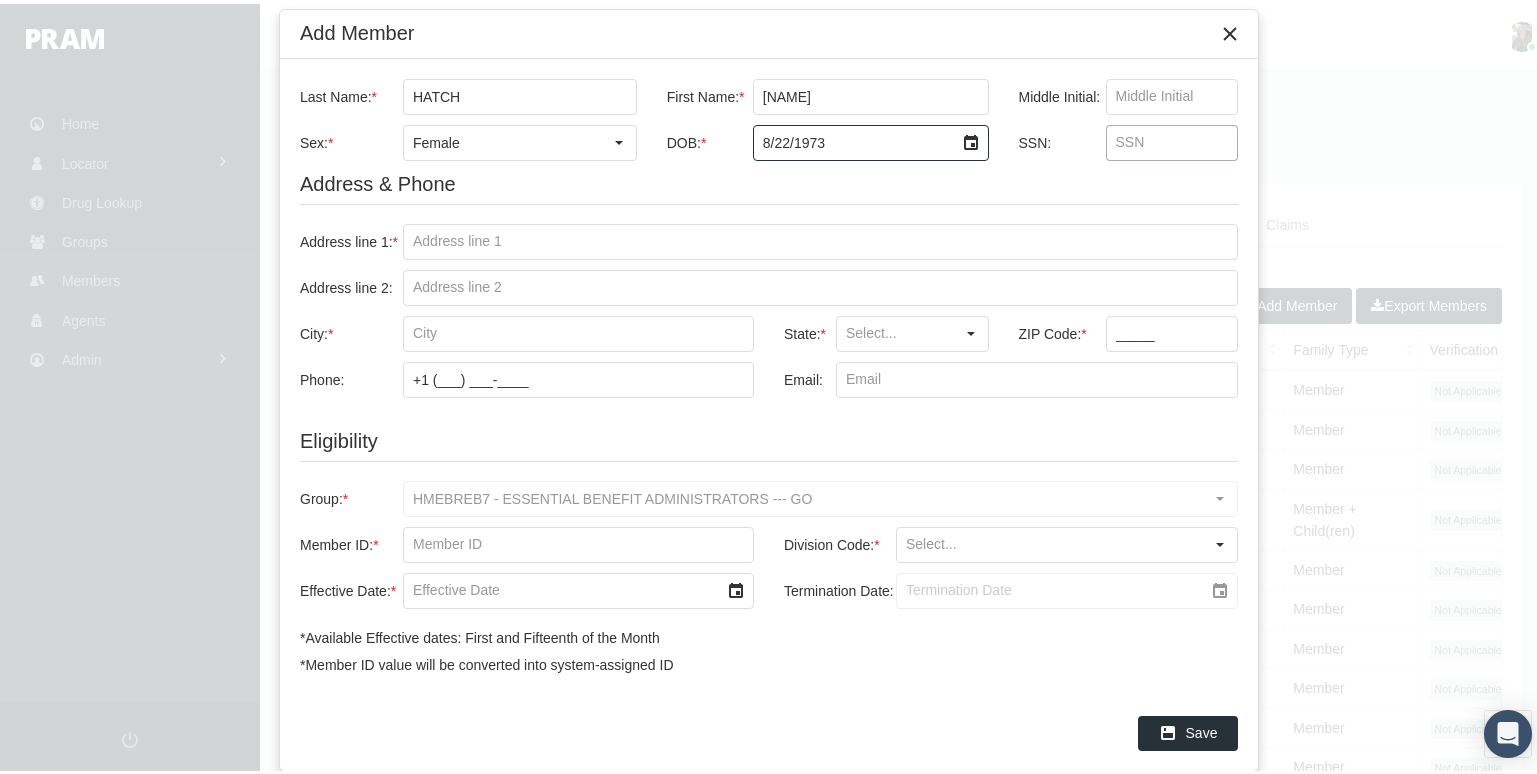 type on "8/22/1973" 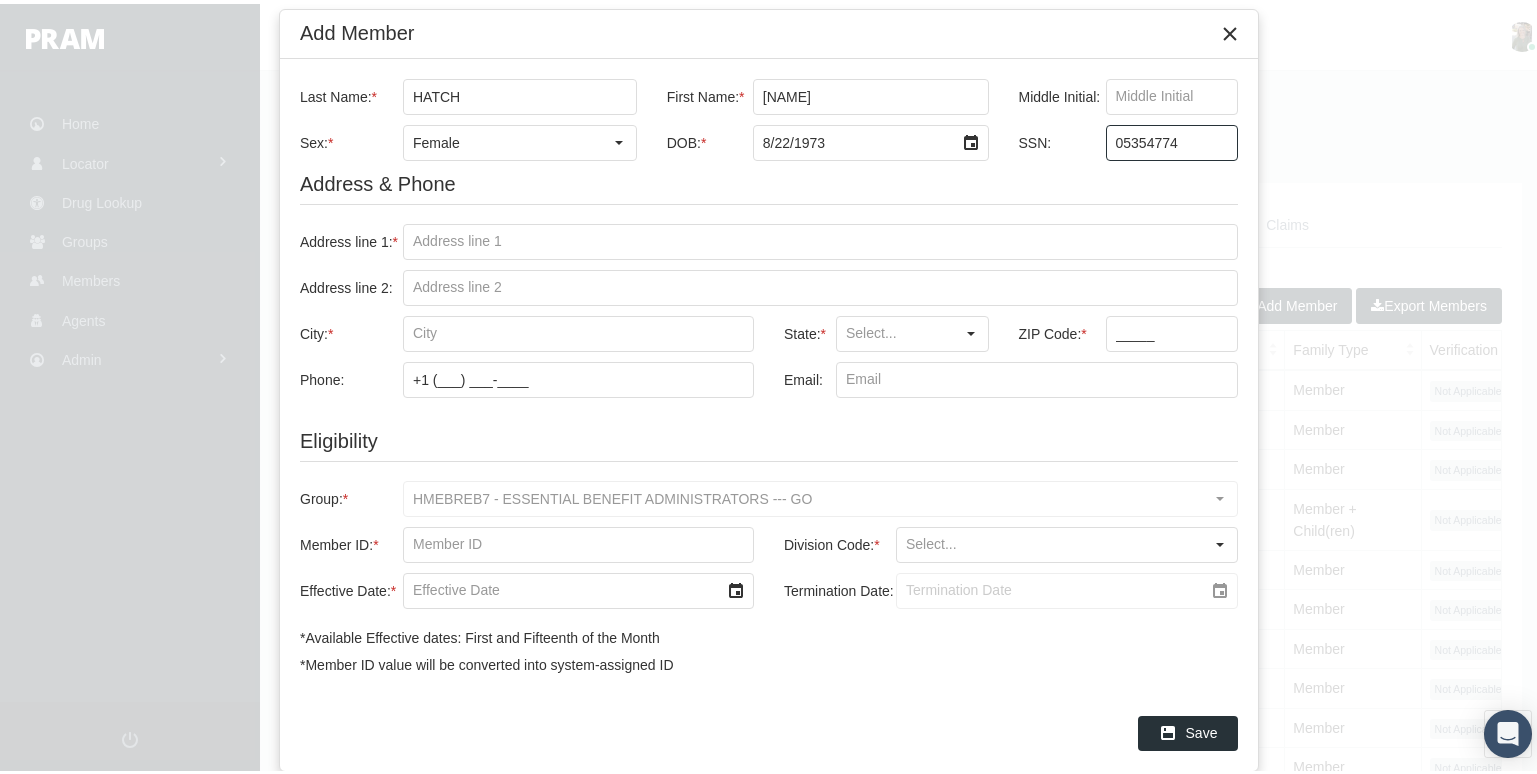 type on "053547748" 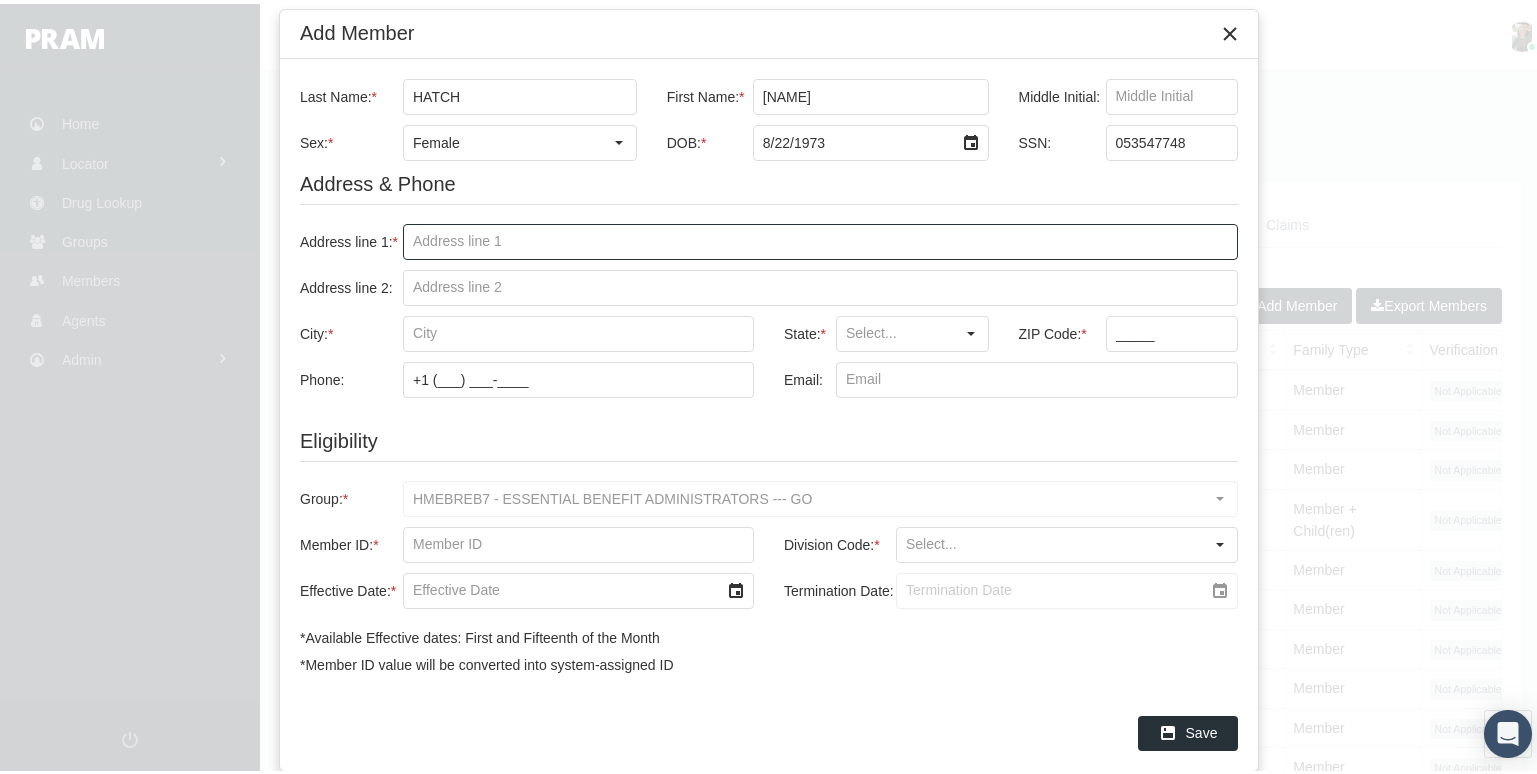 click on "Address line 1:  *" at bounding box center [820, 238] 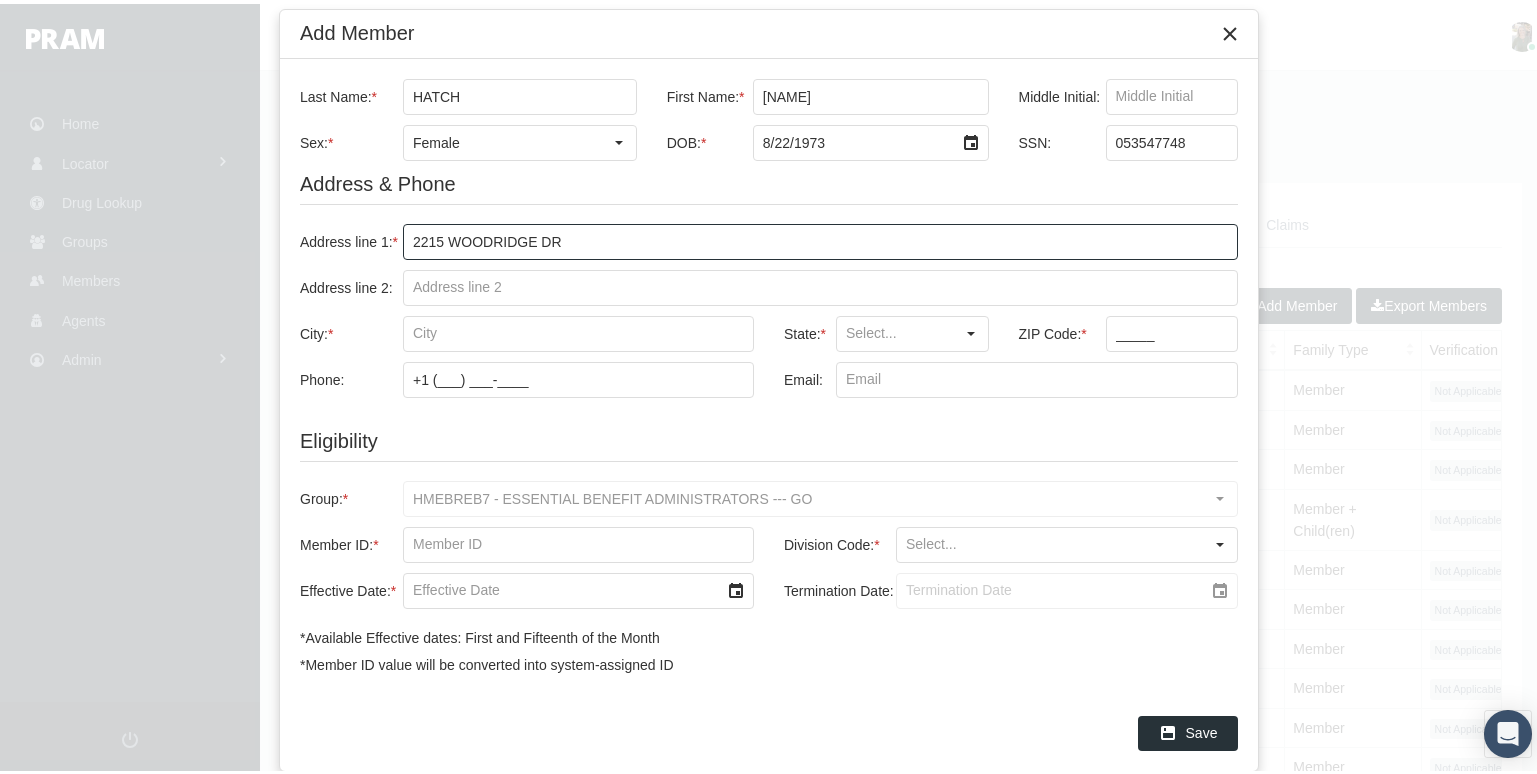 type on "2215 WOODRIDGE DR" 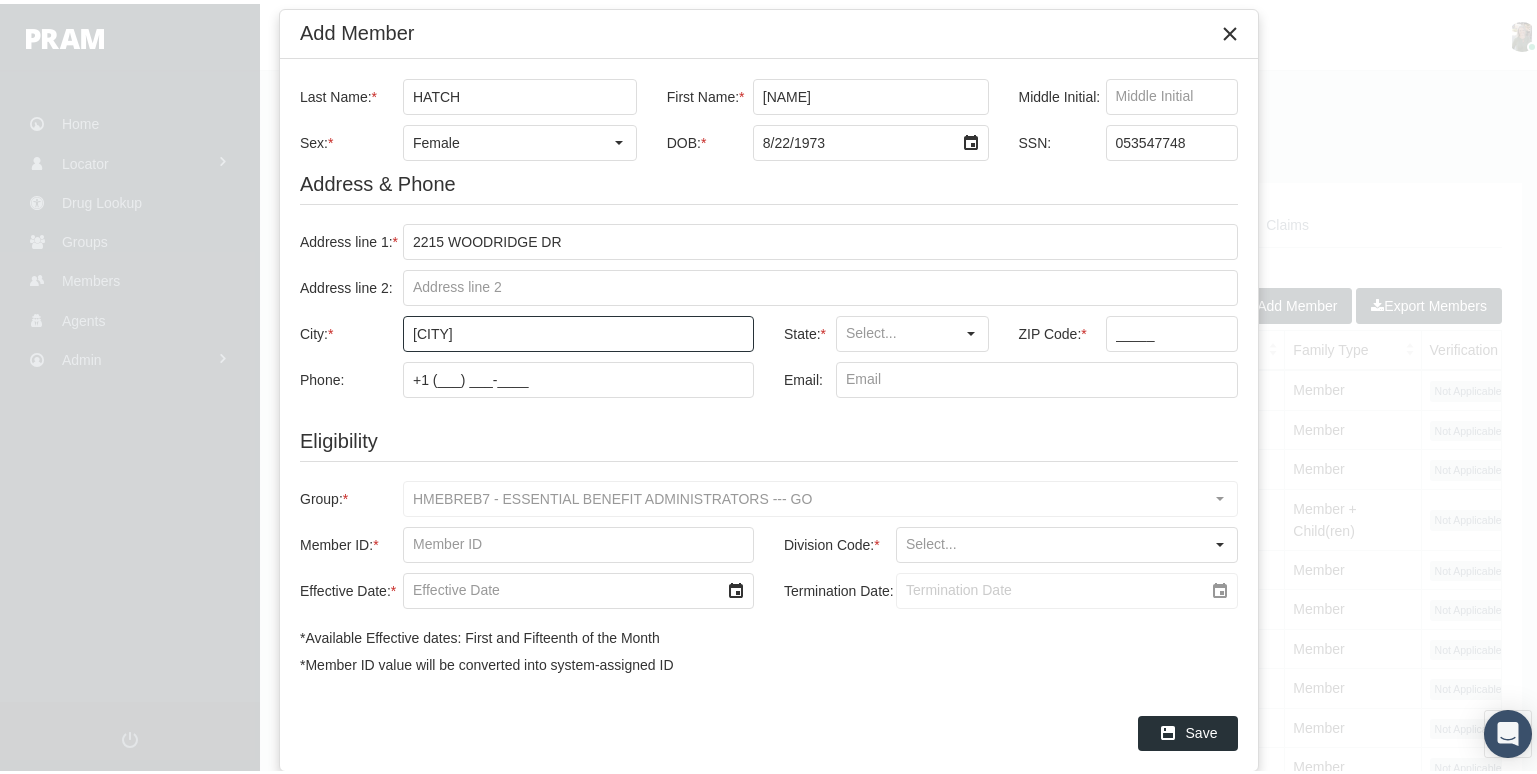 type on "SAINT PETERS" 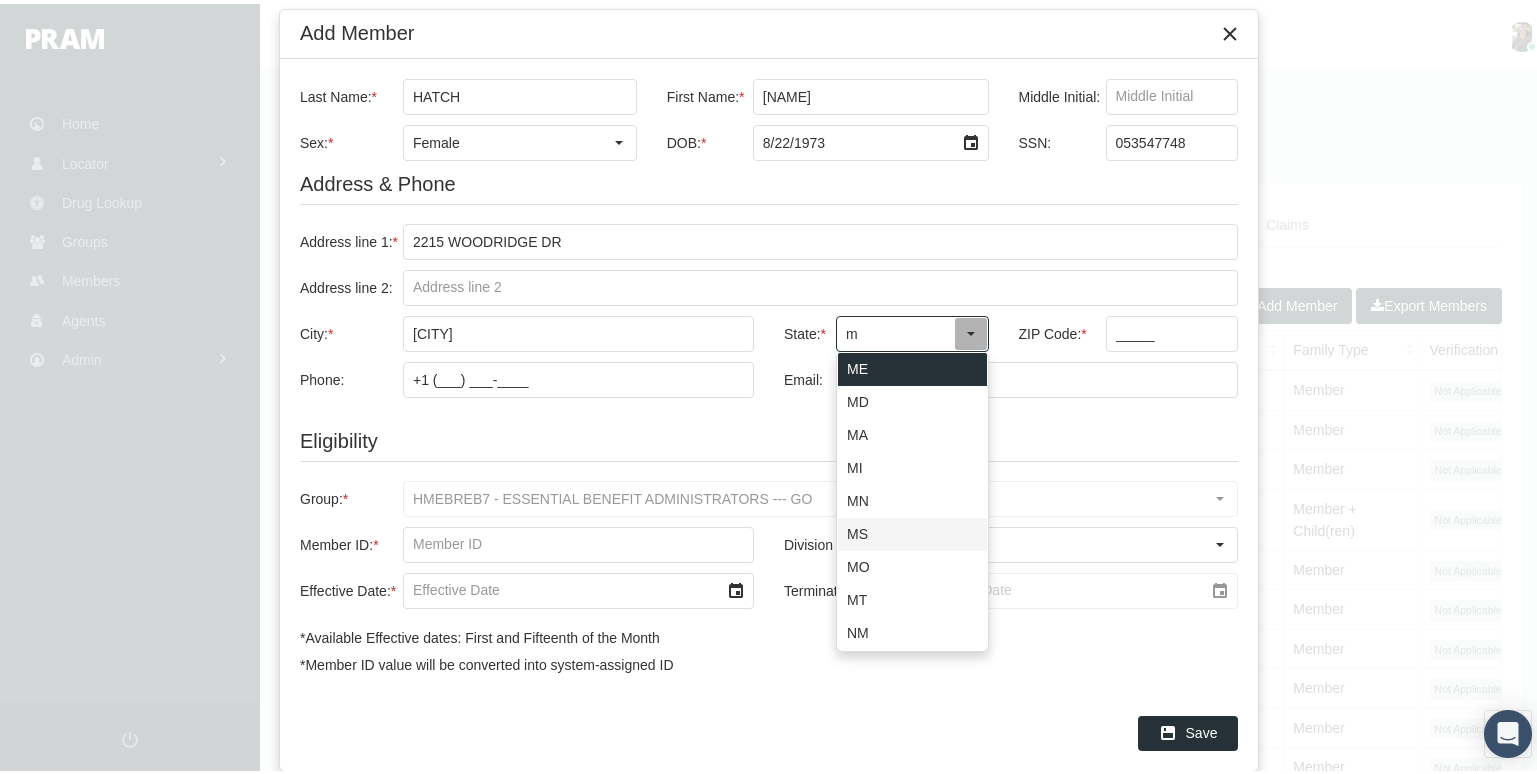 click on "MO" at bounding box center (912, 563) 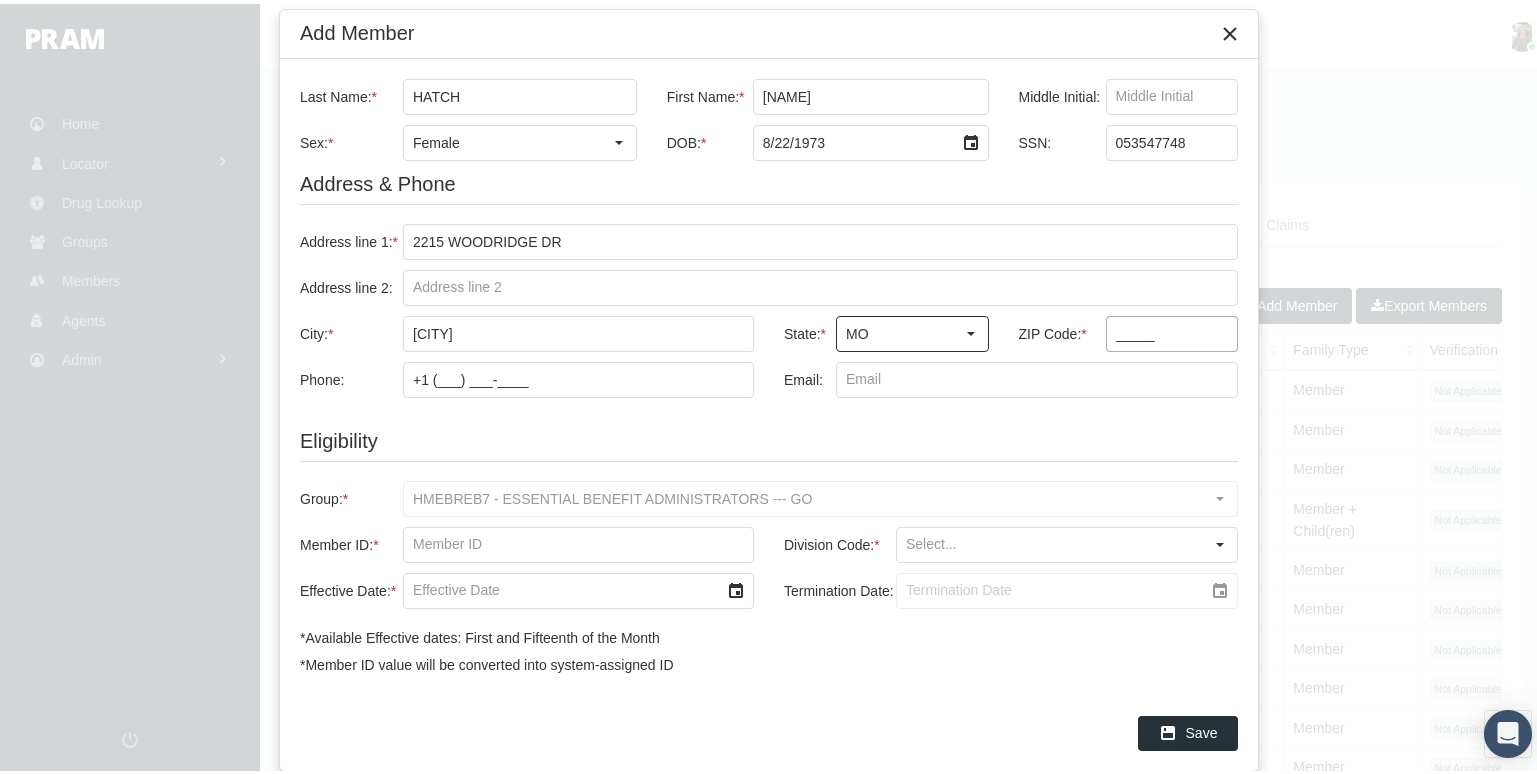 type on "MO" 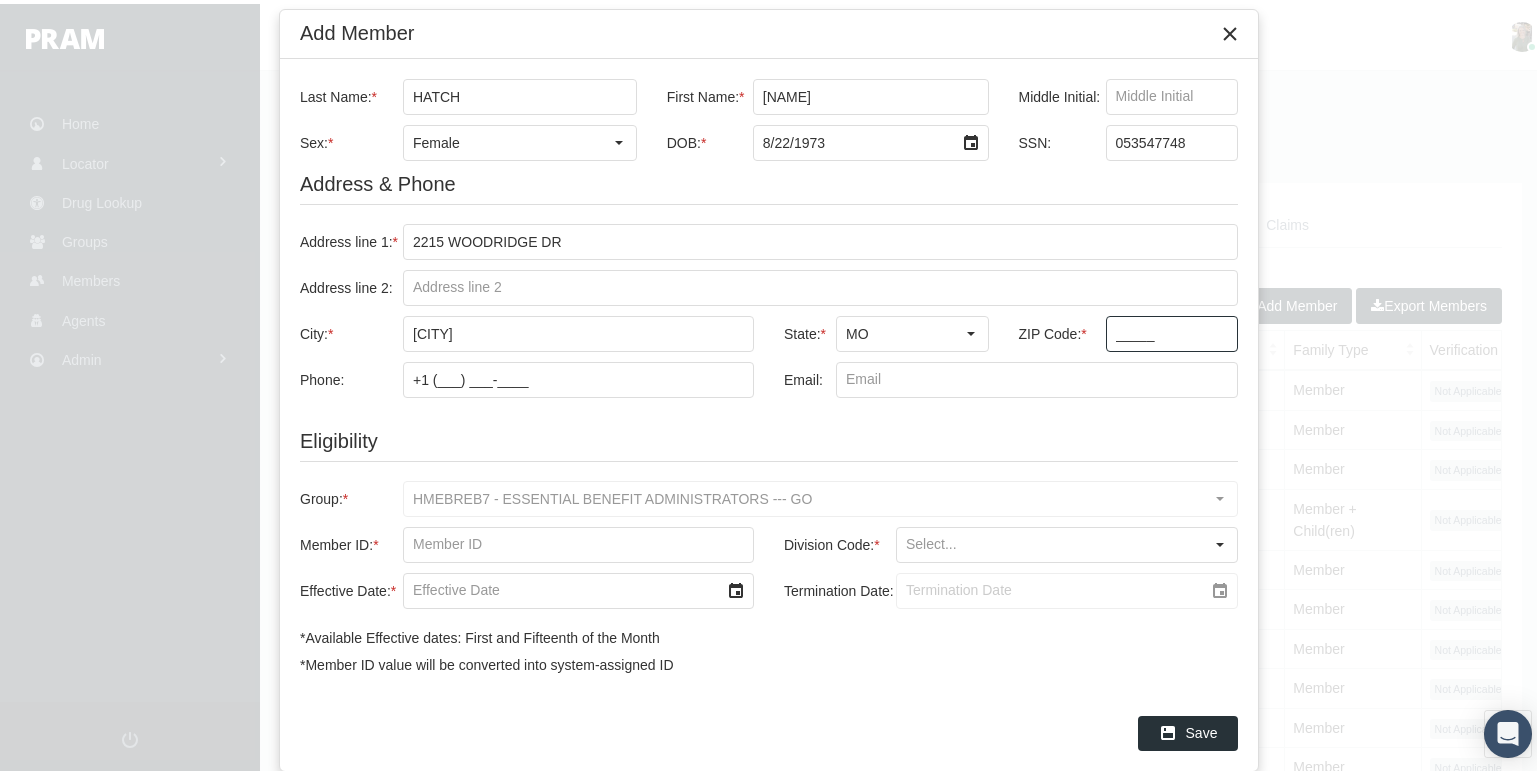 click on "_____" at bounding box center [1172, 330] 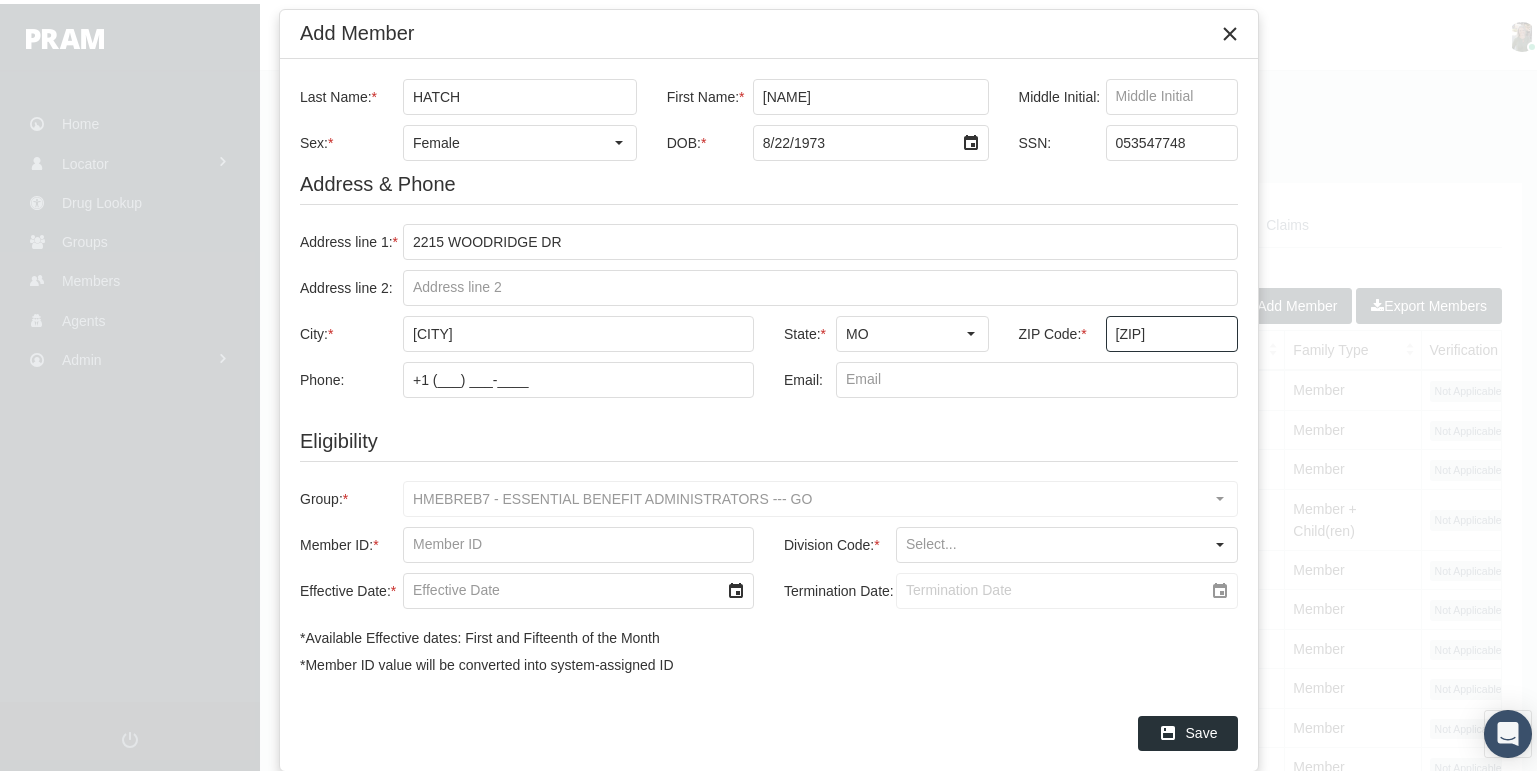 type on "63376" 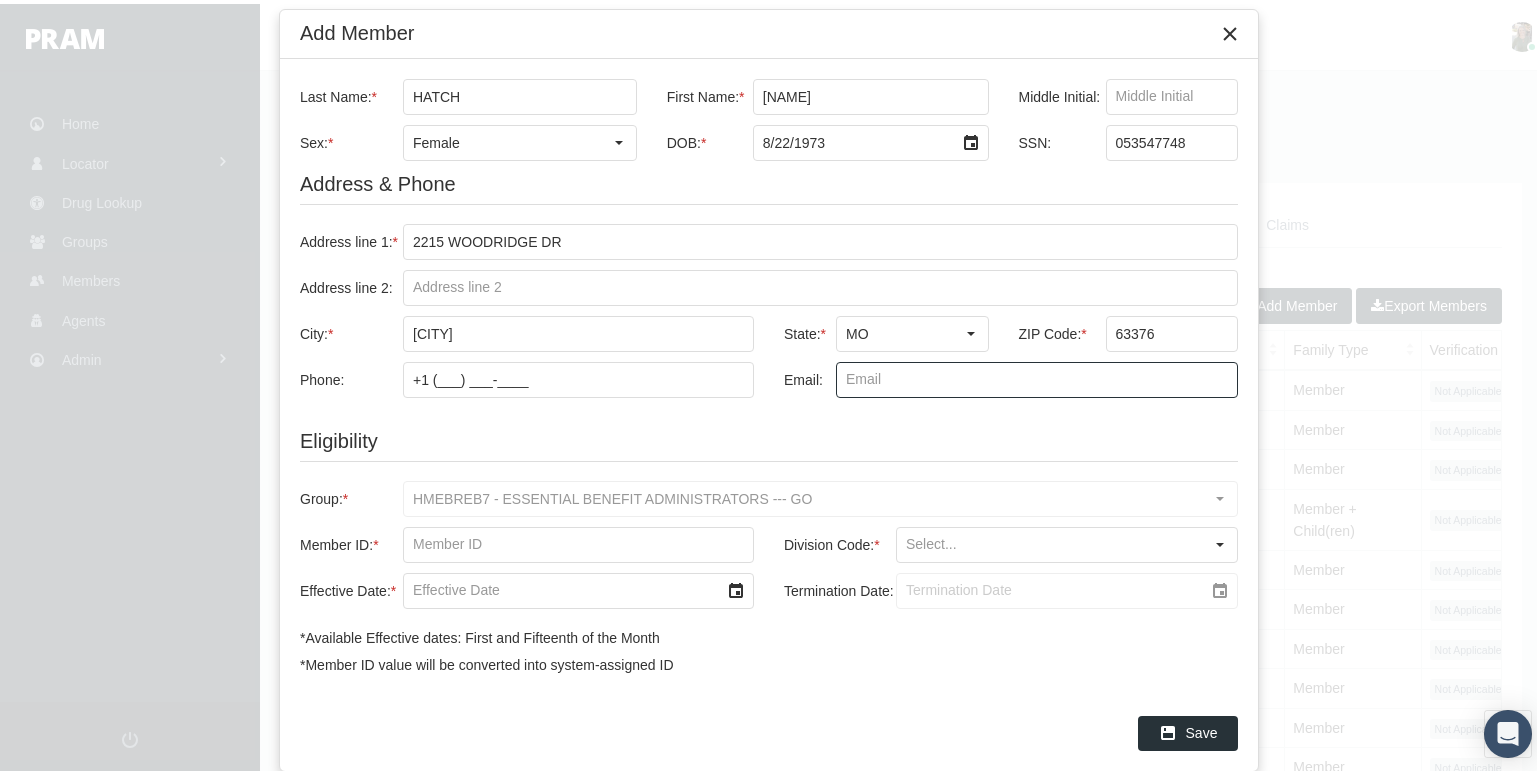click on "Email:" at bounding box center [1037, 376] 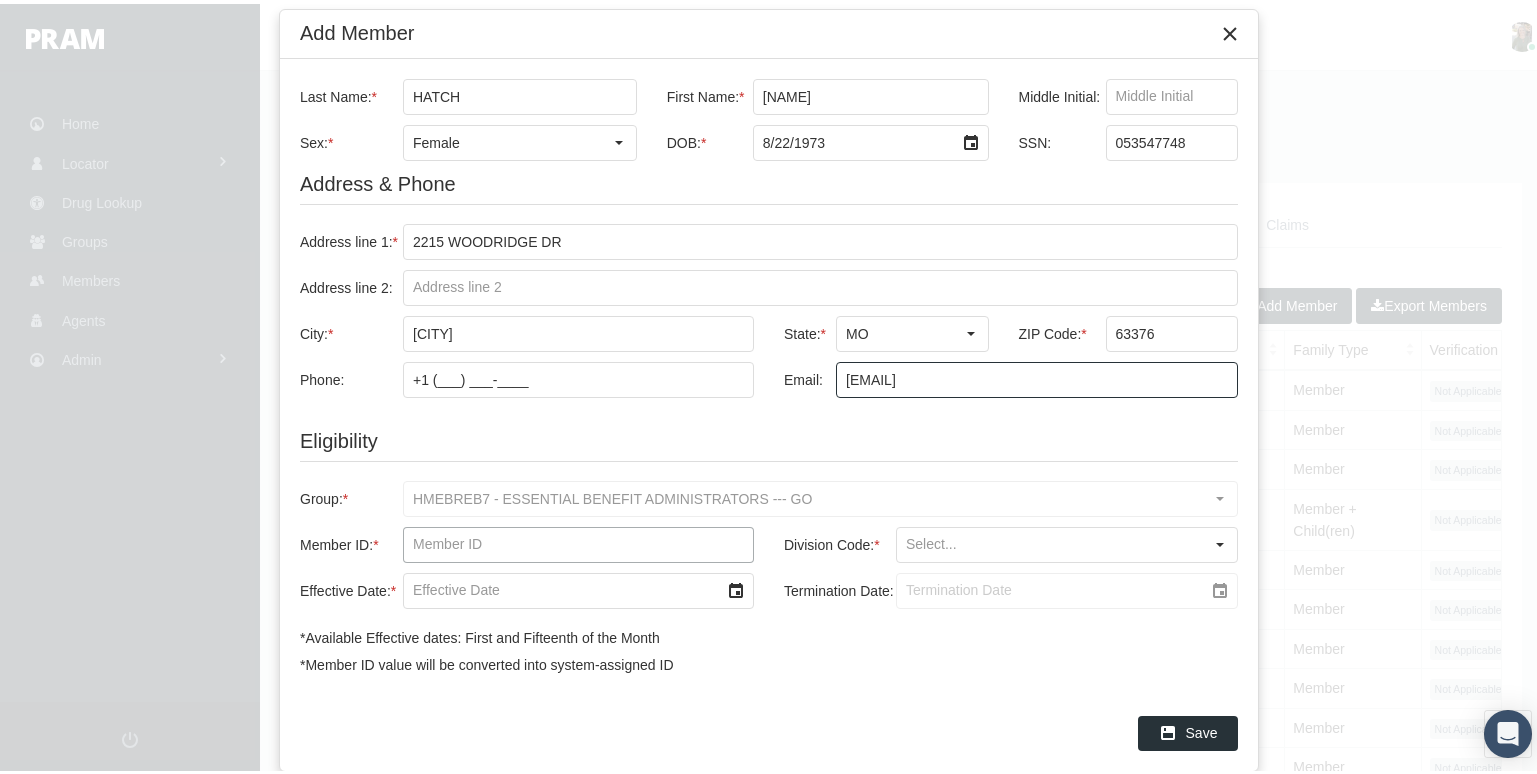 type on "elissagomez73@yahoo.com" 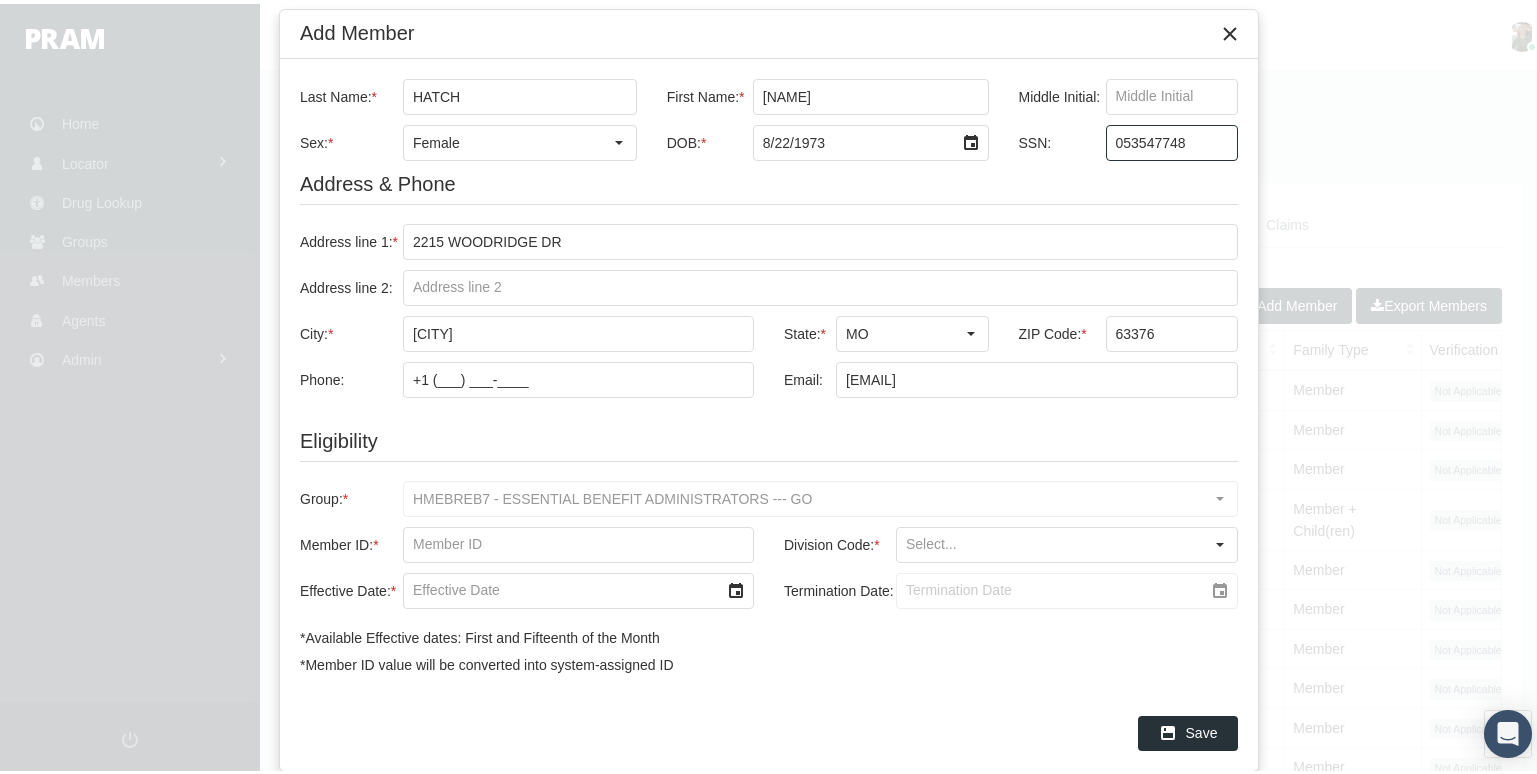 drag, startPoint x: 1188, startPoint y: 137, endPoint x: 1107, endPoint y: 136, distance: 81.00617 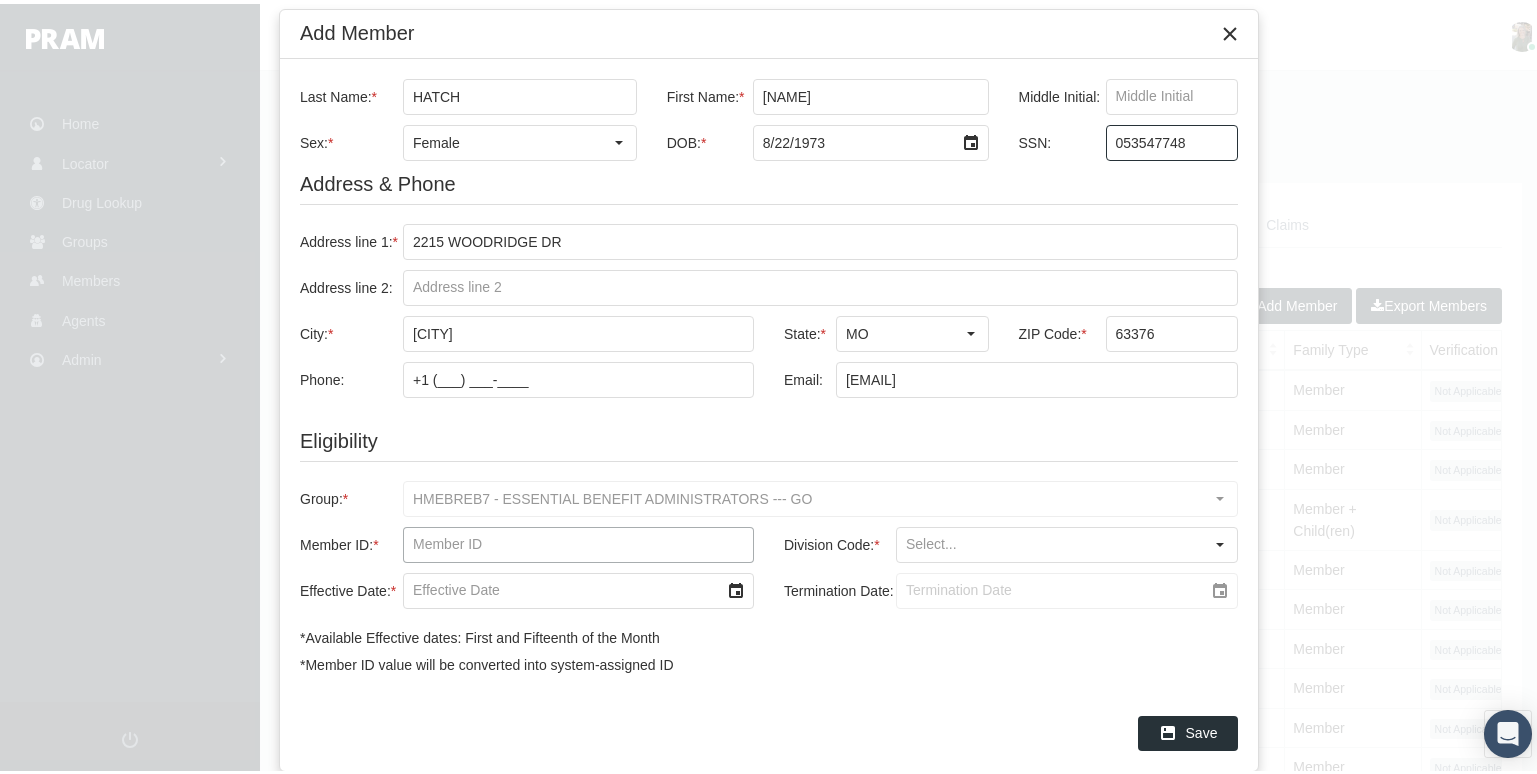 click on "Member ID:  *" at bounding box center [578, 541] 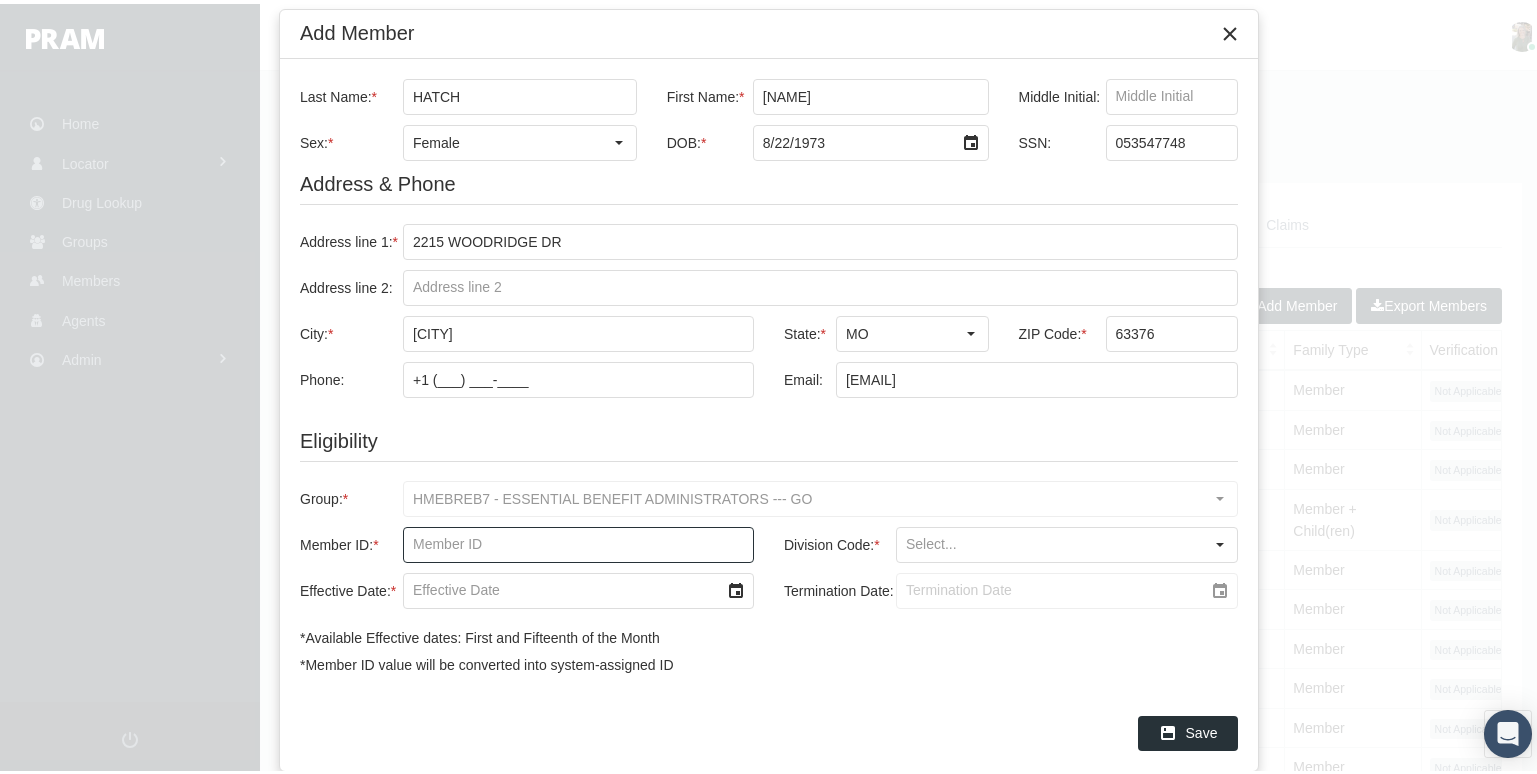 paste on "053547748" 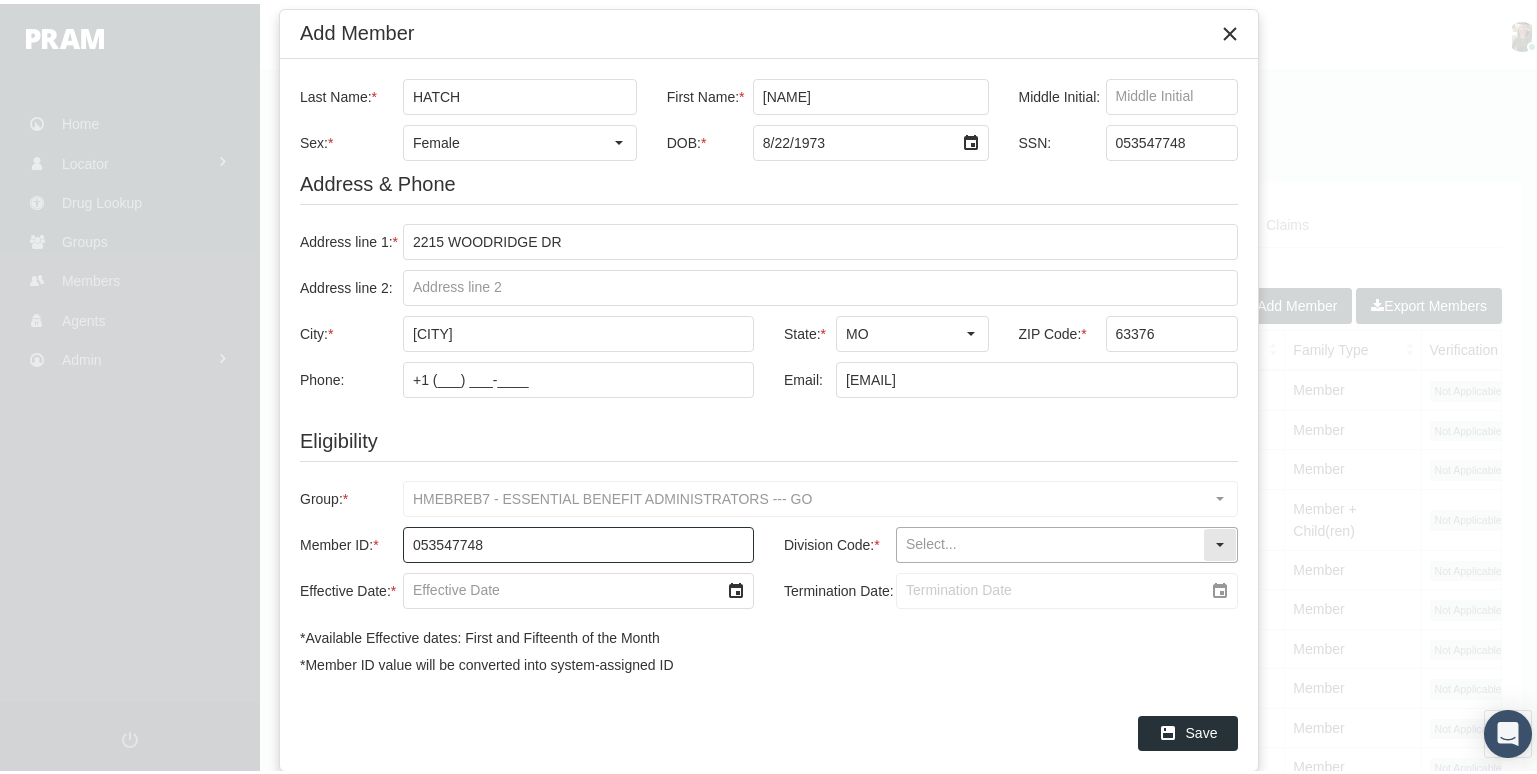 type on "053547748" 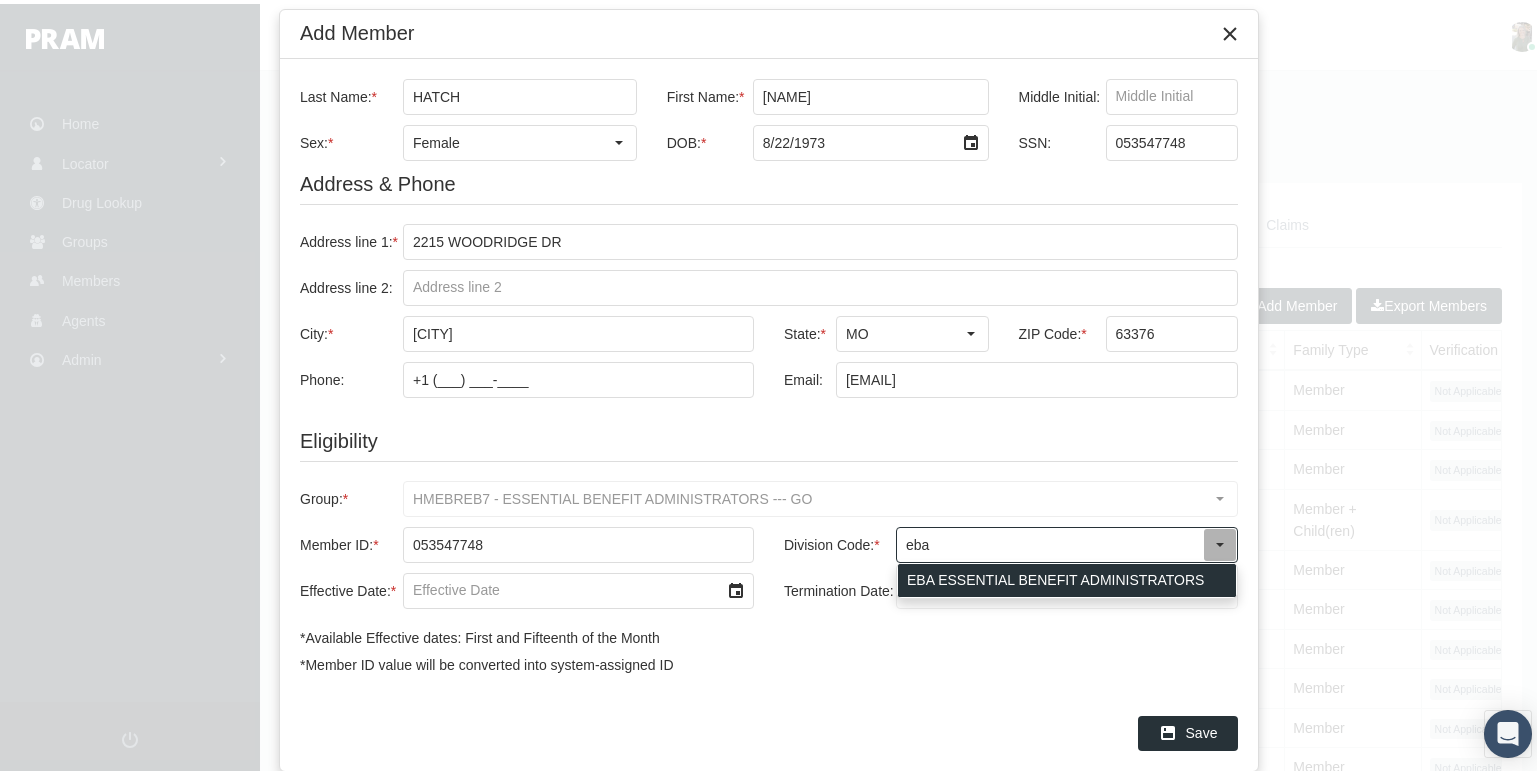 click on "EBA ESSENTIAL BENEFIT ADMINISTRATORS" at bounding box center [1067, 576] 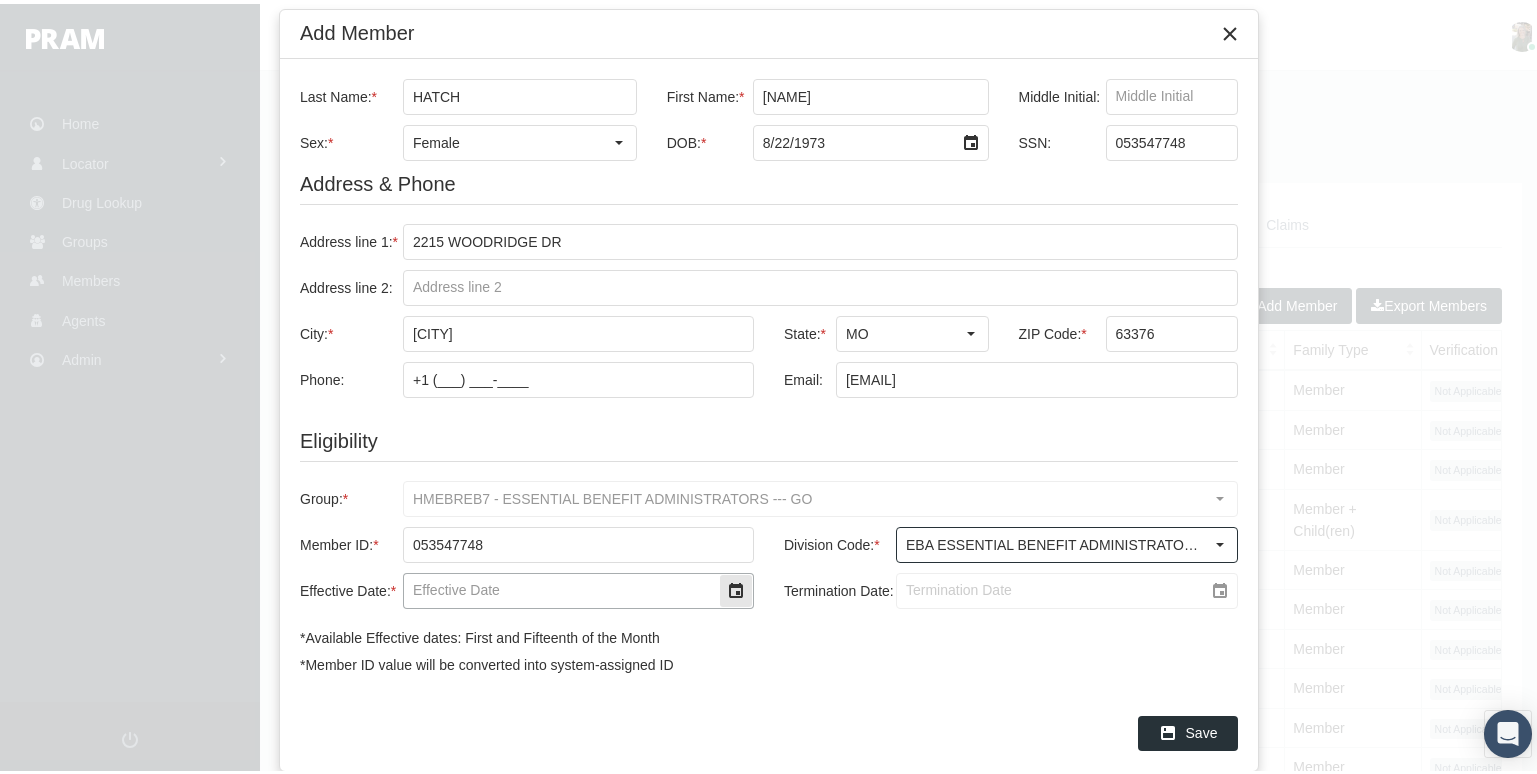 type on "EBA ESSENTIAL BENEFIT ADMINISTRATORS" 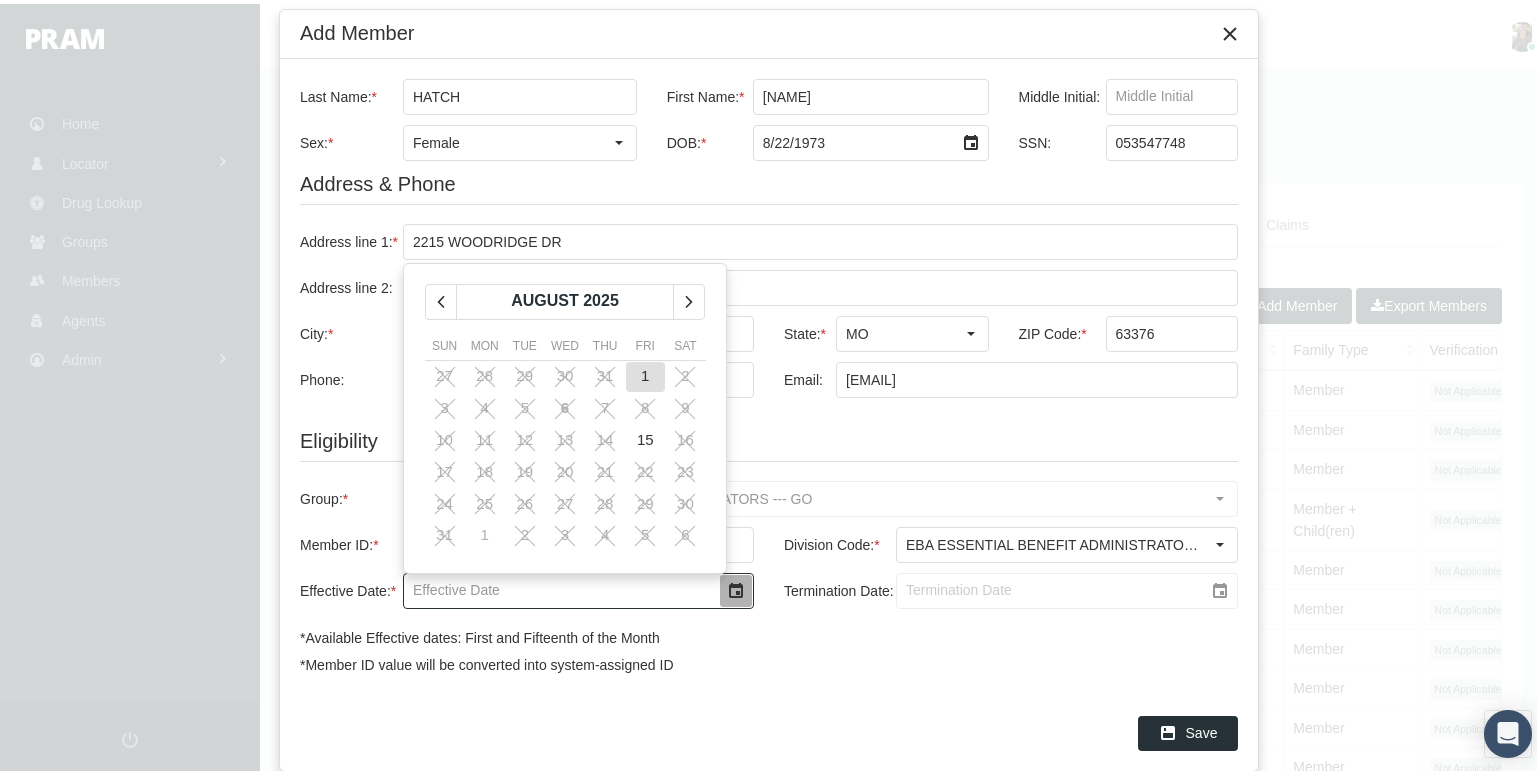 click on "1" at bounding box center [645, 371] 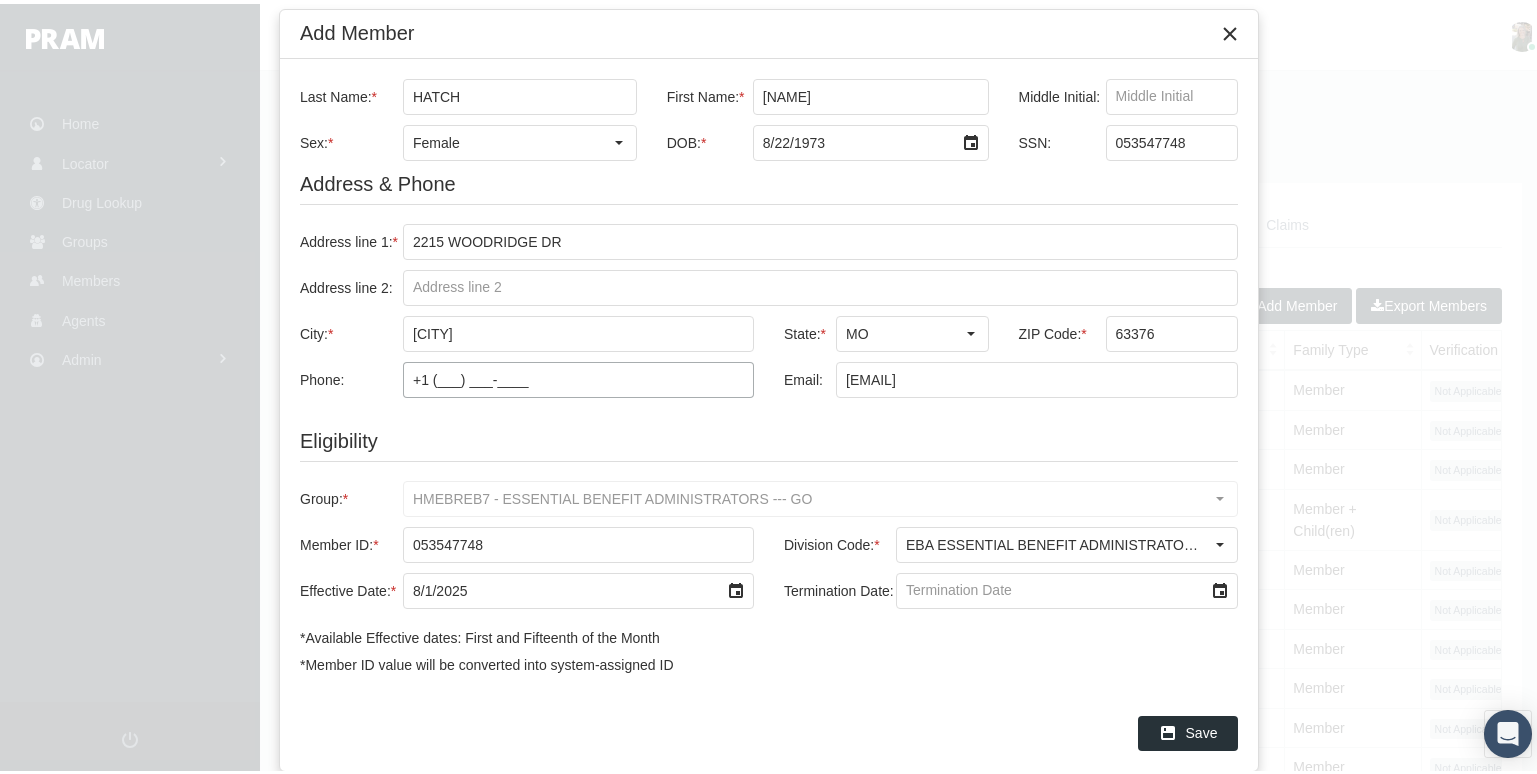 click on "+1 (___) ___-____" at bounding box center (578, 376) 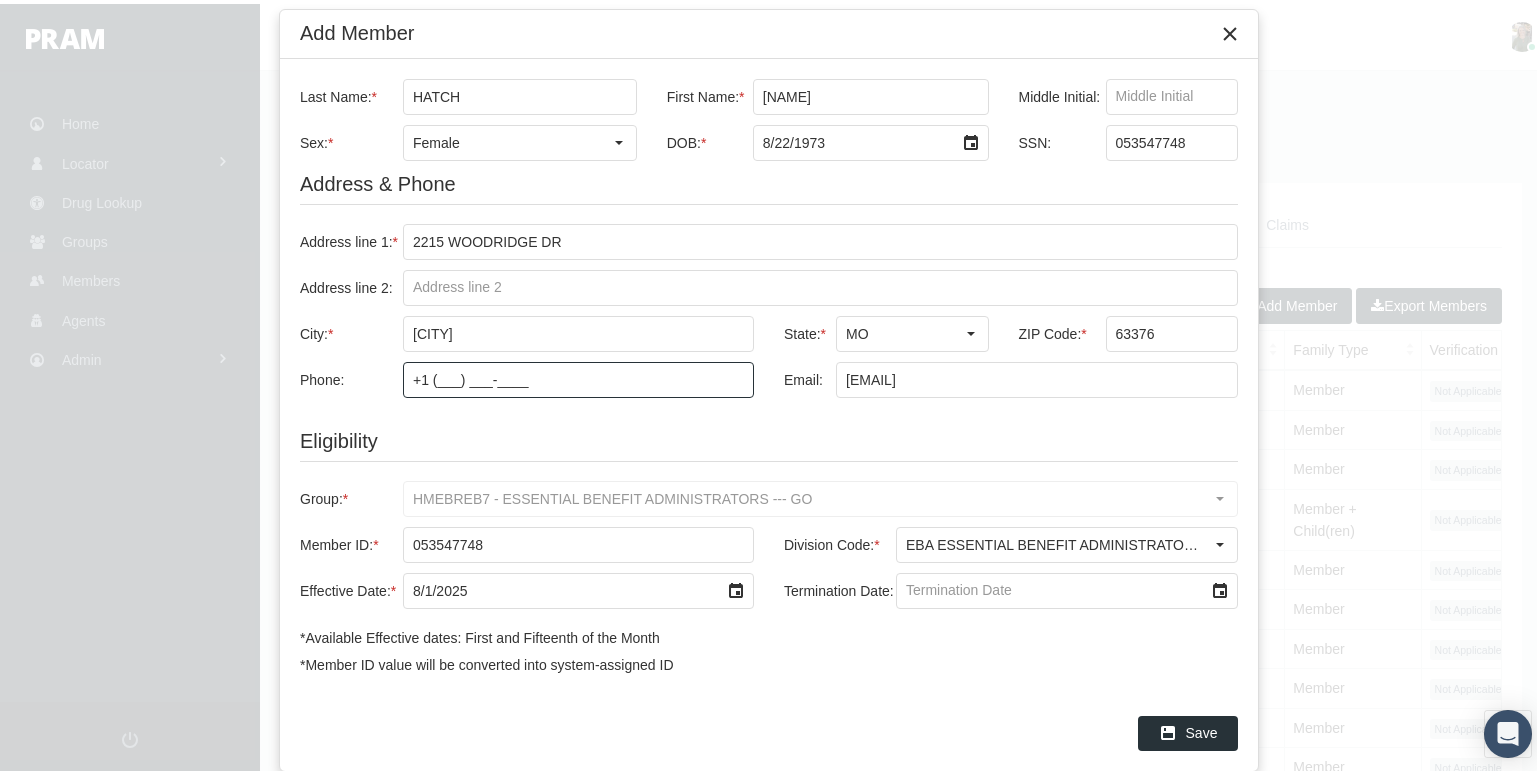 click on "+1 (___) ___-____" at bounding box center [578, 376] 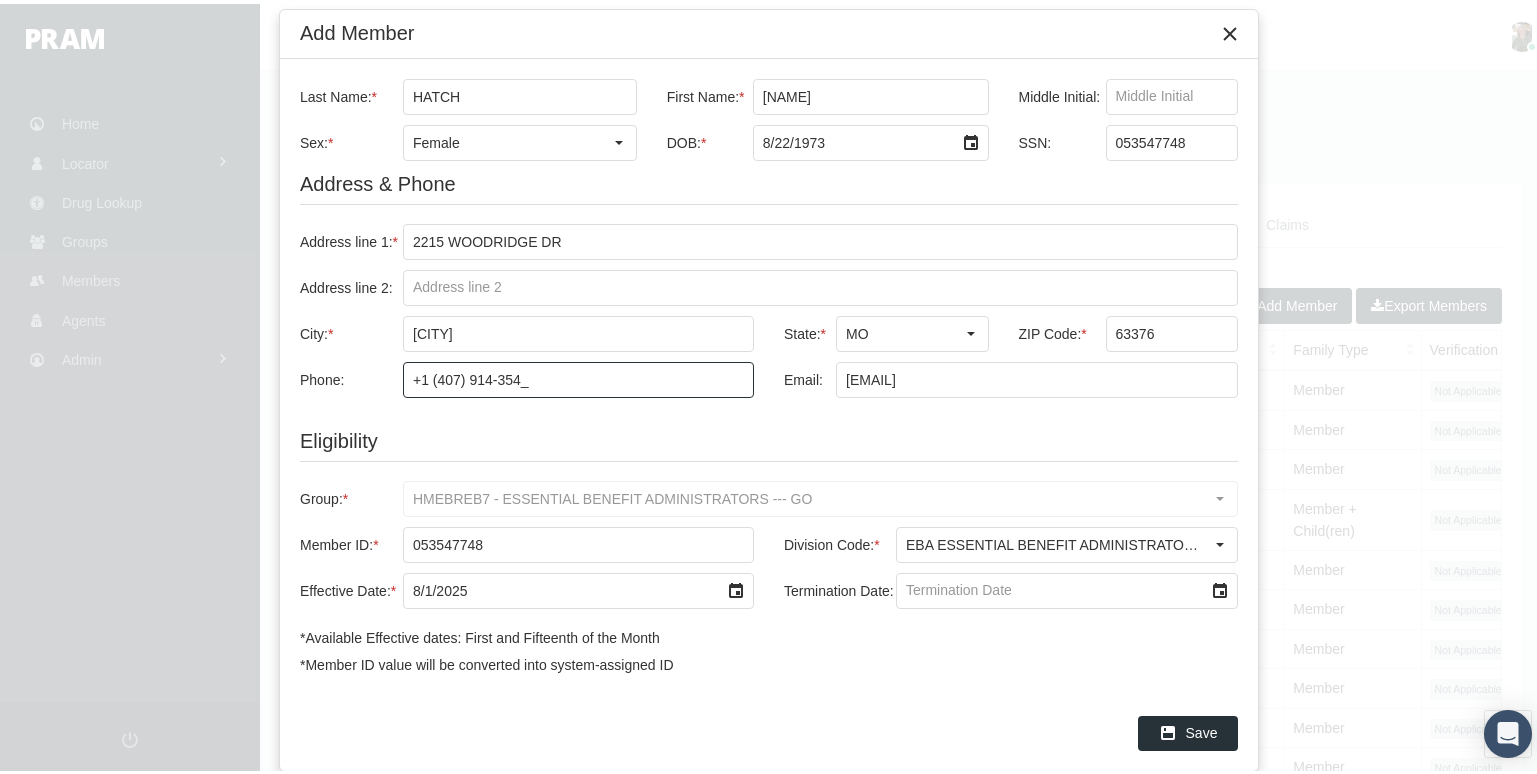 type on "+1 (407) 914-3543" 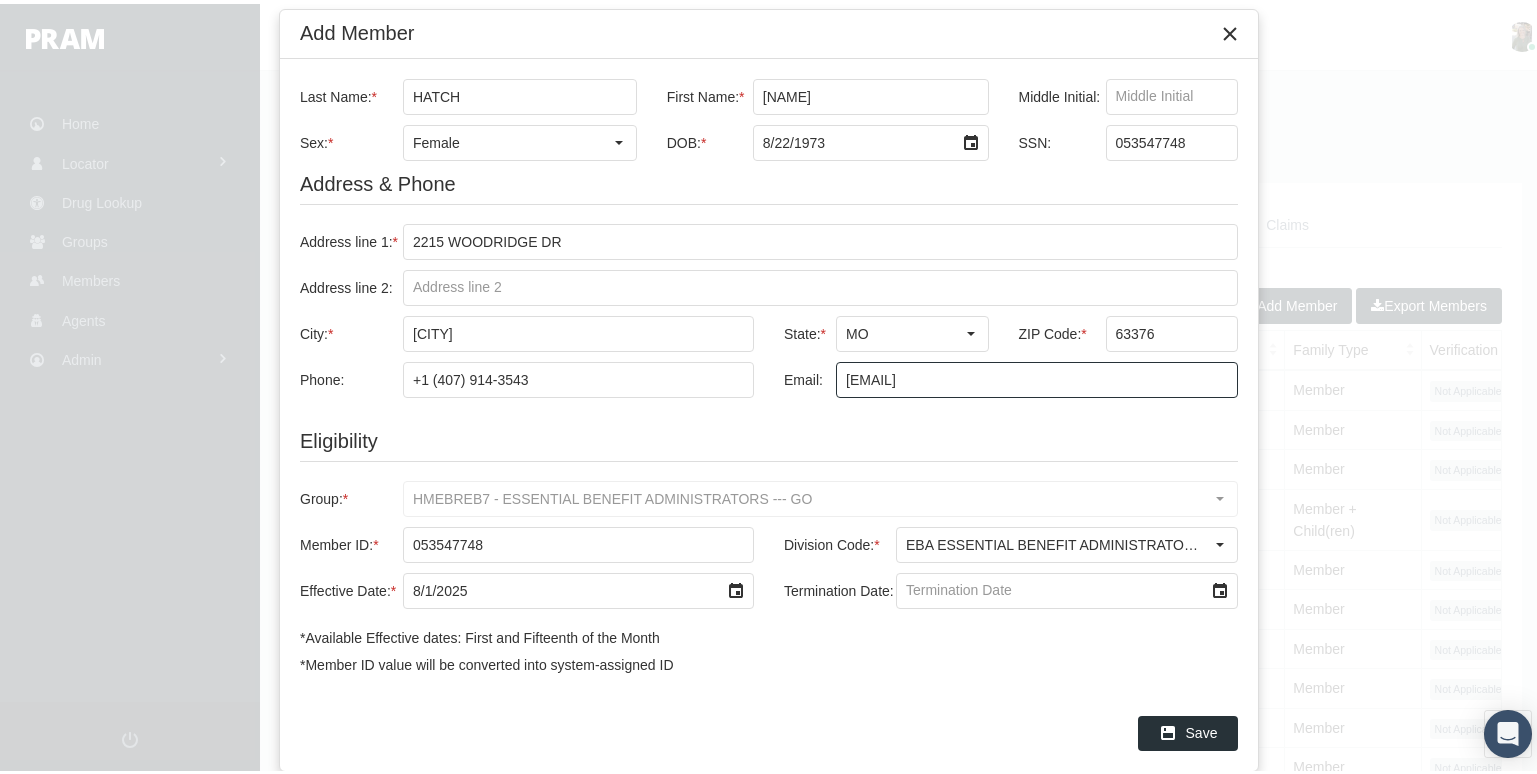 click on "elissagomez73@yahoo.com" at bounding box center [1037, 376] 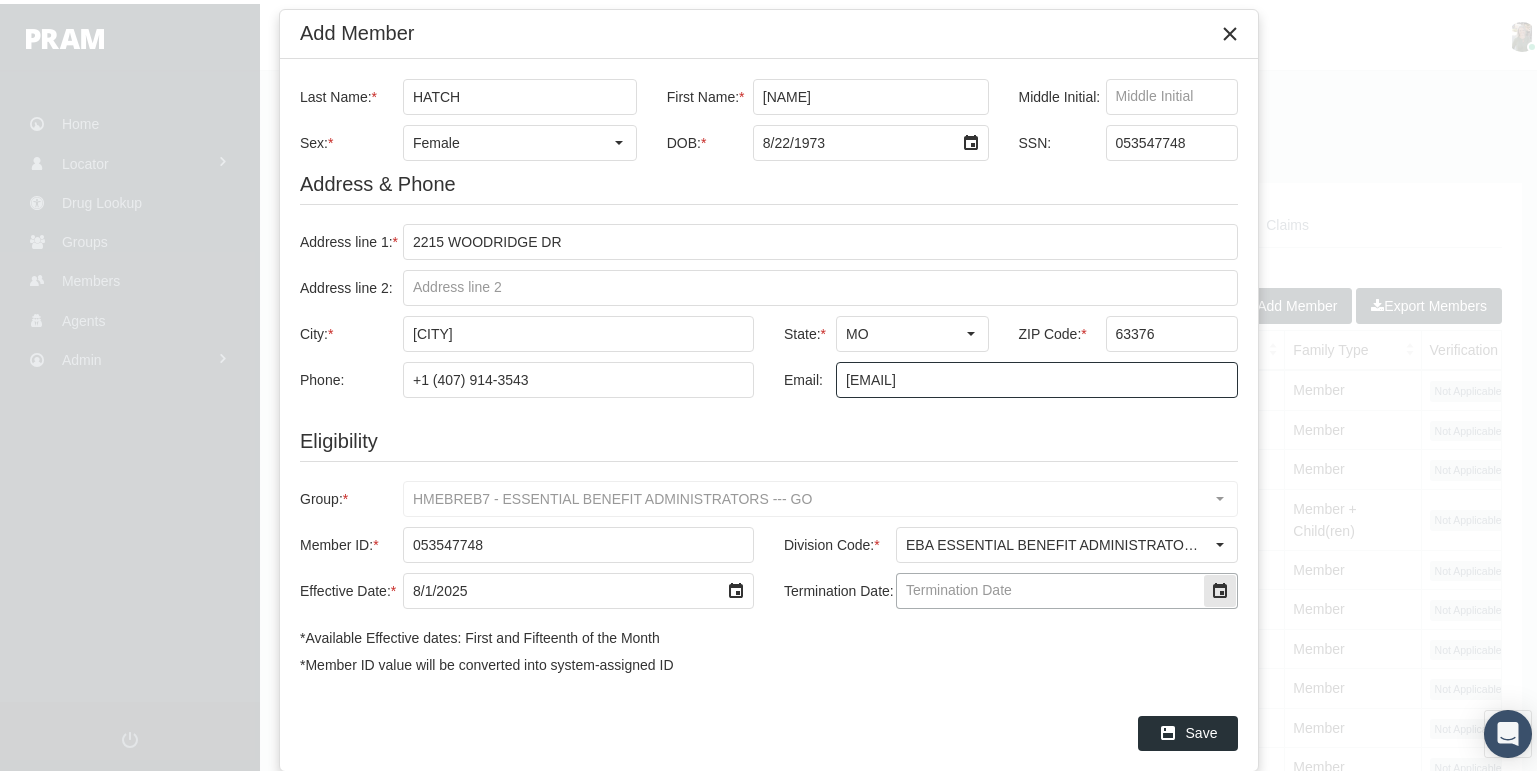 click on "Termination Date:" at bounding box center [1050, 587] 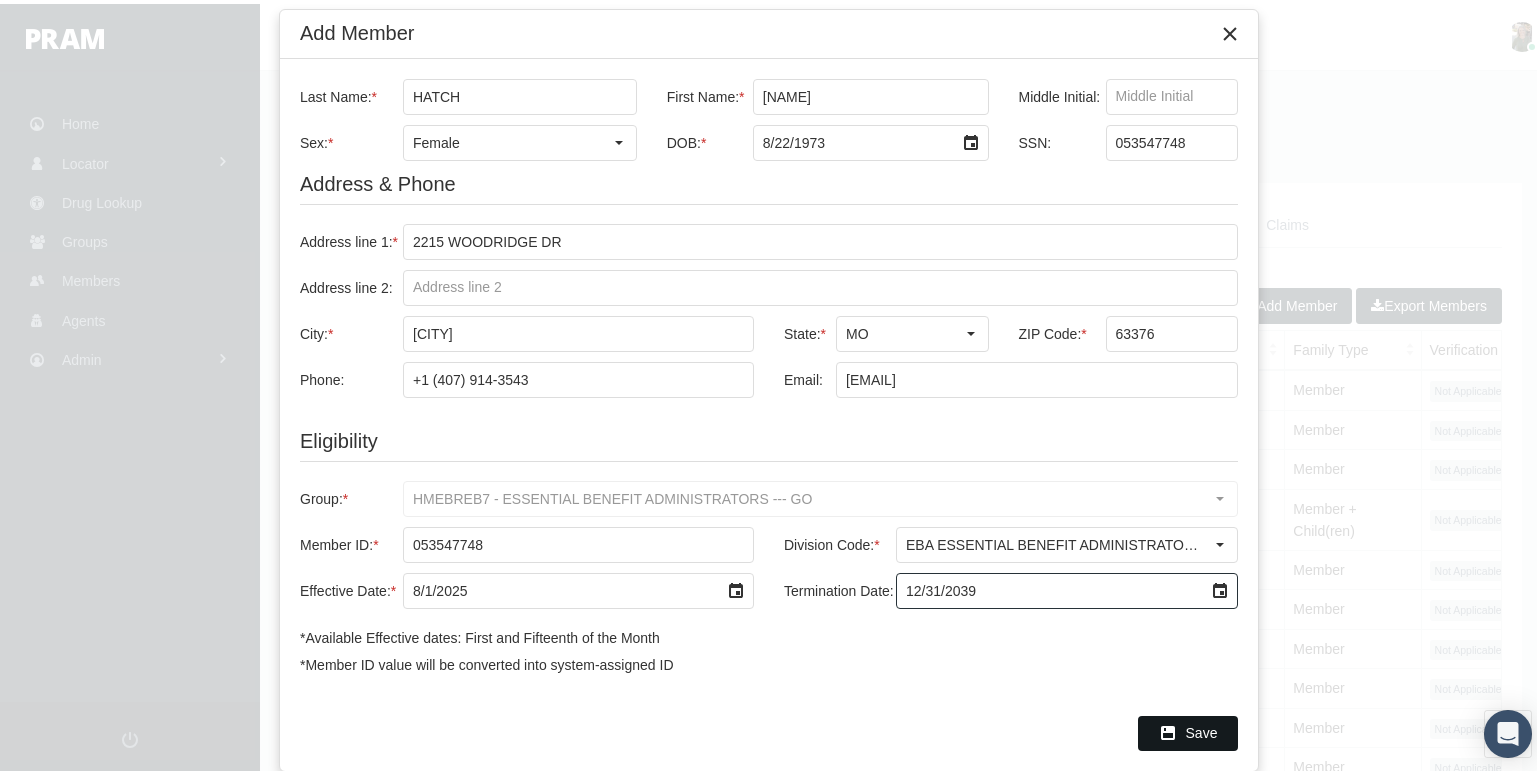 type on "12/31/2039" 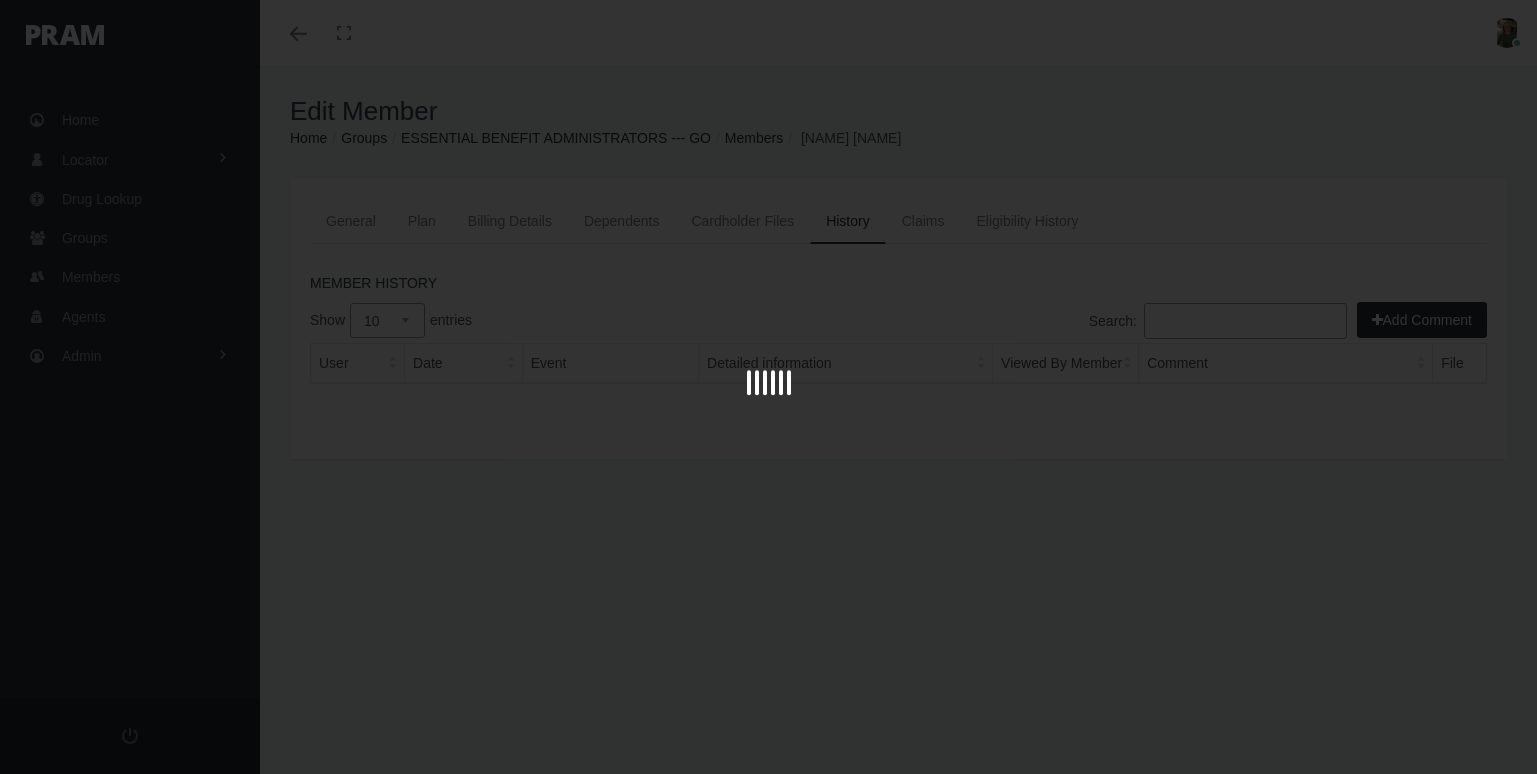 scroll, scrollTop: 0, scrollLeft: 0, axis: both 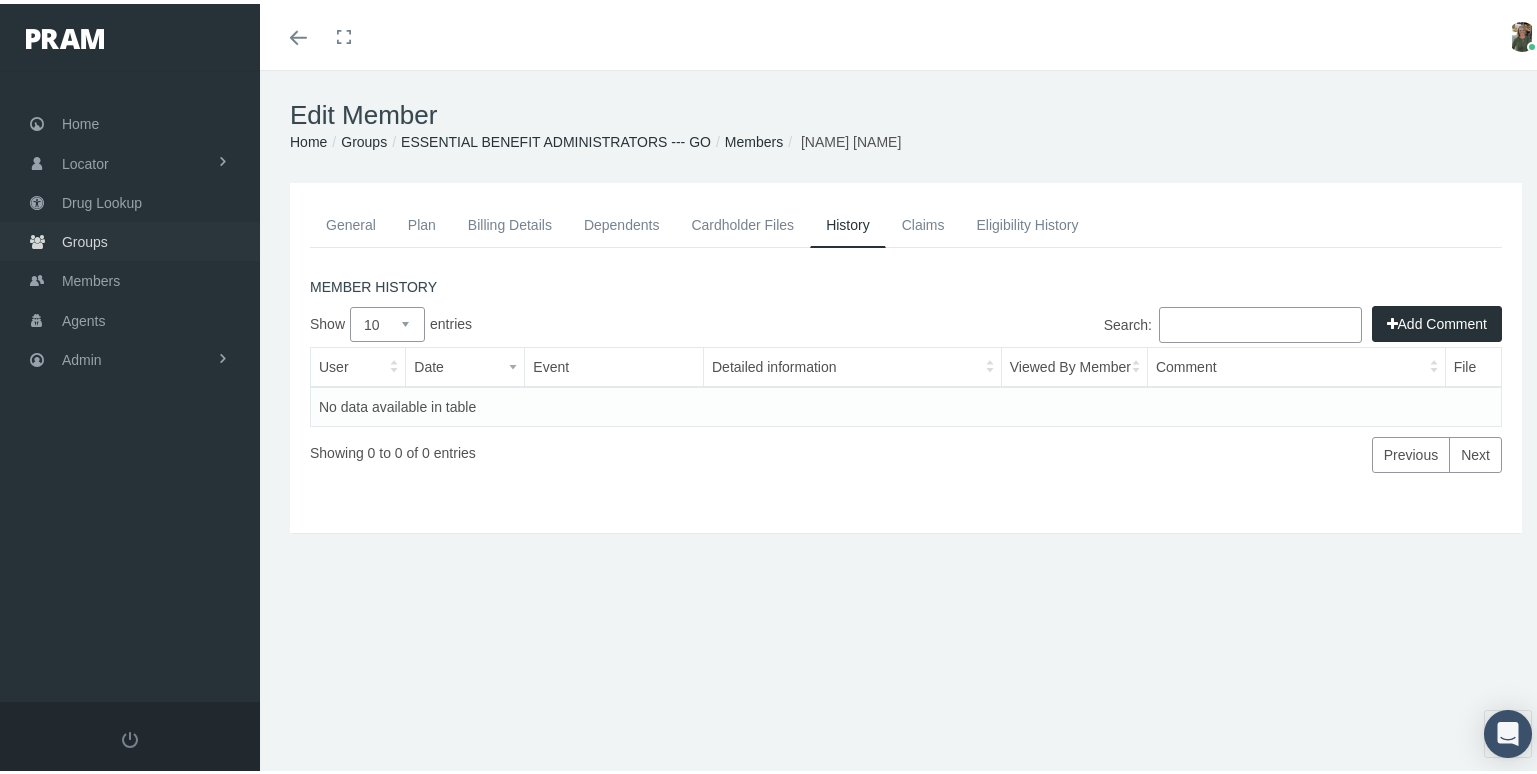 click on "Groups" at bounding box center (85, 238) 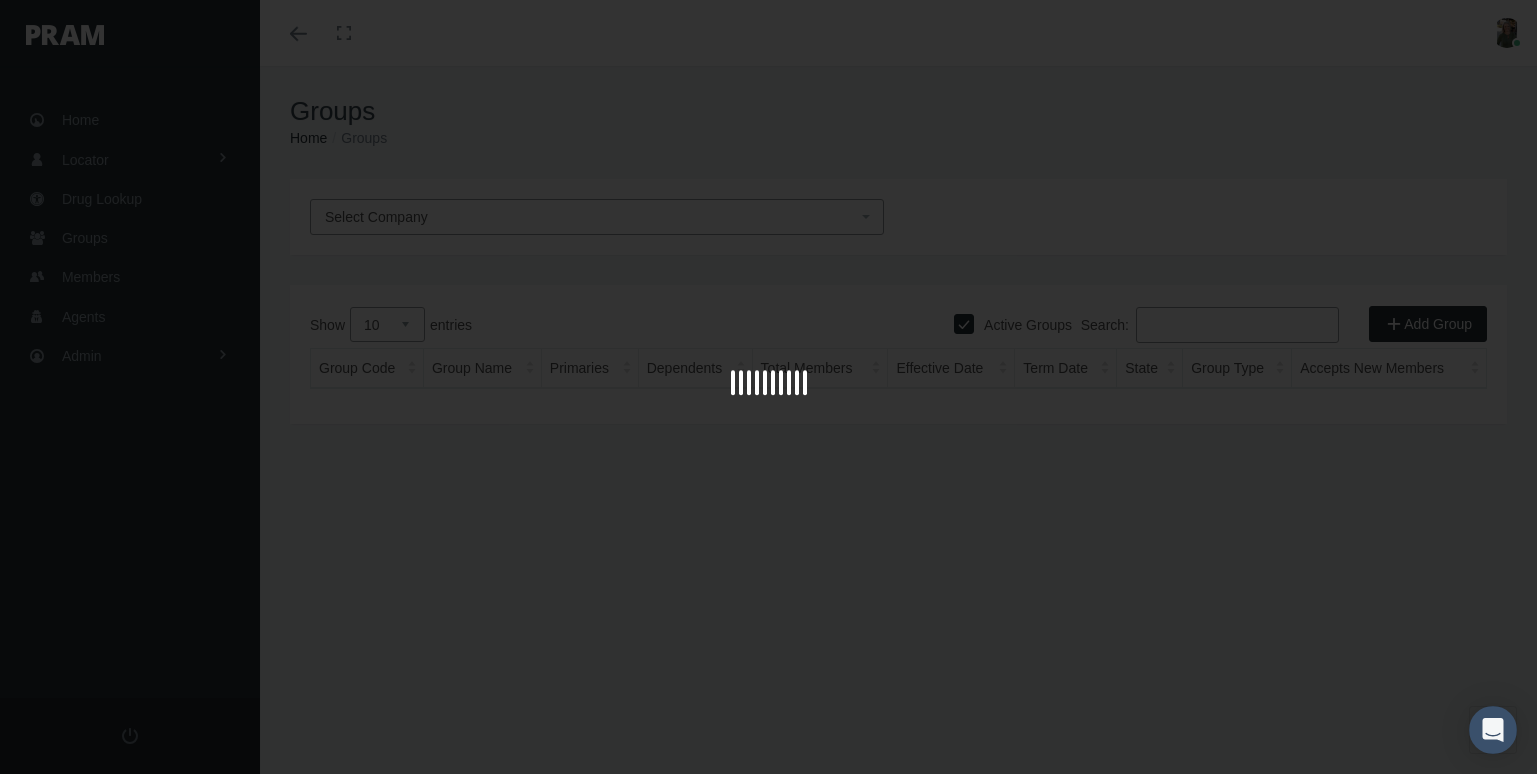 scroll, scrollTop: 0, scrollLeft: 0, axis: both 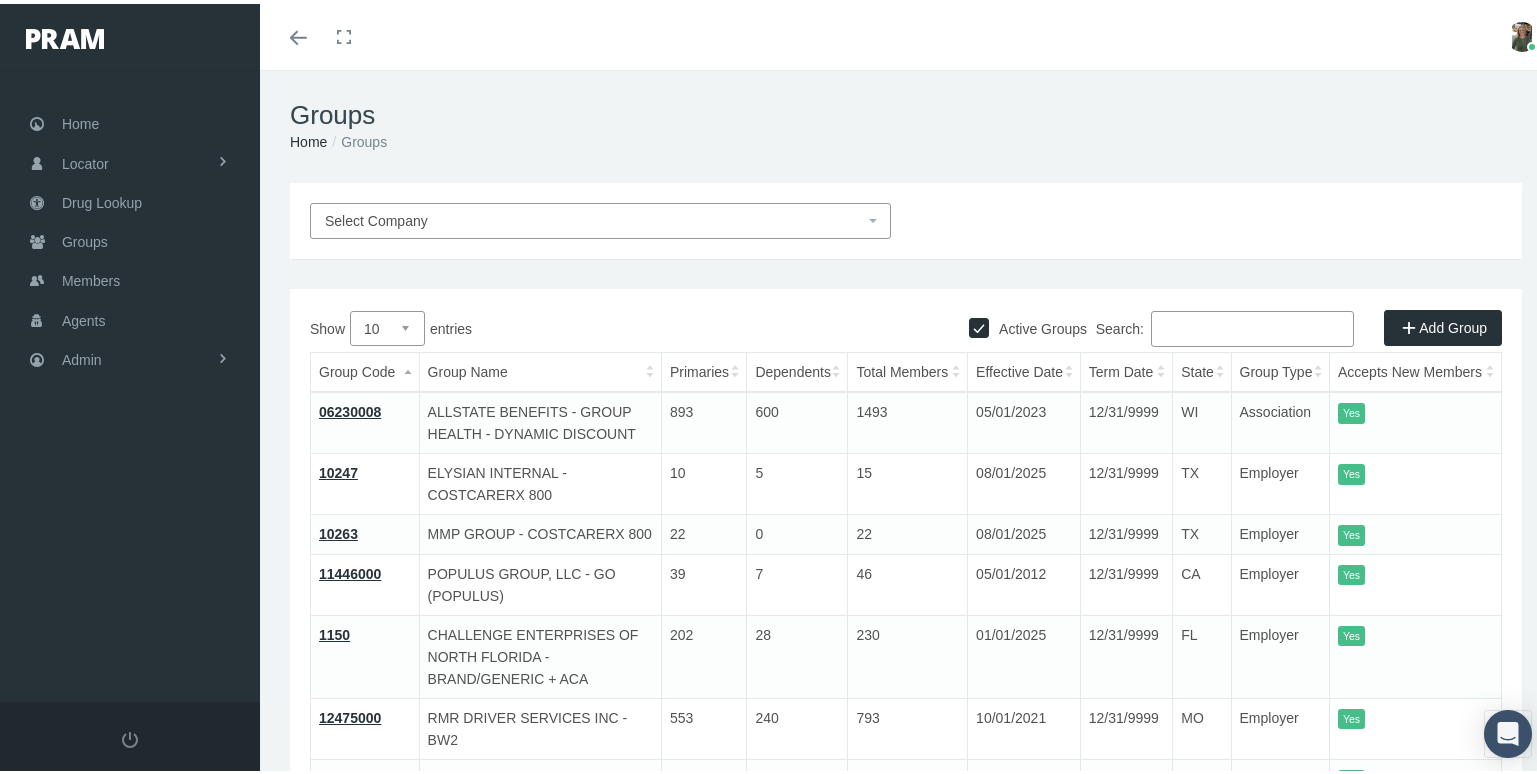 click on "Search:" at bounding box center (1252, 325) 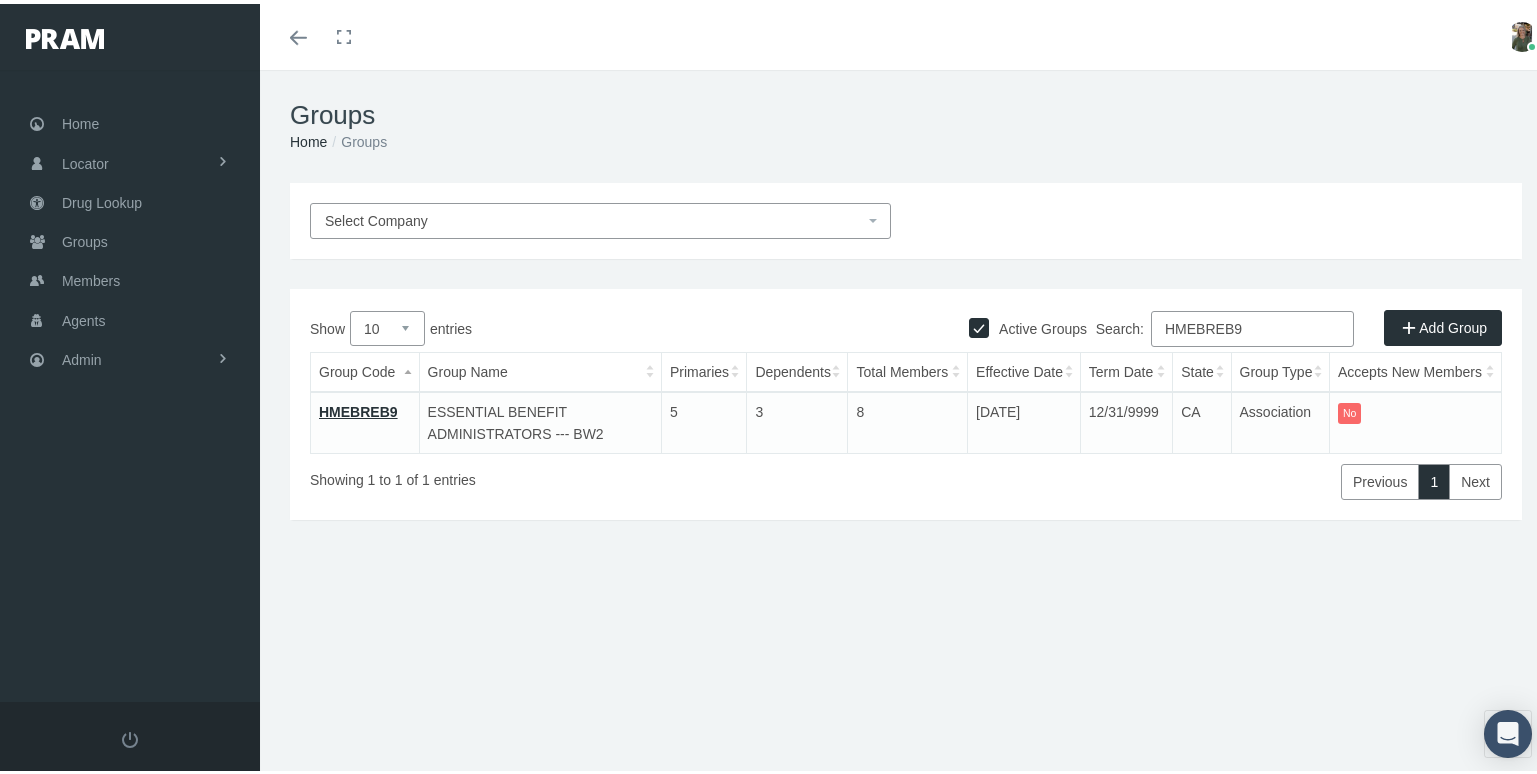 type on "HMEBREB9" 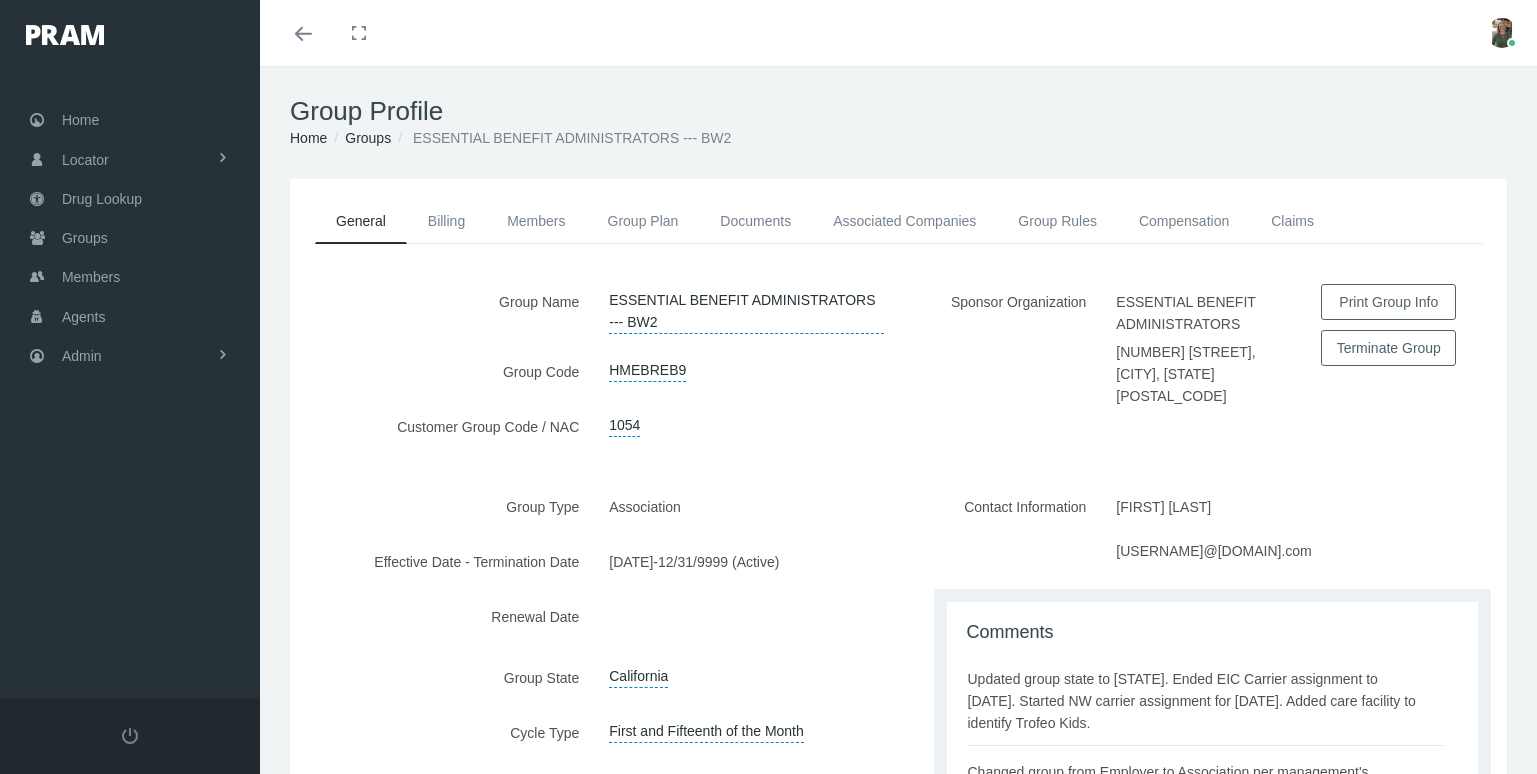 scroll, scrollTop: 0, scrollLeft: 0, axis: both 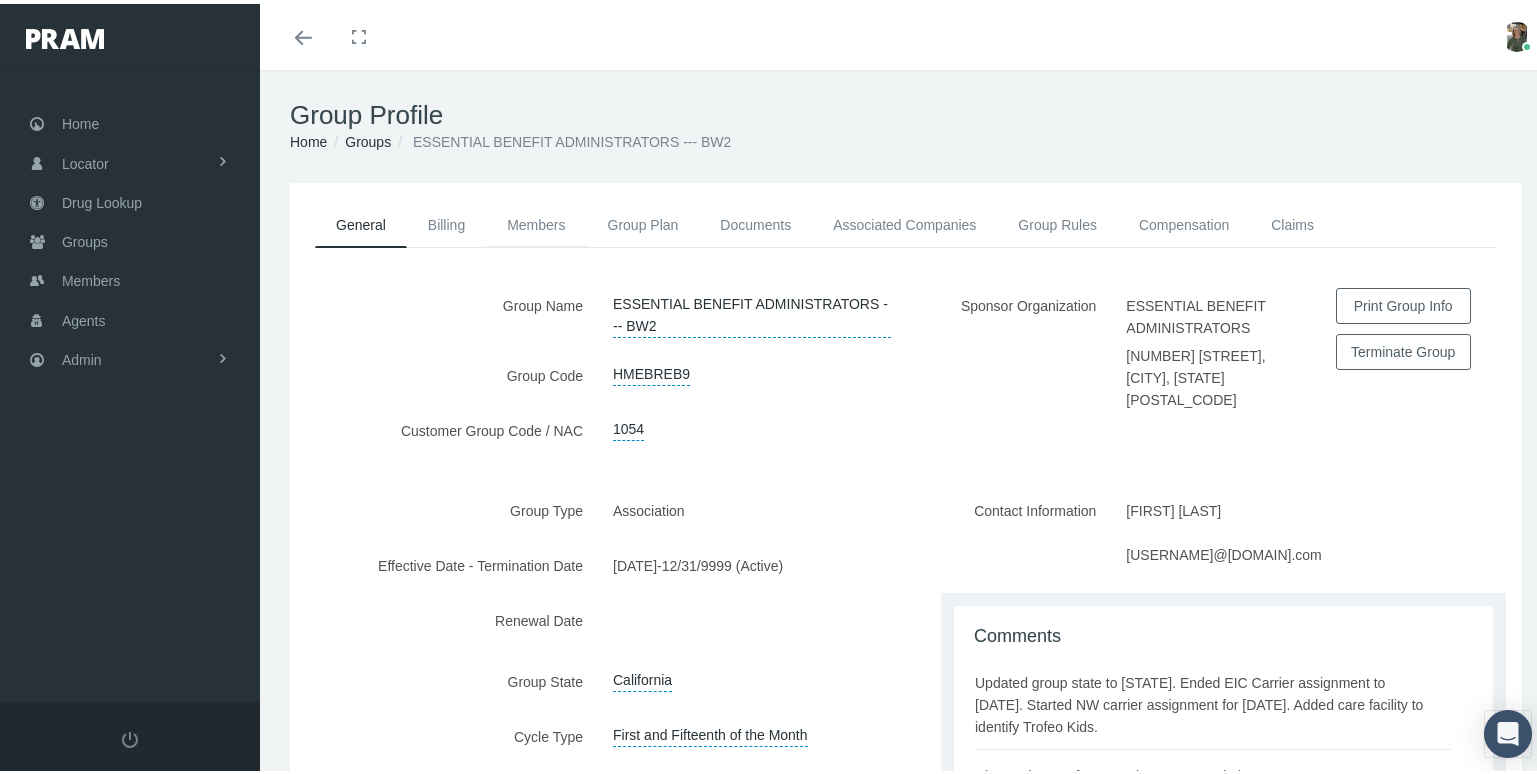 click on "Members" at bounding box center [536, 221] 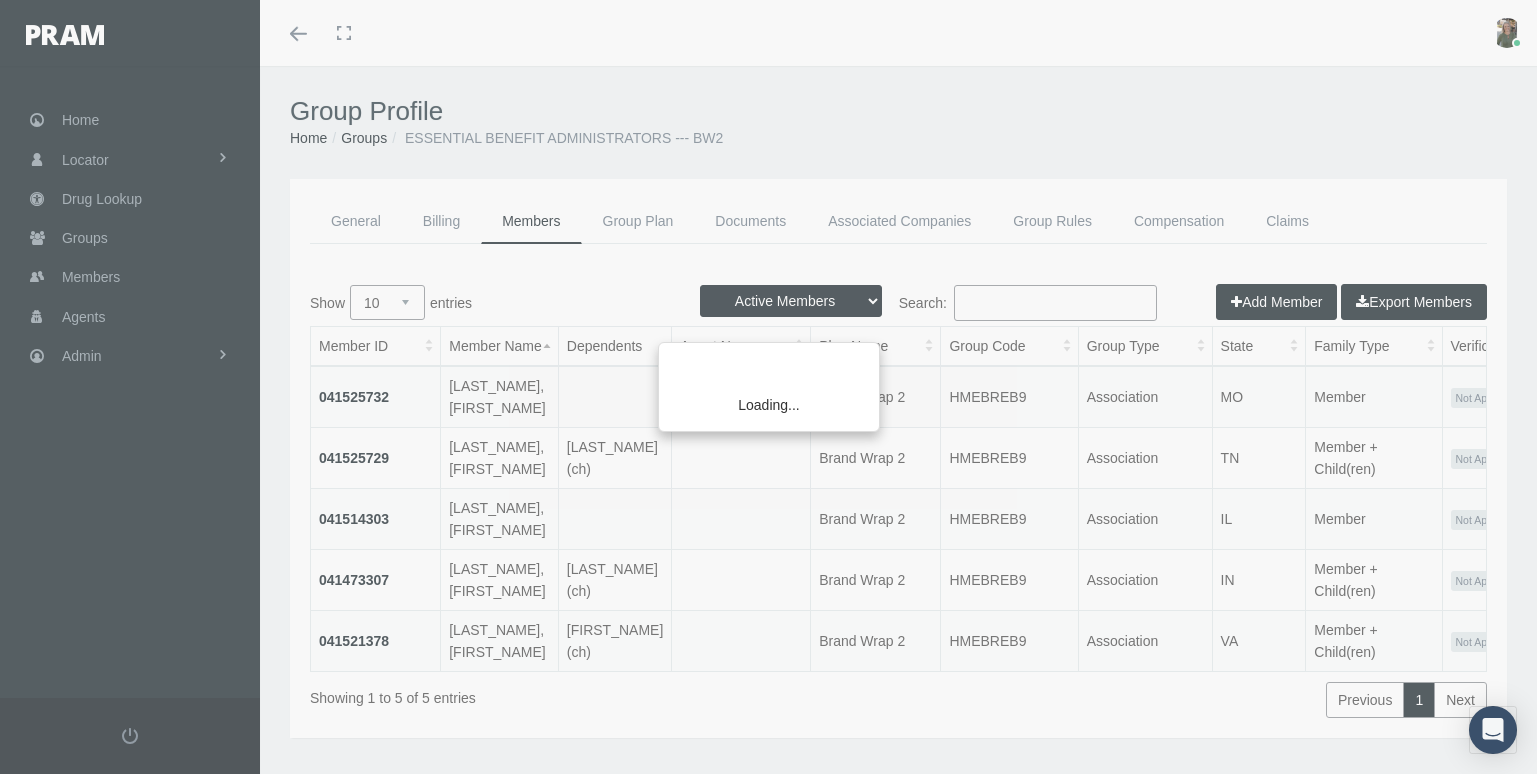 scroll, scrollTop: 0, scrollLeft: 0, axis: both 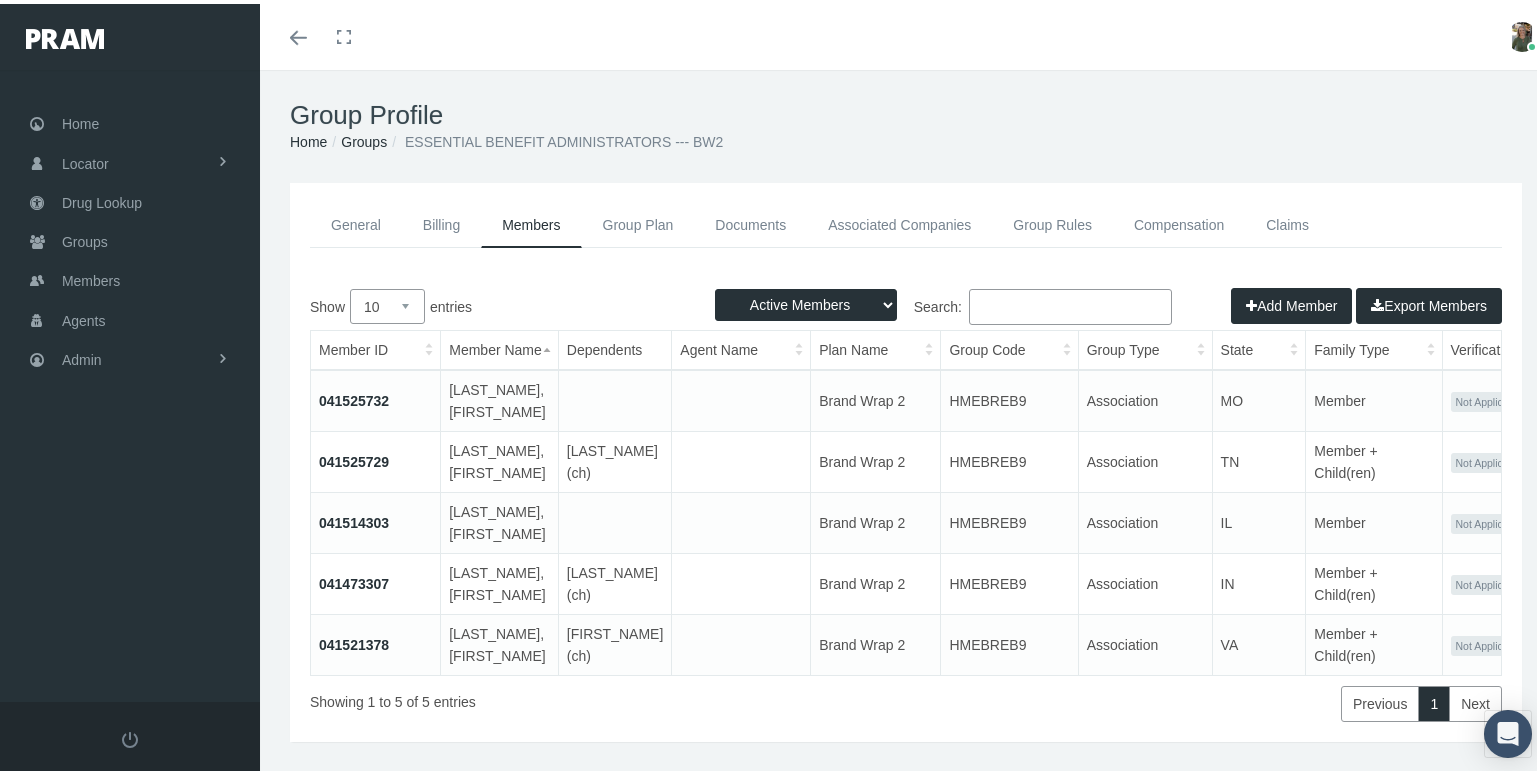 click on "Search:" at bounding box center [1070, 303] 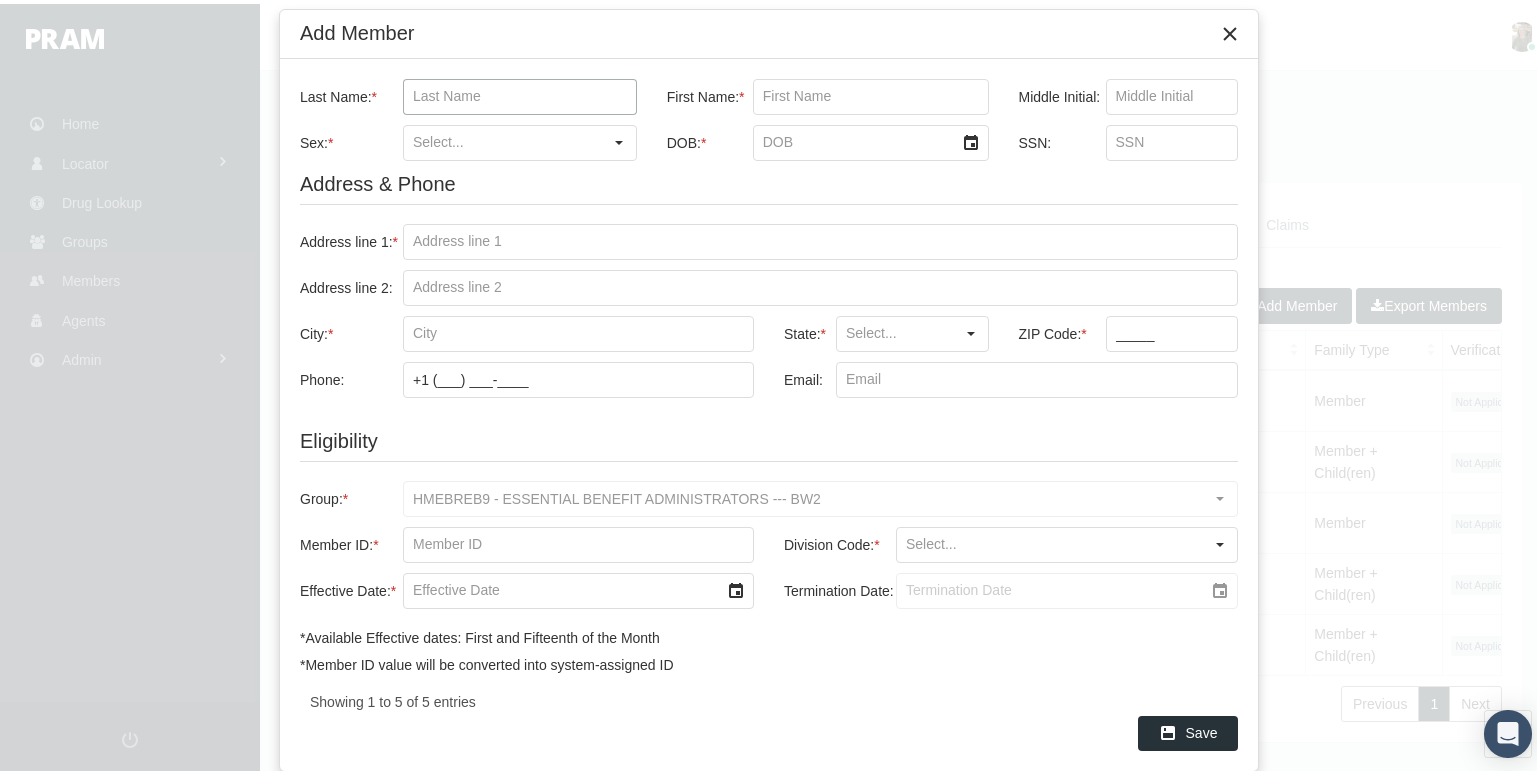 click on "Last Name:  *" at bounding box center [520, 93] 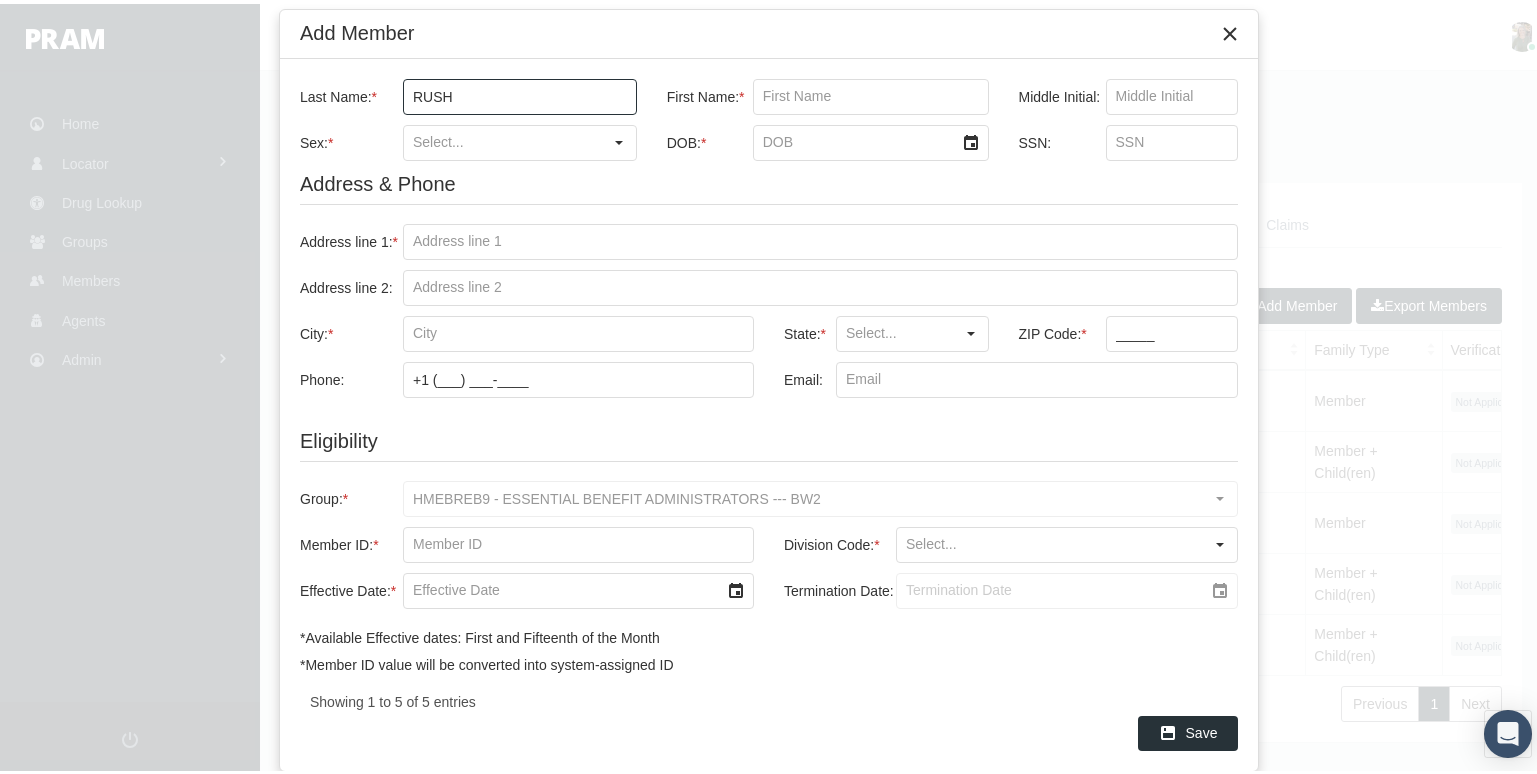 type on "RUSH" 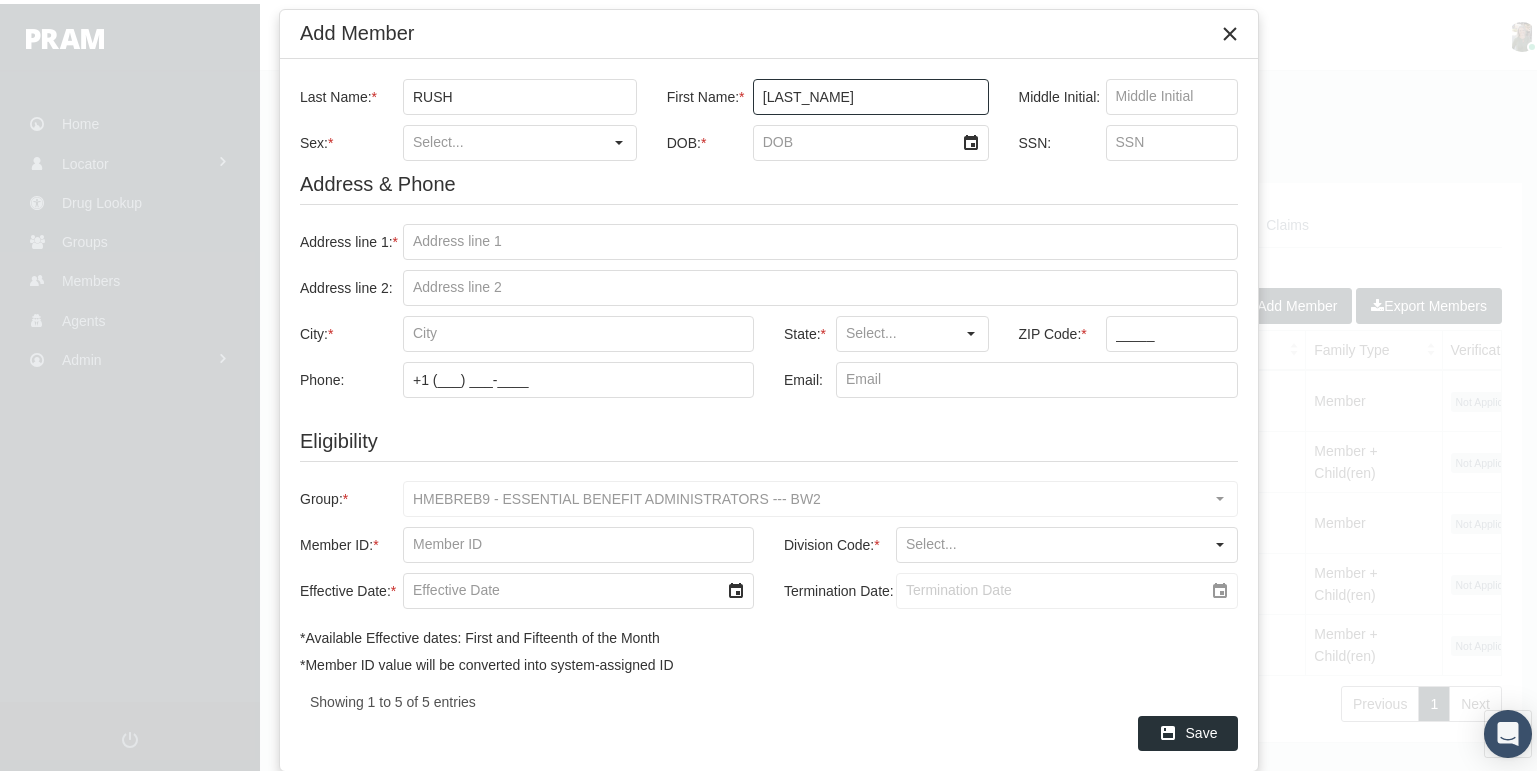 type on "[LAST_NAME]" 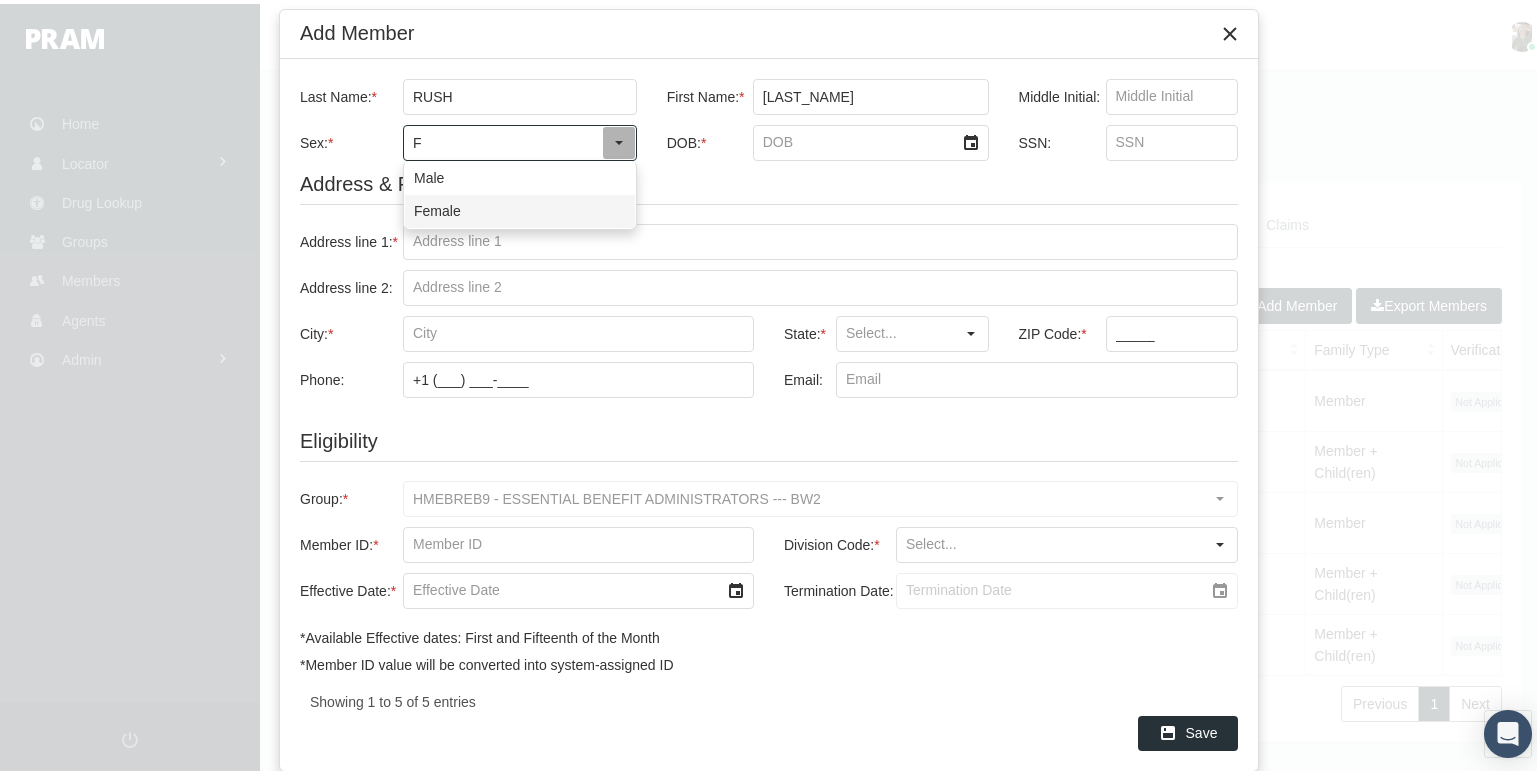 click on "Female" at bounding box center (520, 207) 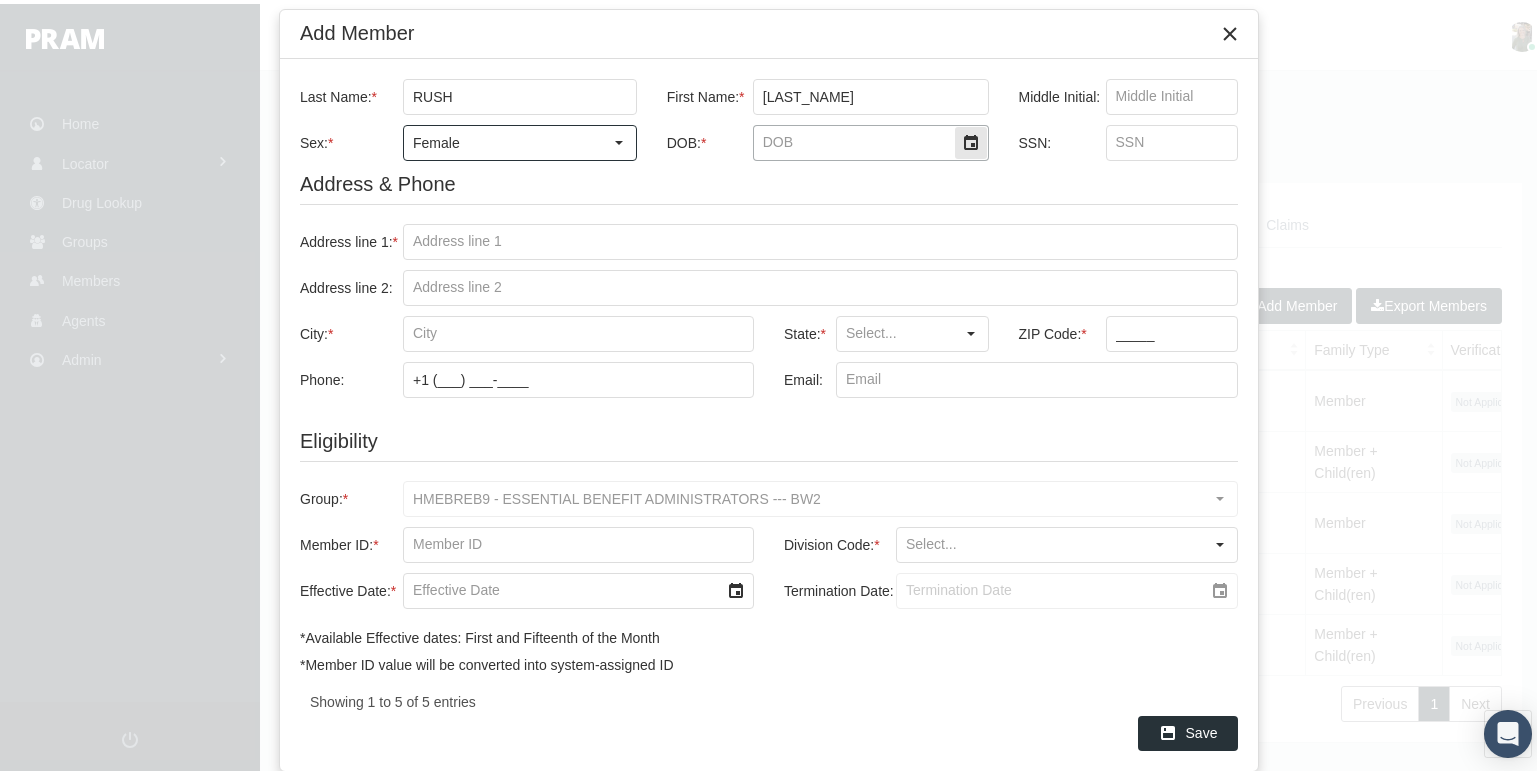 type on "Female" 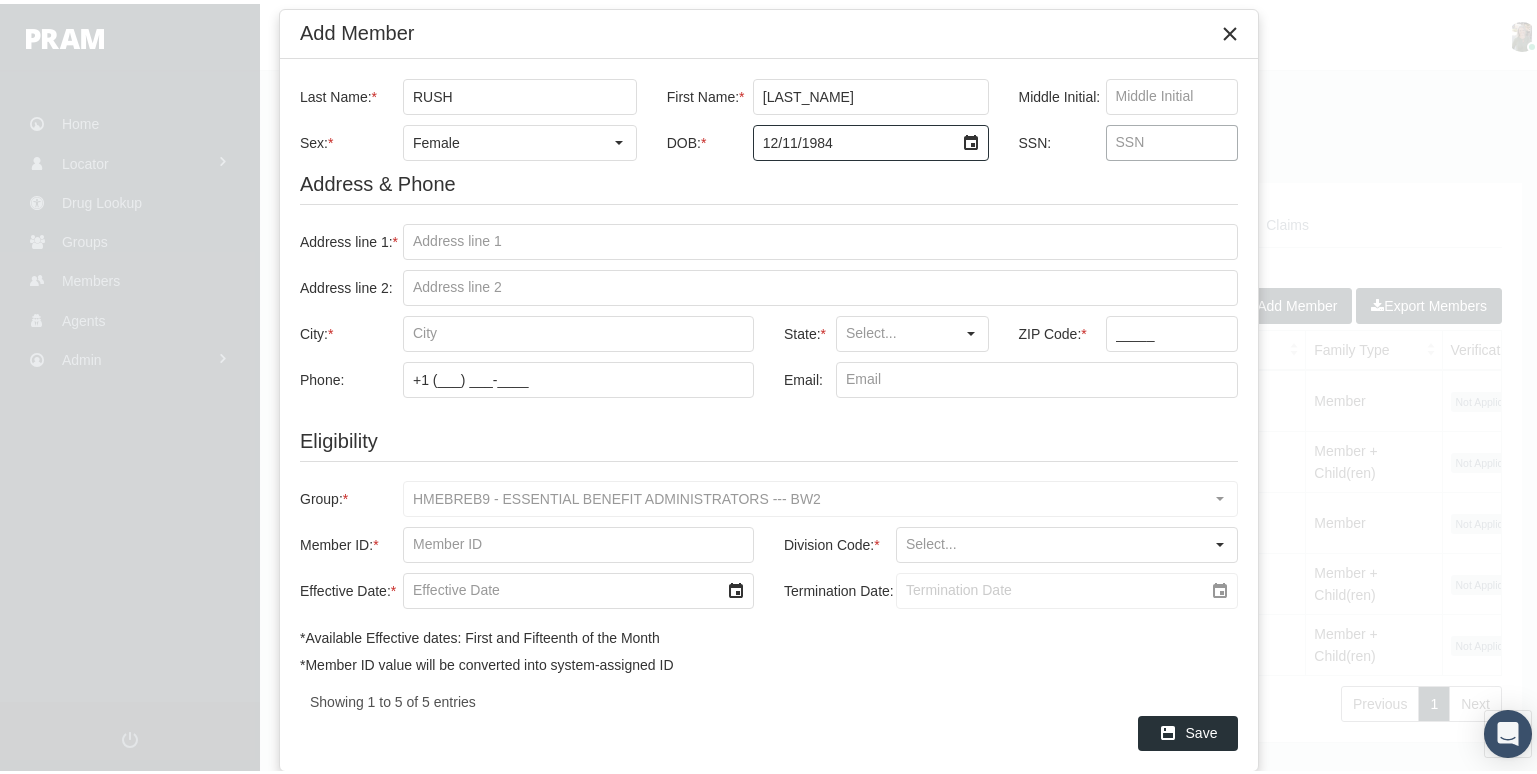 type on "12/11/1984" 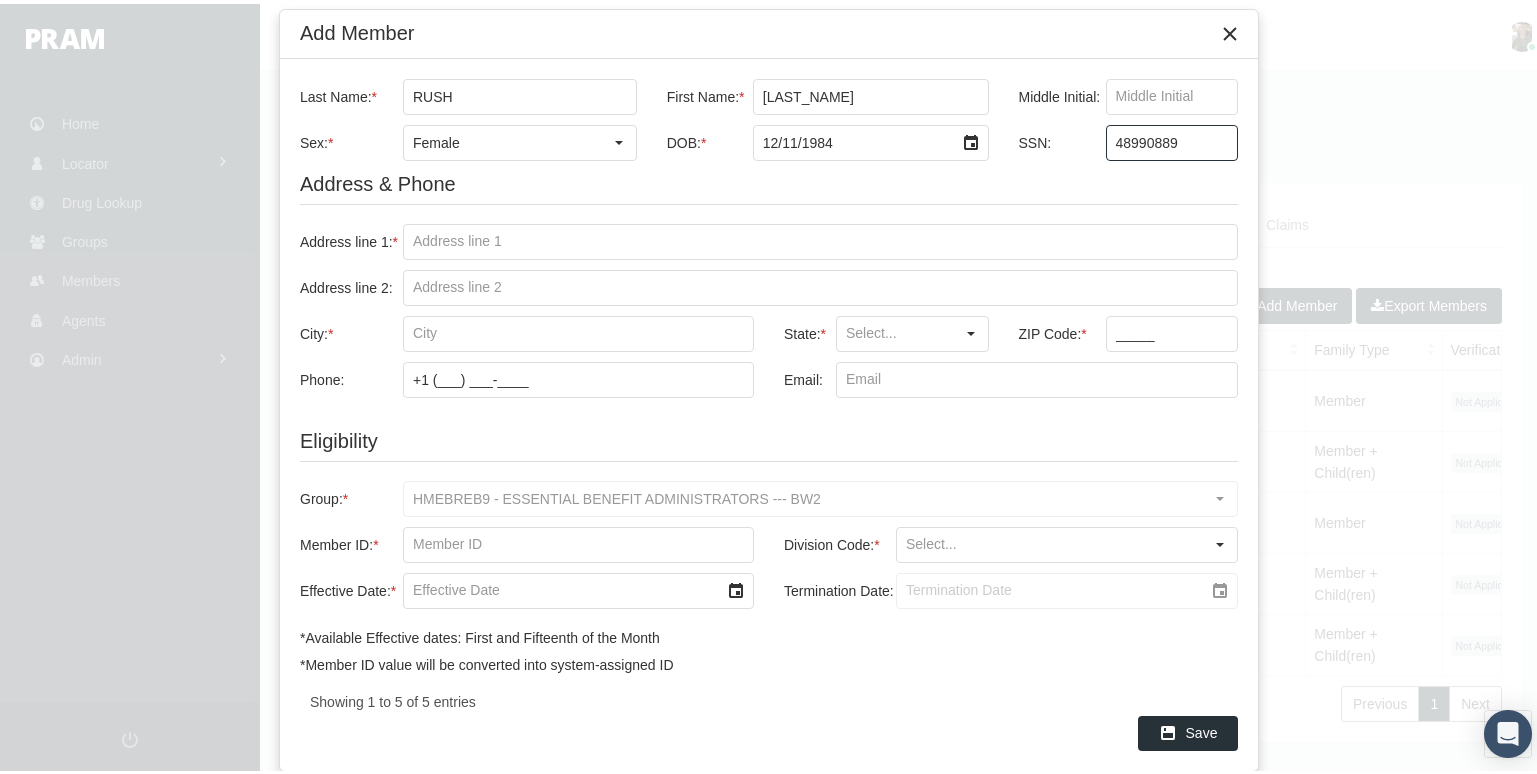 type on "489908894" 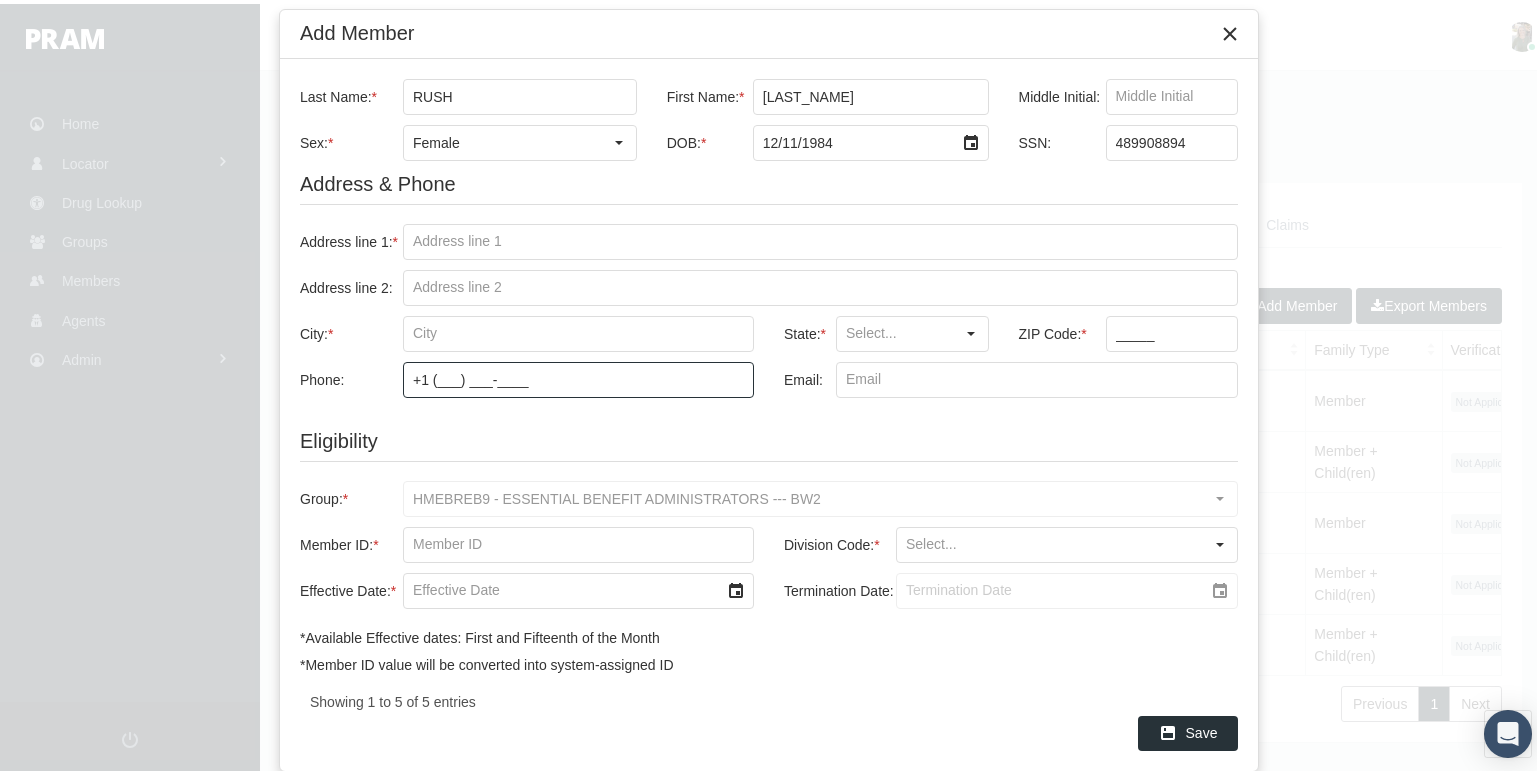click on "+1 (___) ___-____" at bounding box center (578, 376) 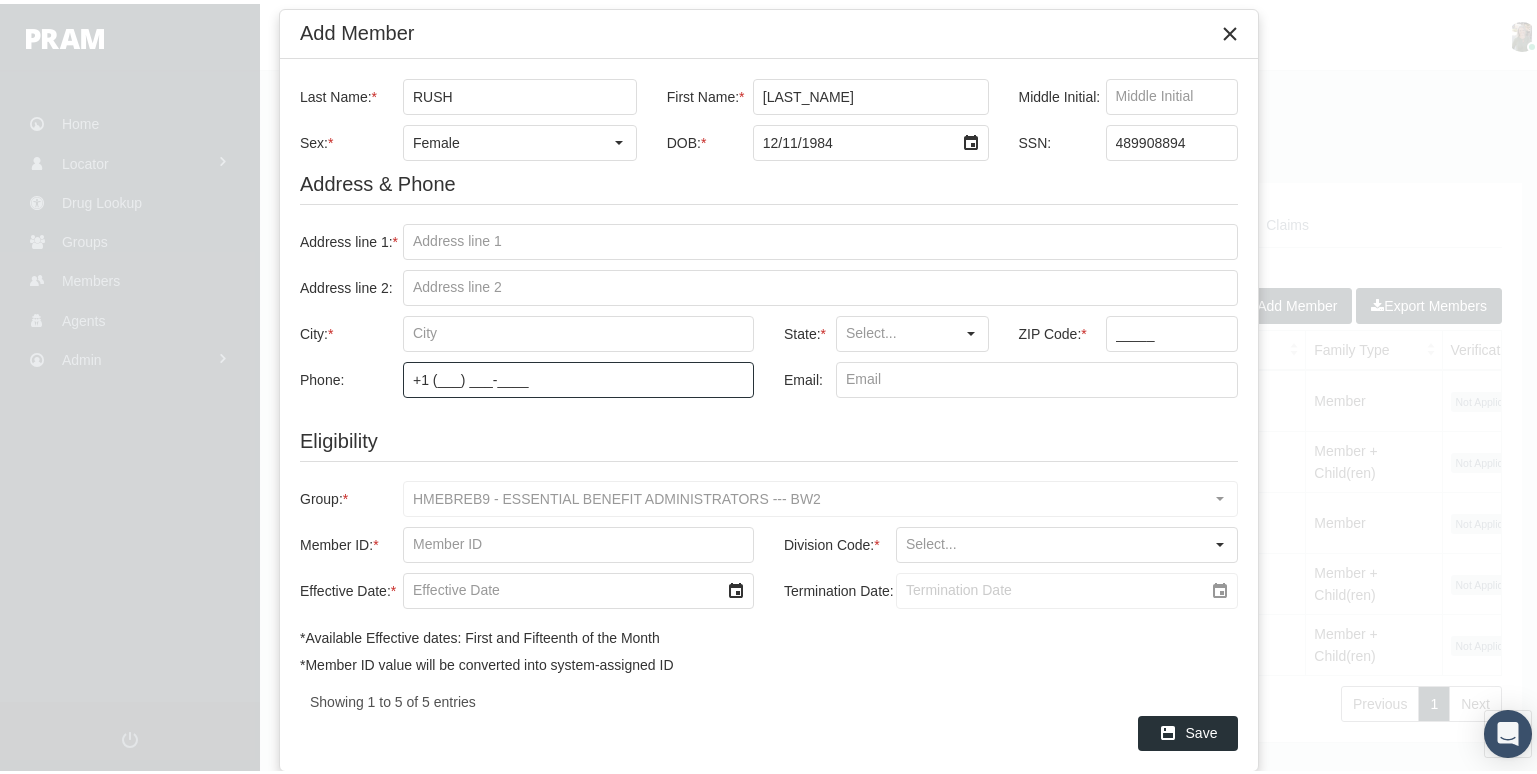 click on "+1 (___) ___-____" at bounding box center [578, 376] 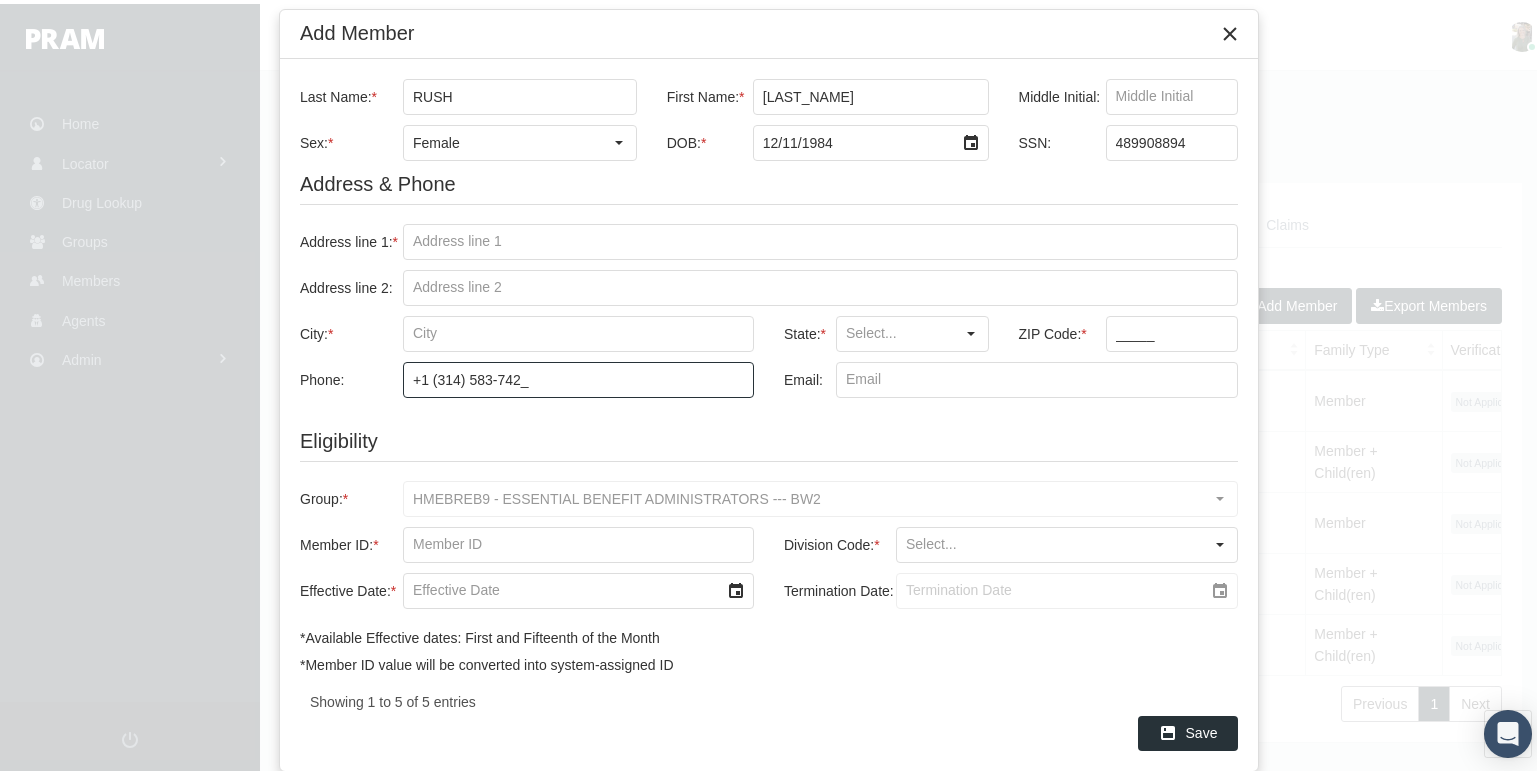 type on "+1 (314) 583-7427" 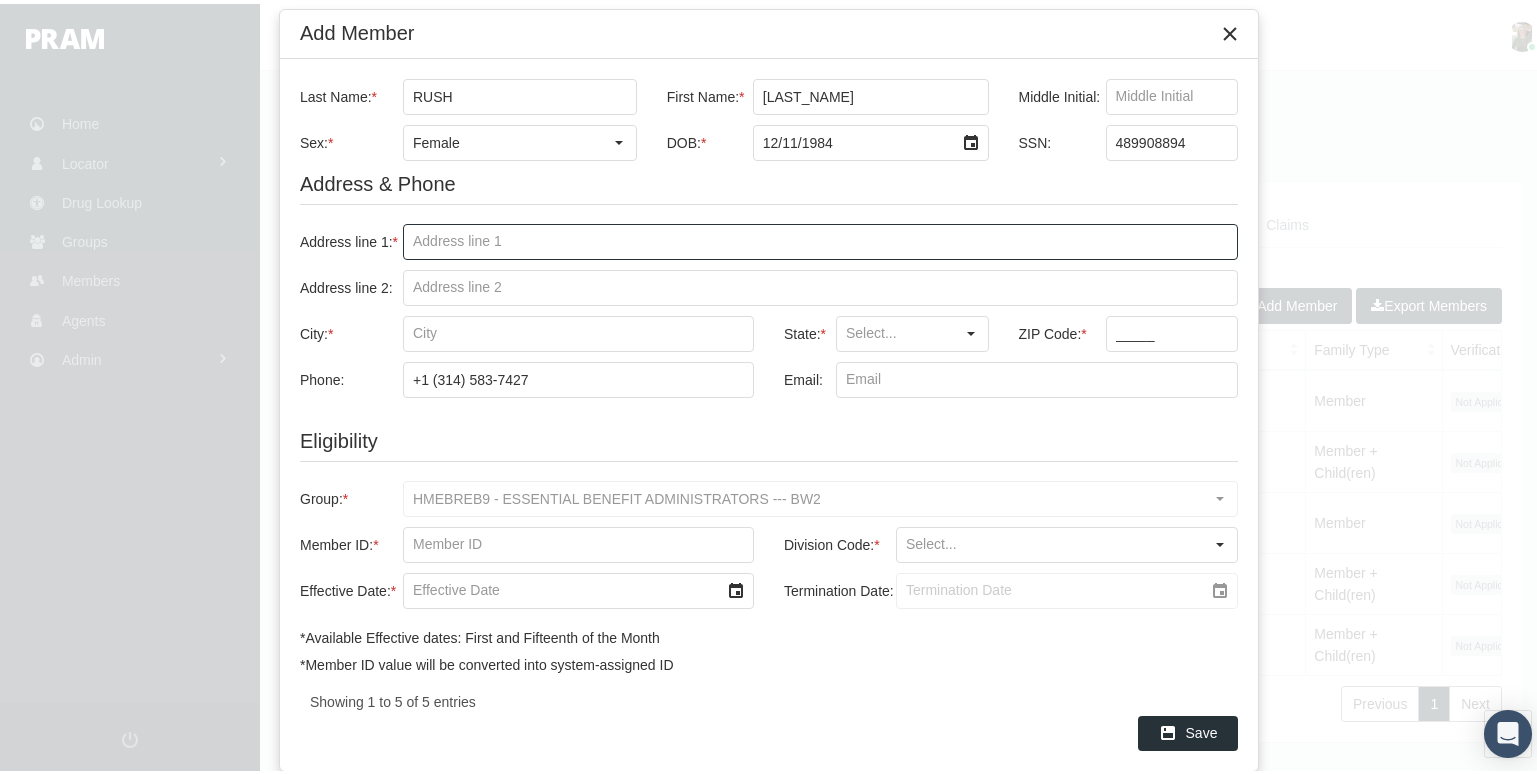 click on "Address line 1:  *" at bounding box center [820, 238] 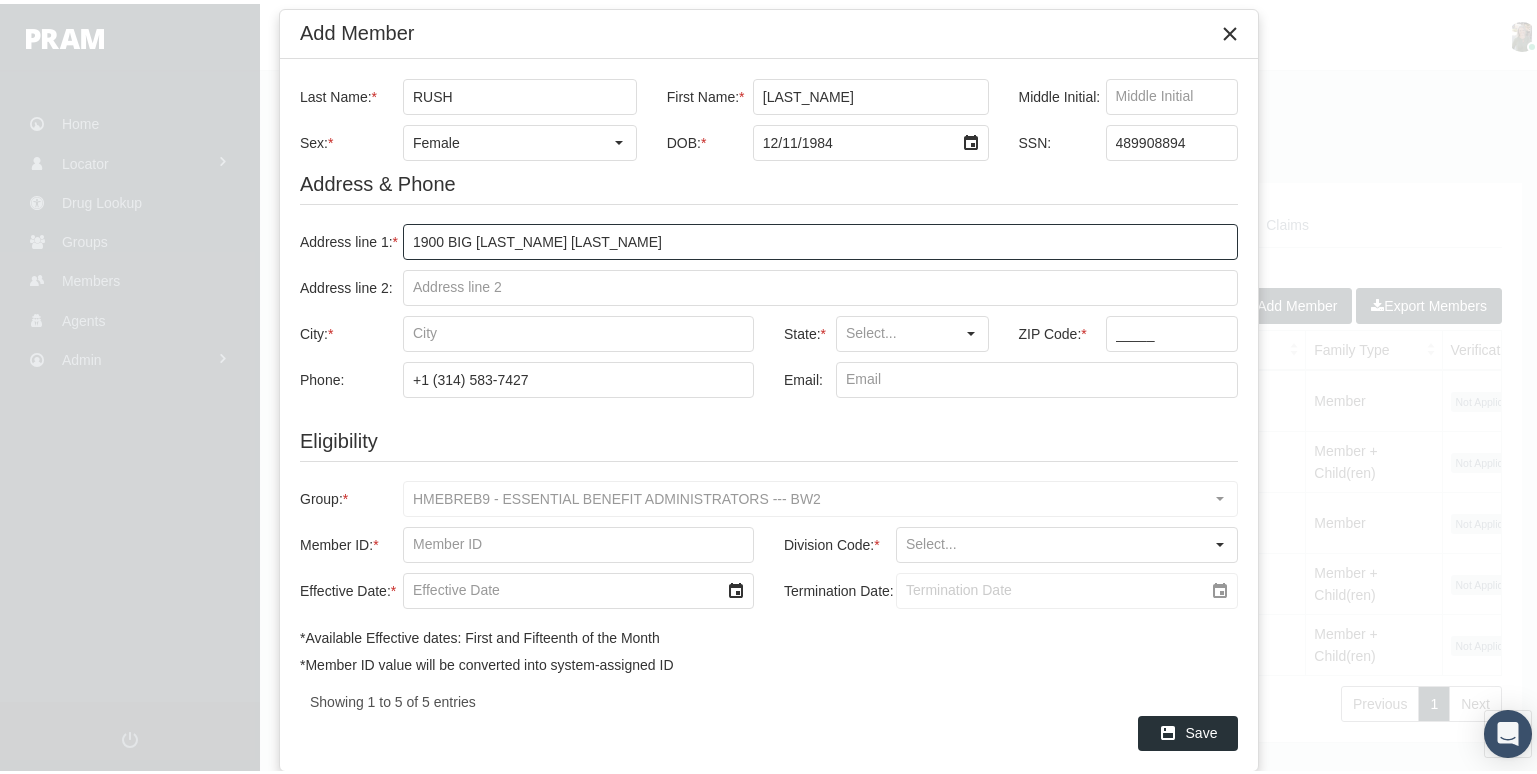 type on "1900 BIG [LAST_NAME] [LAST_NAME]" 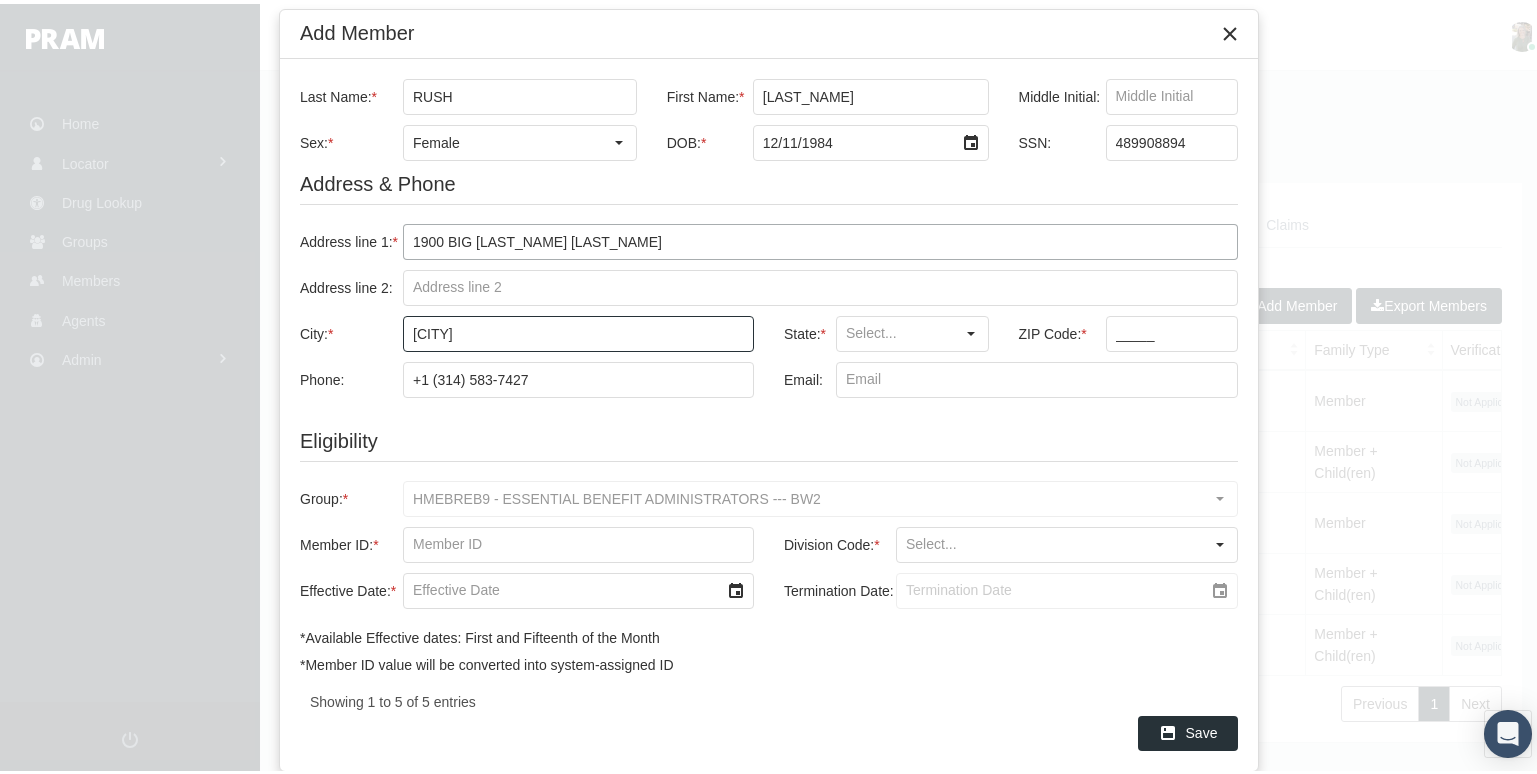 type on "[CITY]" 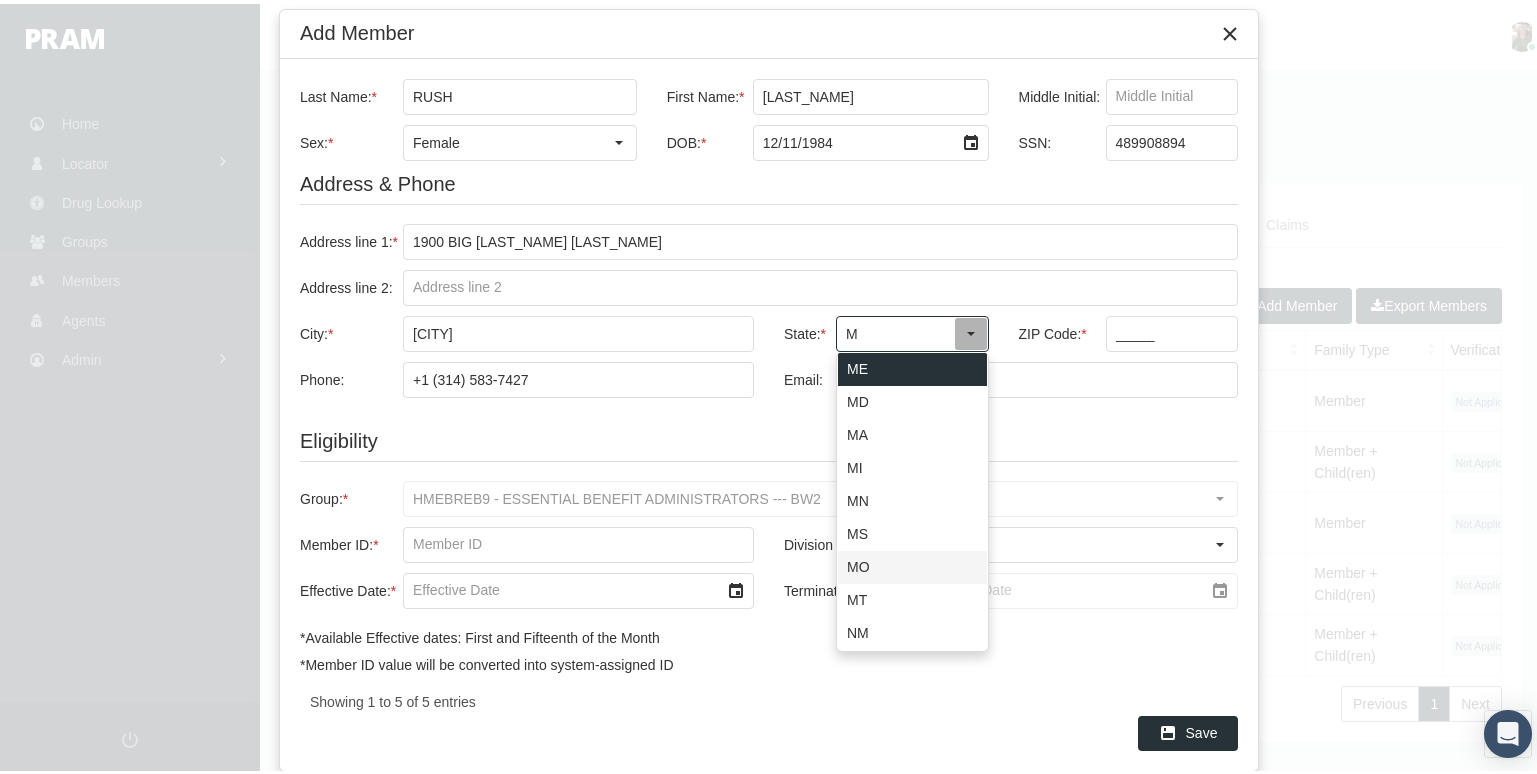 click on "MO" at bounding box center [912, 563] 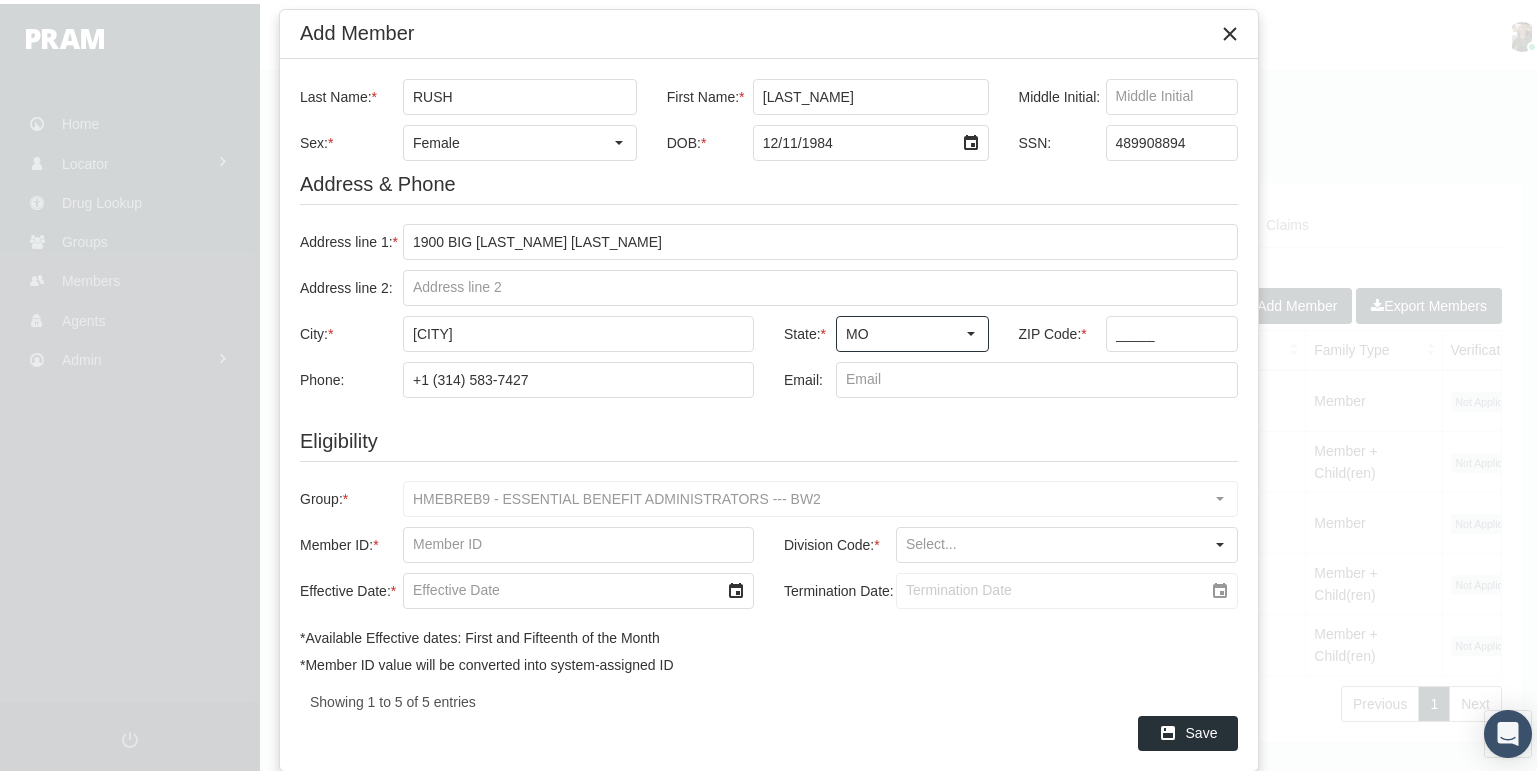 type on "MO" 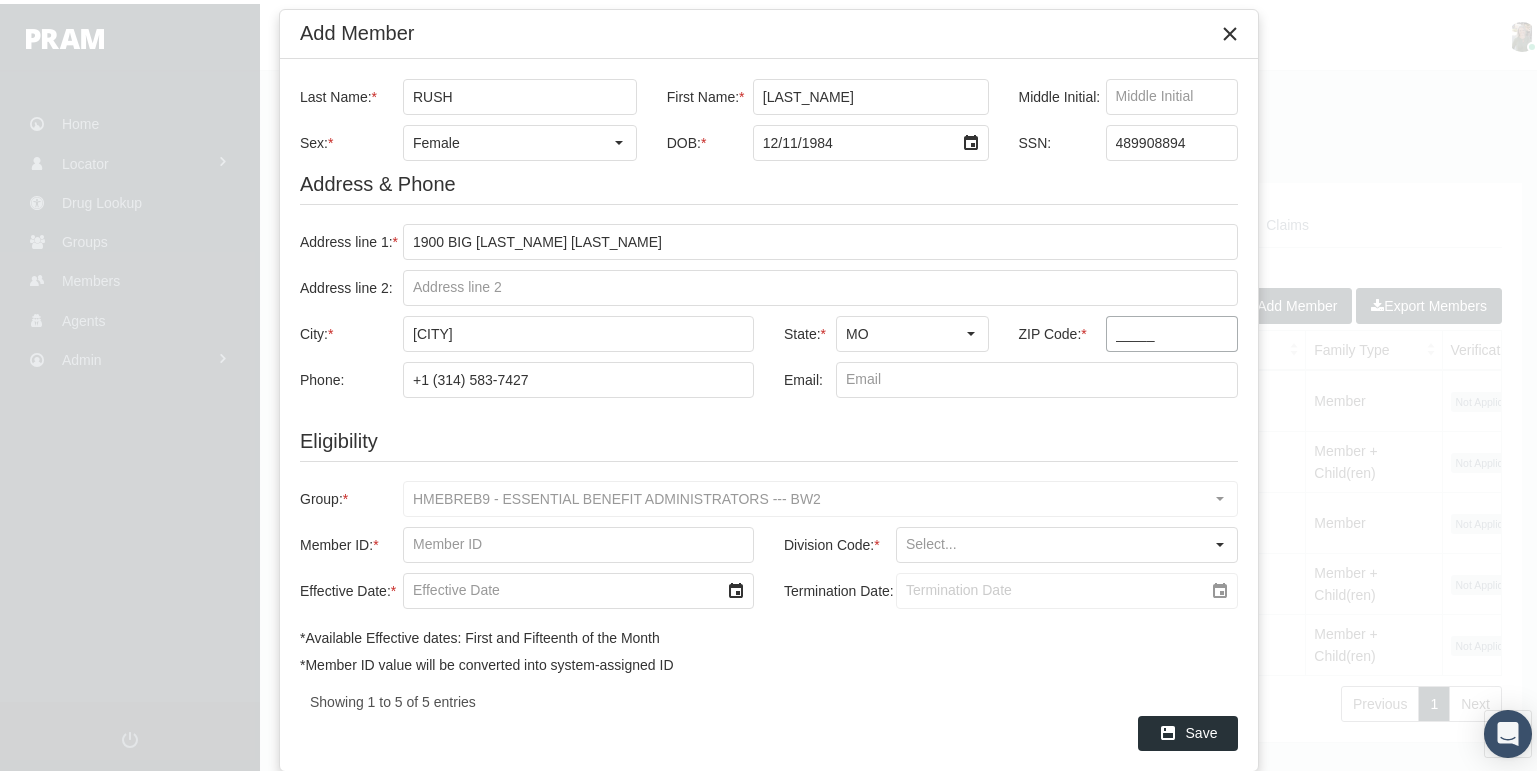 click on "_____" at bounding box center [1172, 330] 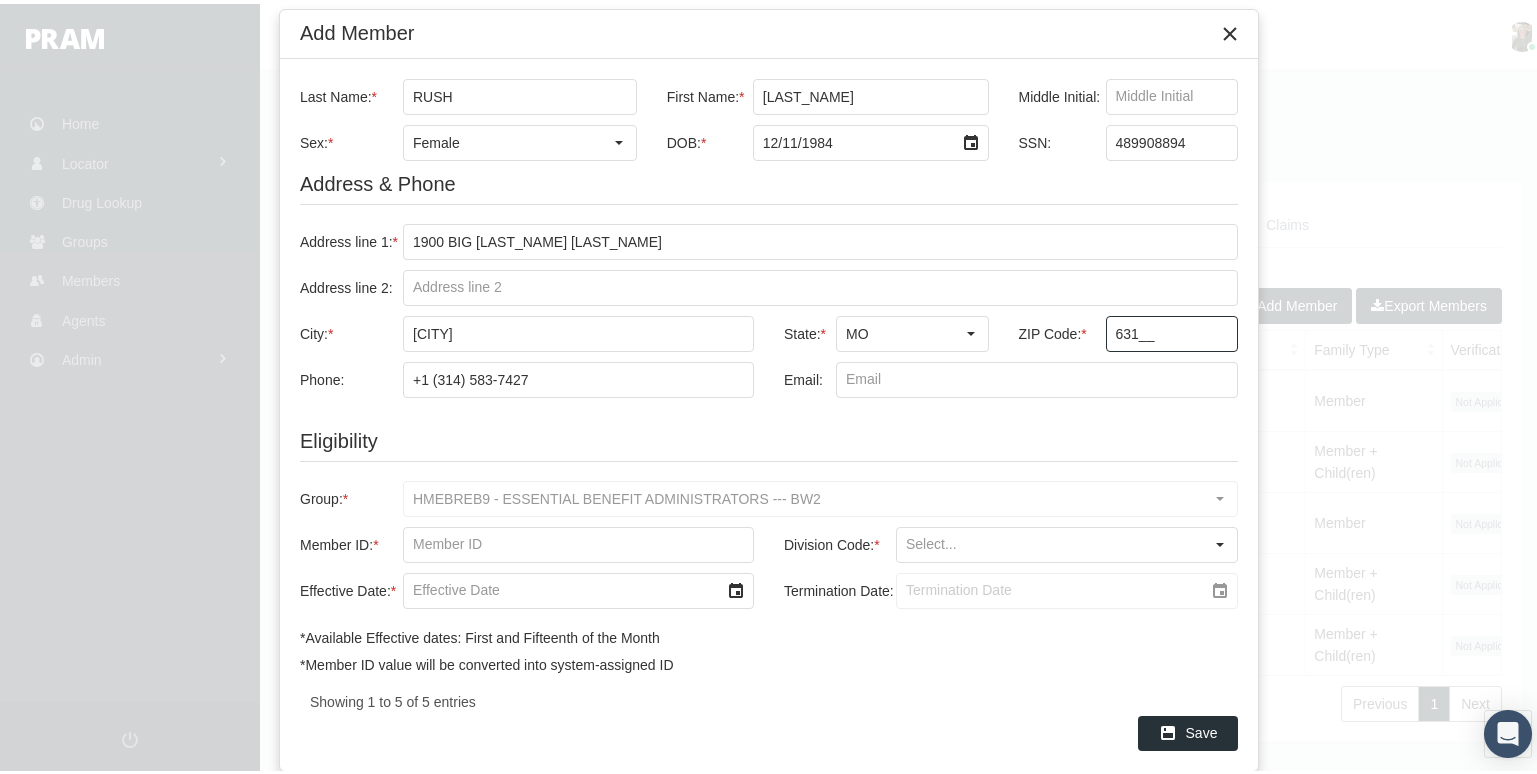 type on "63113" 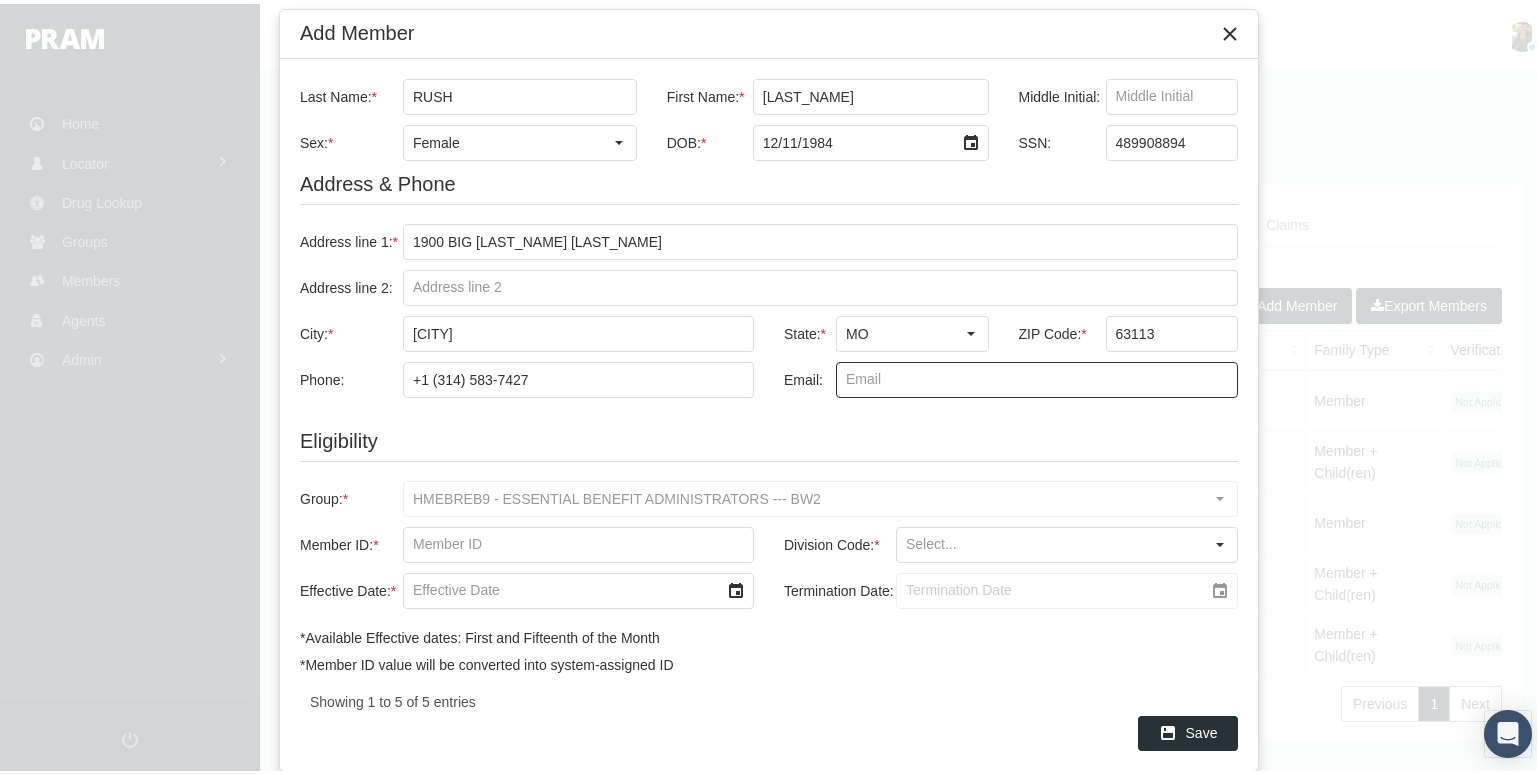 click on "Email:" at bounding box center [1037, 376] 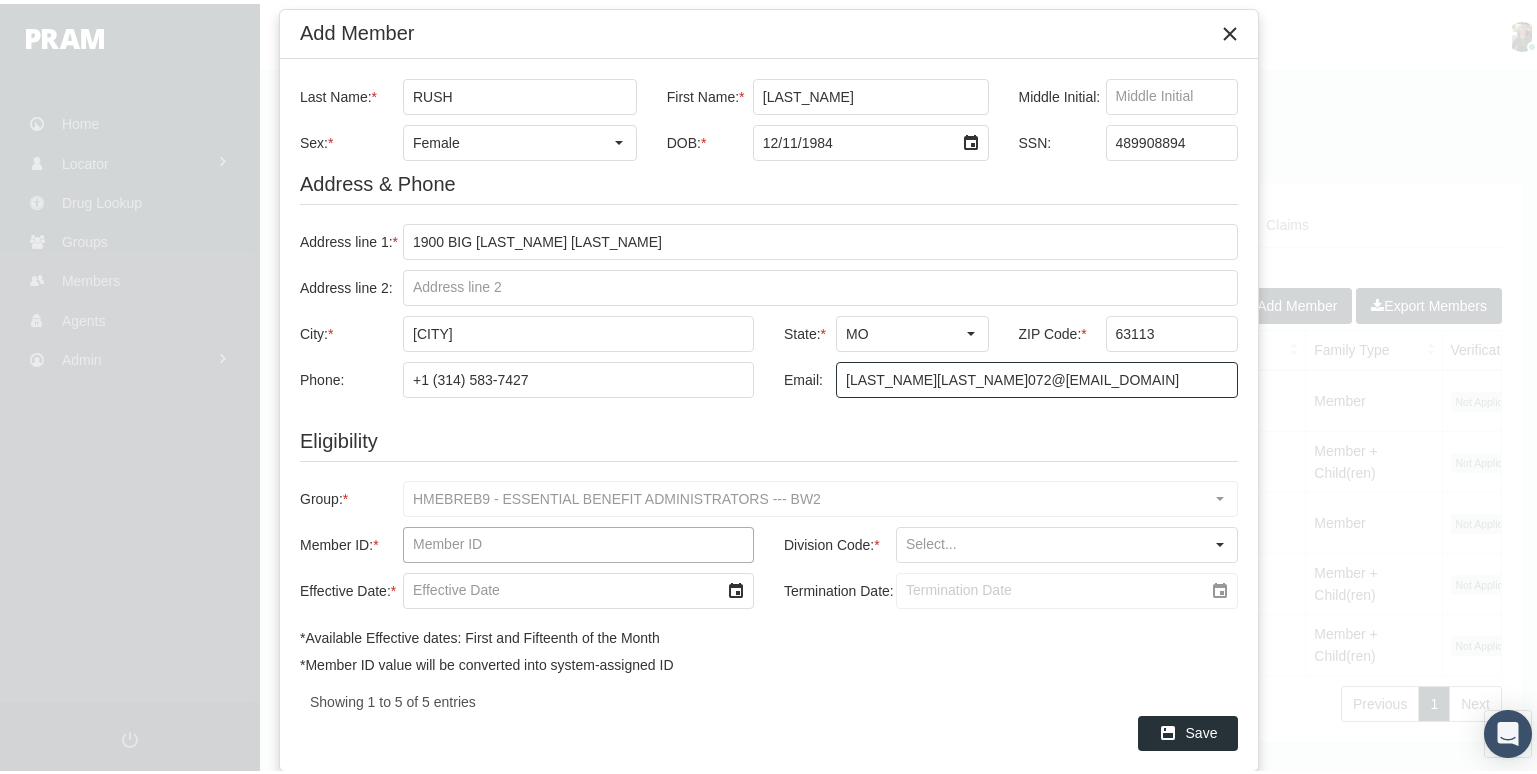 type on "MALLORYRUSH072@GMAIL.COM" 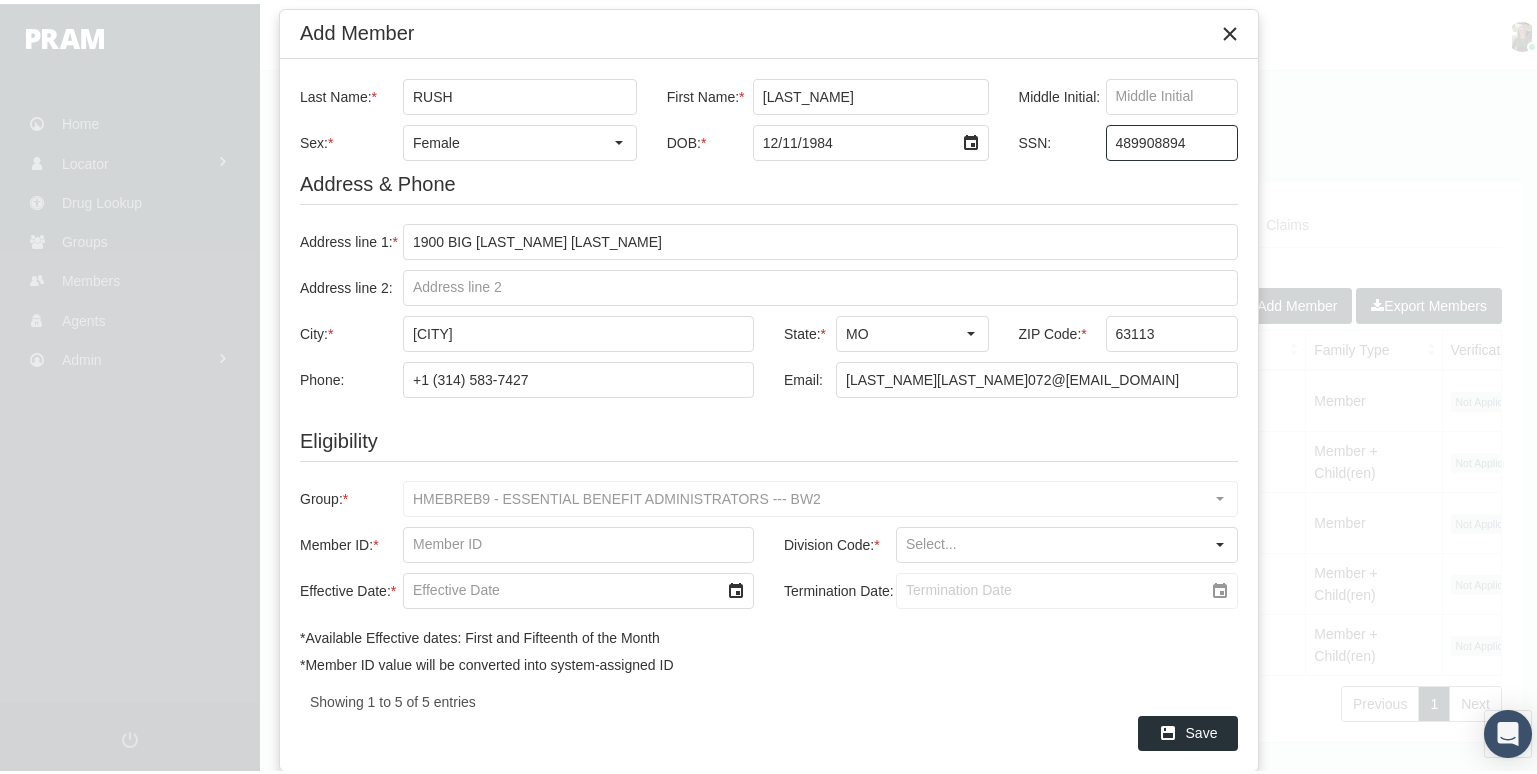 drag, startPoint x: 1182, startPoint y: 138, endPoint x: 1103, endPoint y: 137, distance: 79.00633 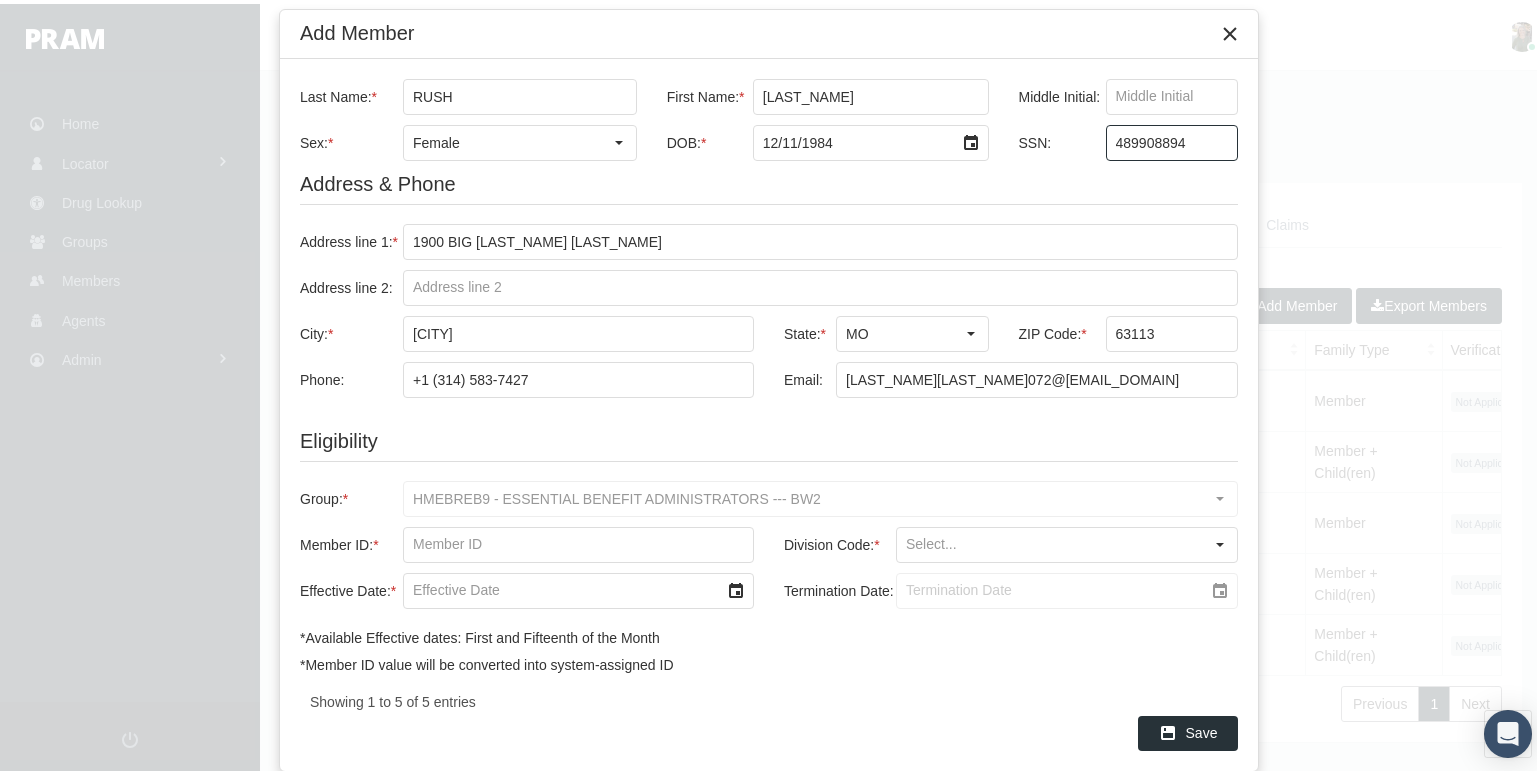 click on "SSN: 489908894" at bounding box center [1121, 134] 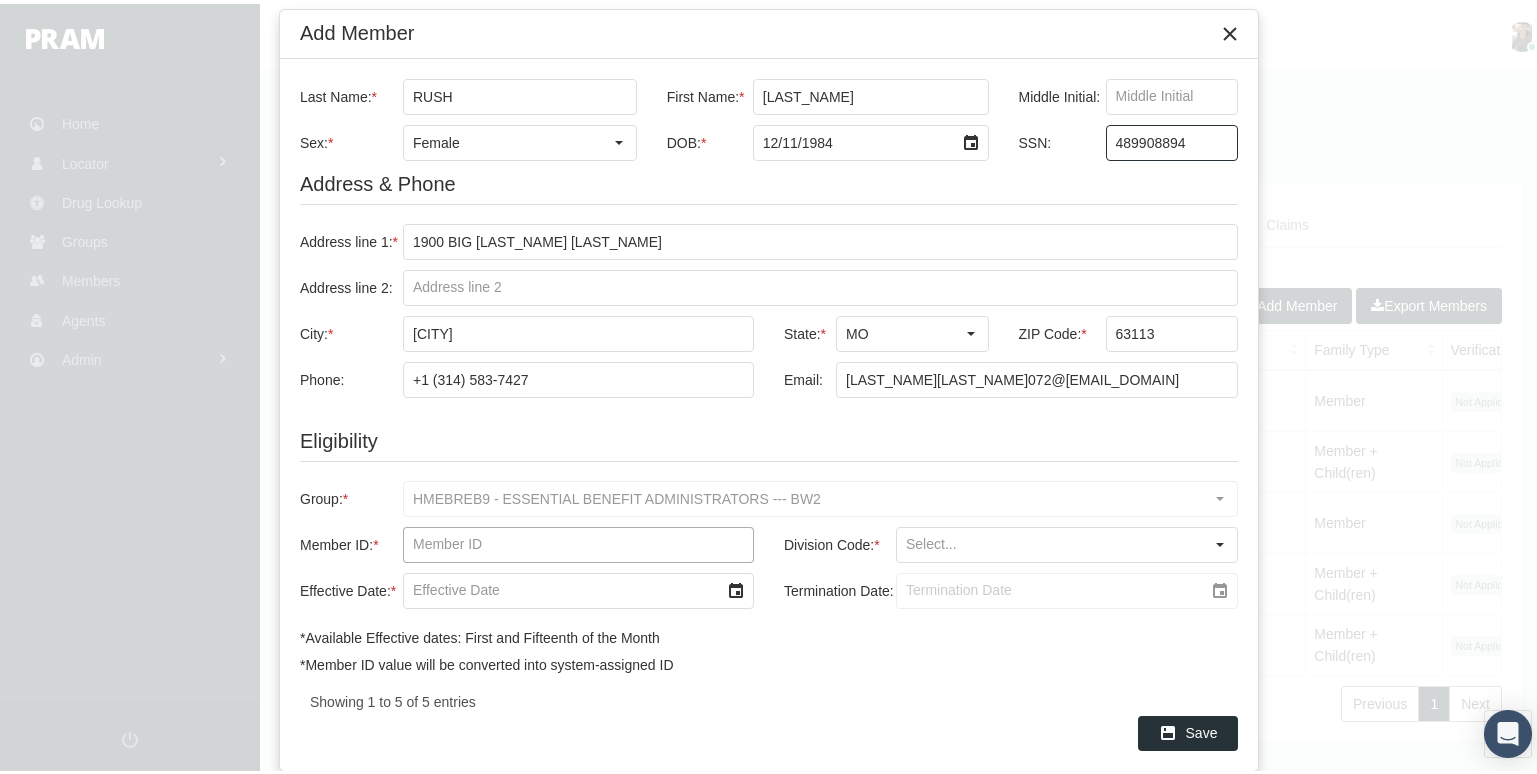 click on "Member ID:  *" at bounding box center (578, 541) 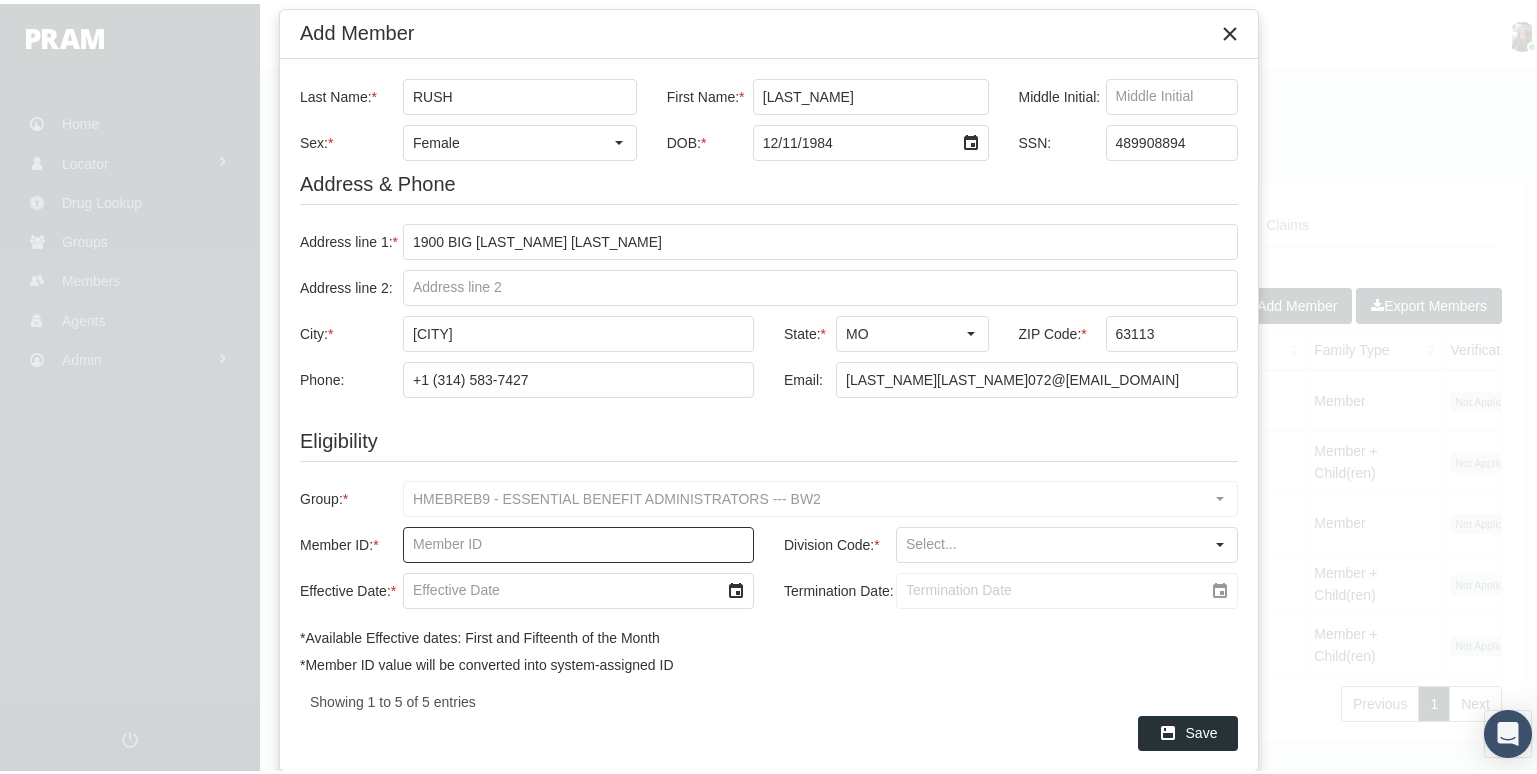 paste on "489908894" 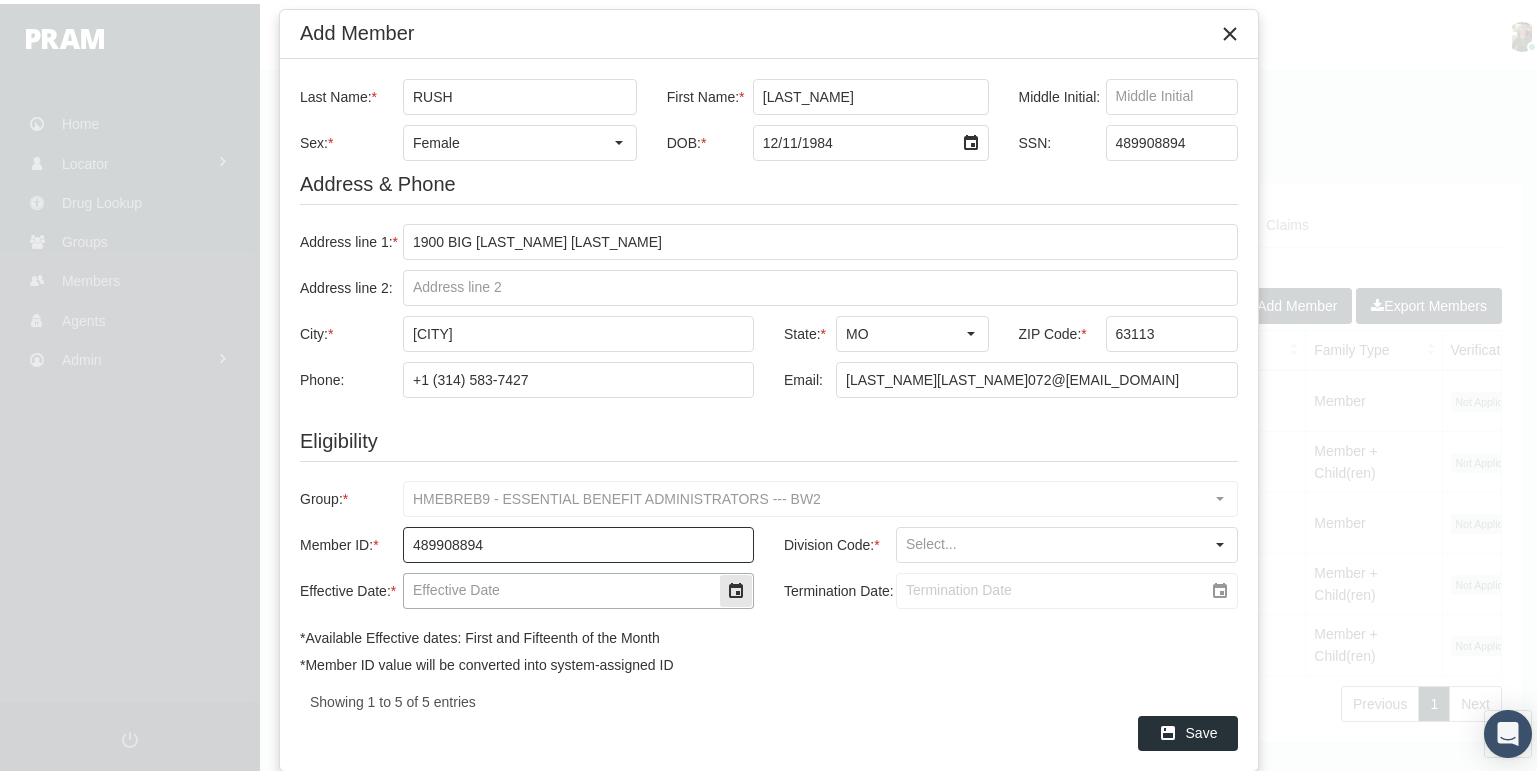 type on "489908894" 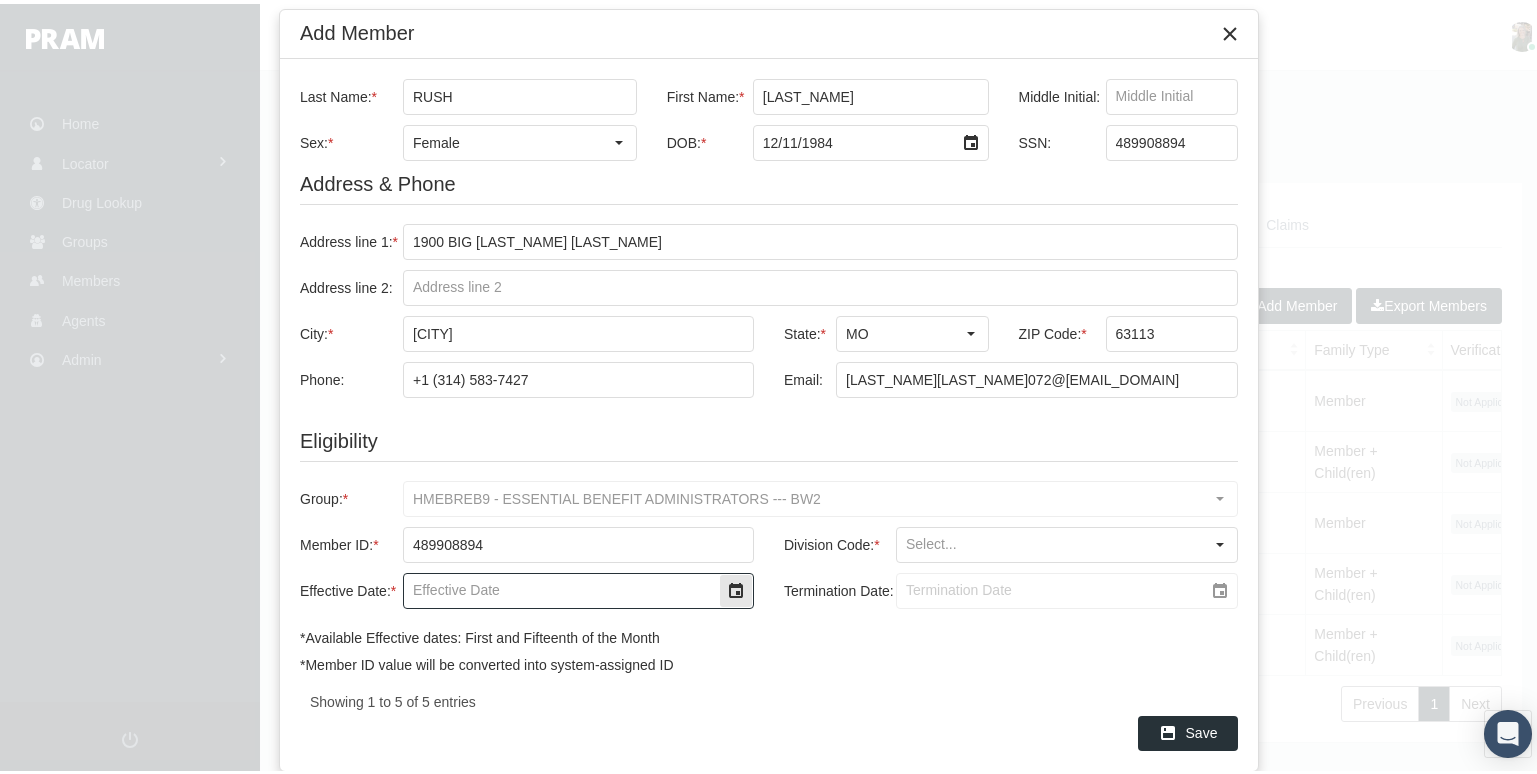 click 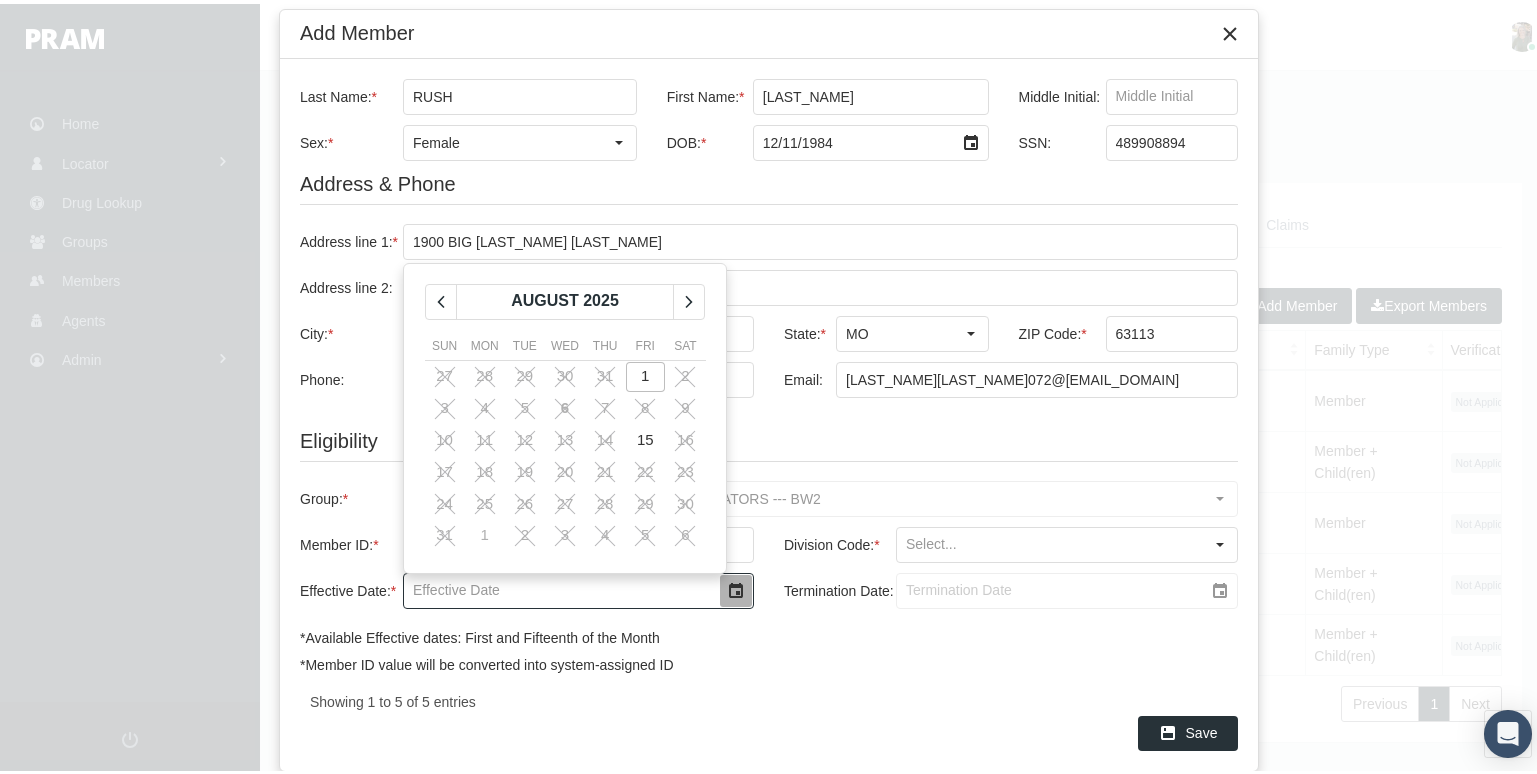 click on "1" at bounding box center [645, 373] 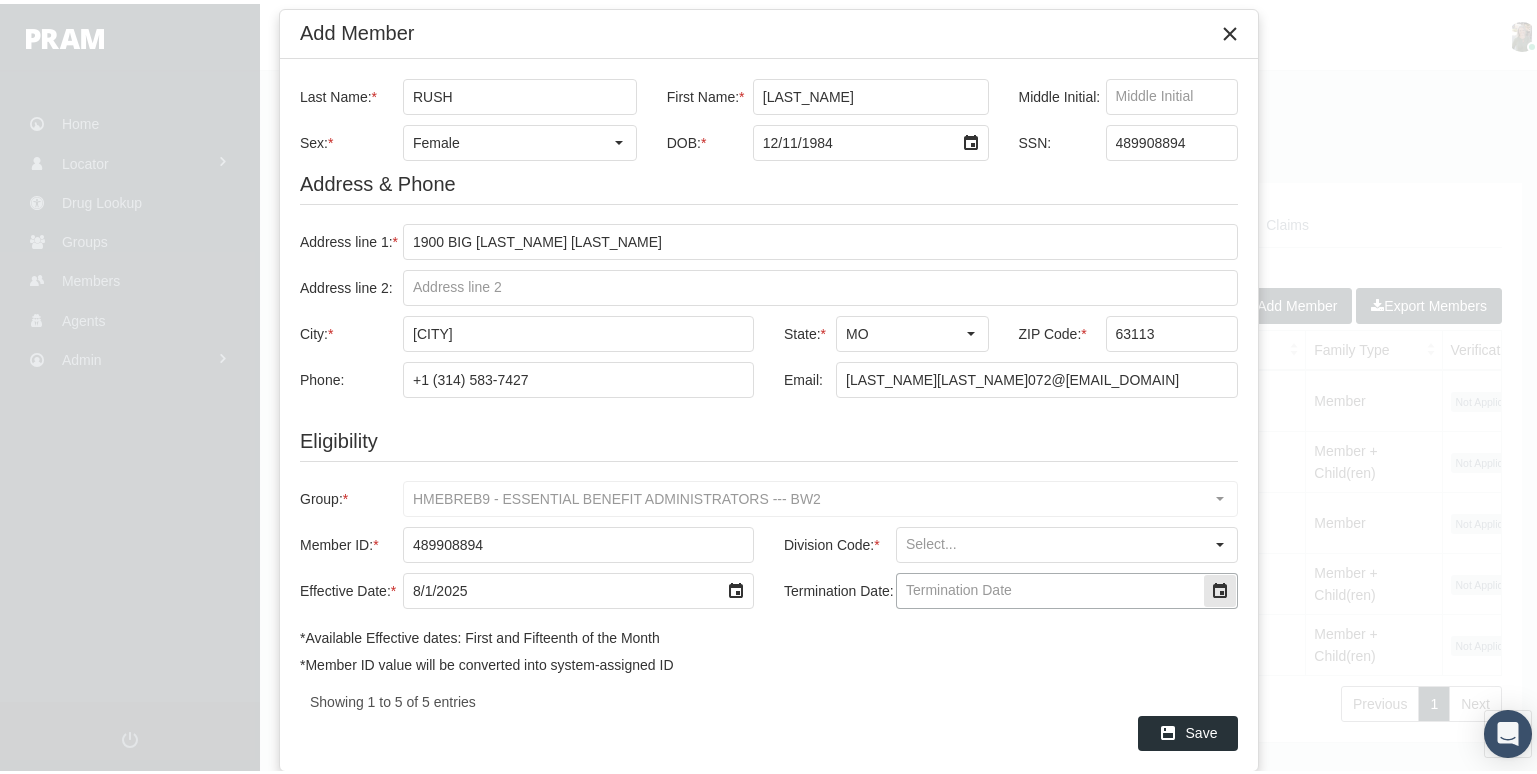 click on "Termination Date:" at bounding box center (1050, 587) 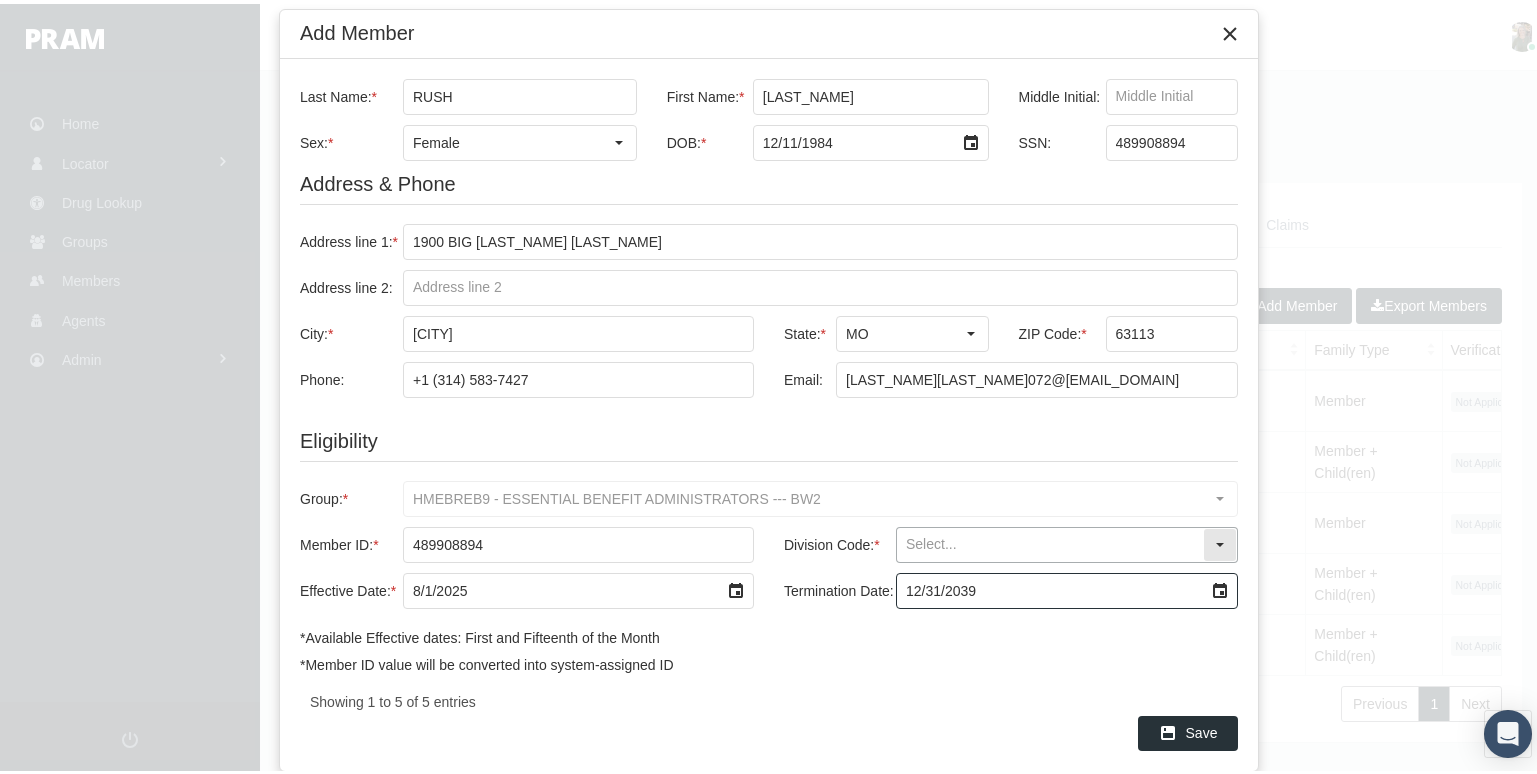 type on "12/31/2039" 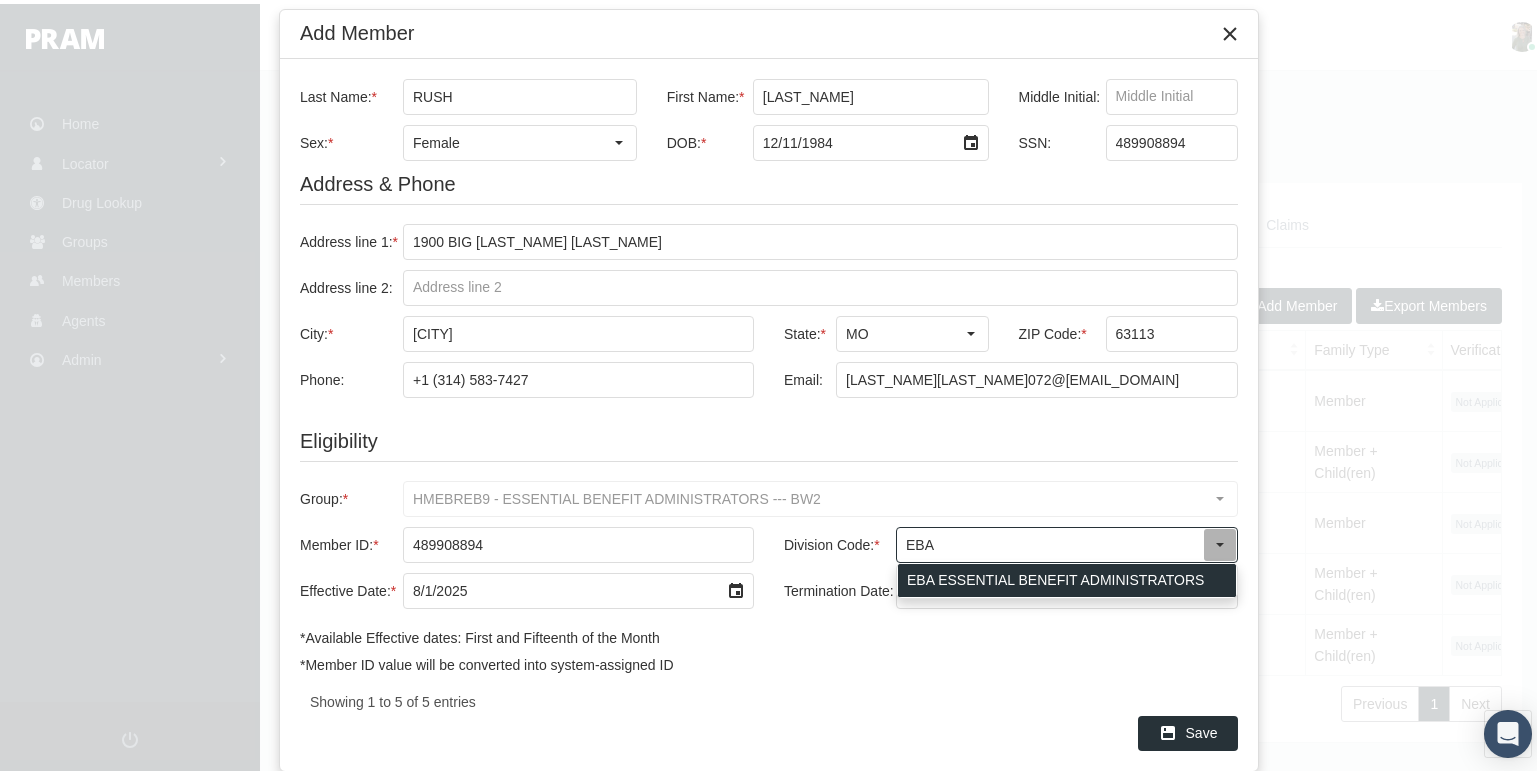 click on "EBA ESSENTIAL BENEFIT ADMINISTRATORS" at bounding box center (1067, 576) 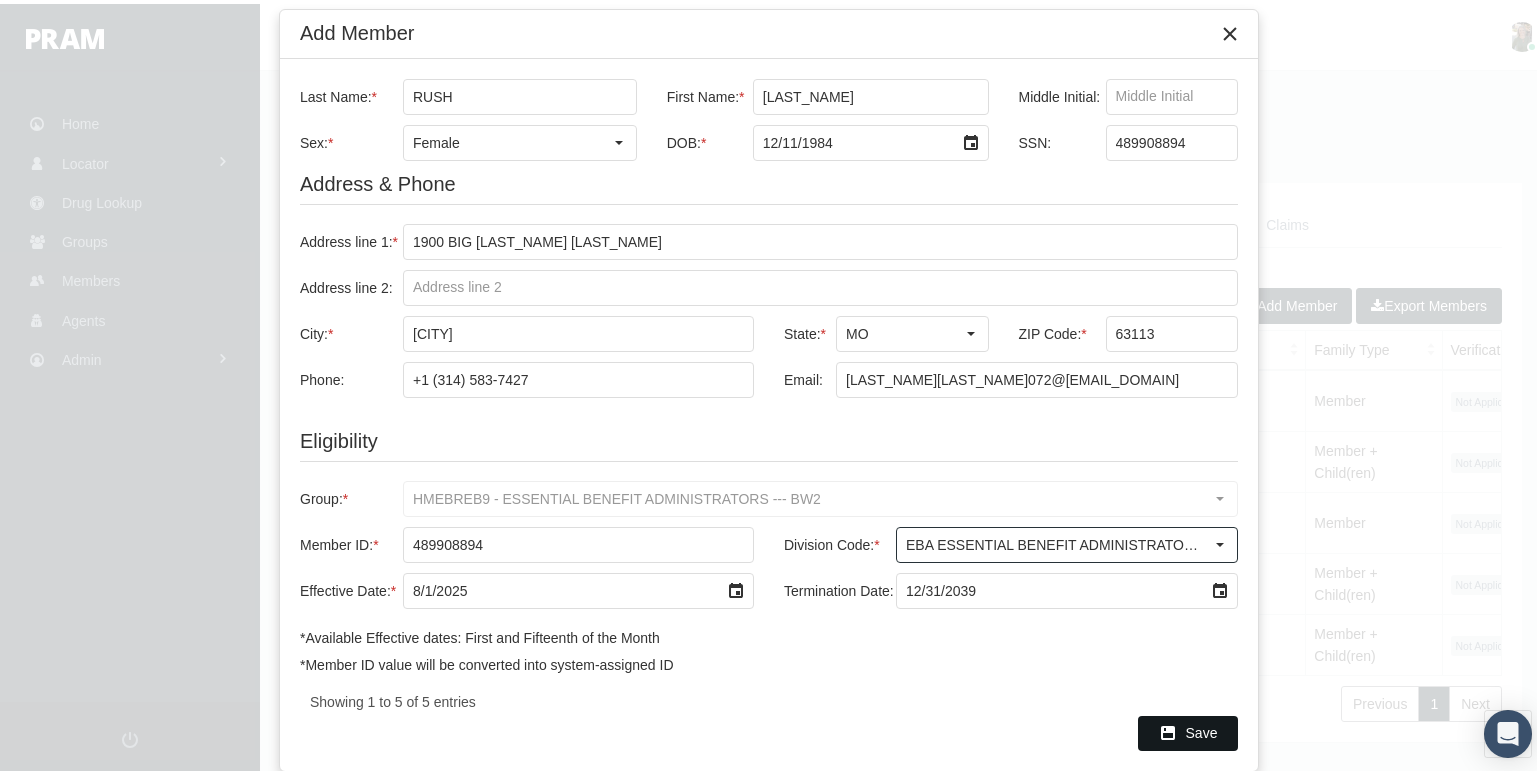 type on "EBA ESSENTIAL BENEFIT ADMINISTRATORS" 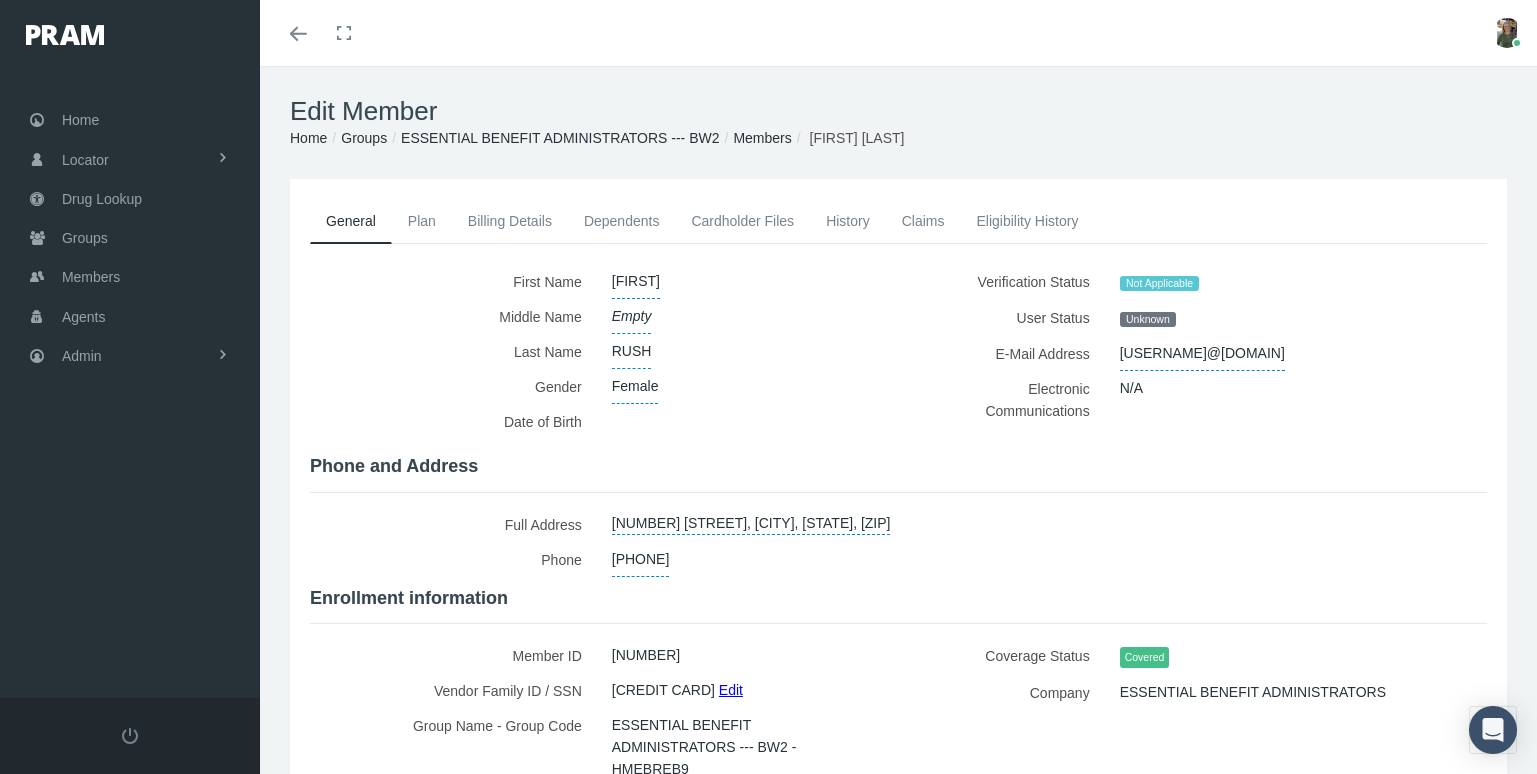 scroll, scrollTop: 0, scrollLeft: 0, axis: both 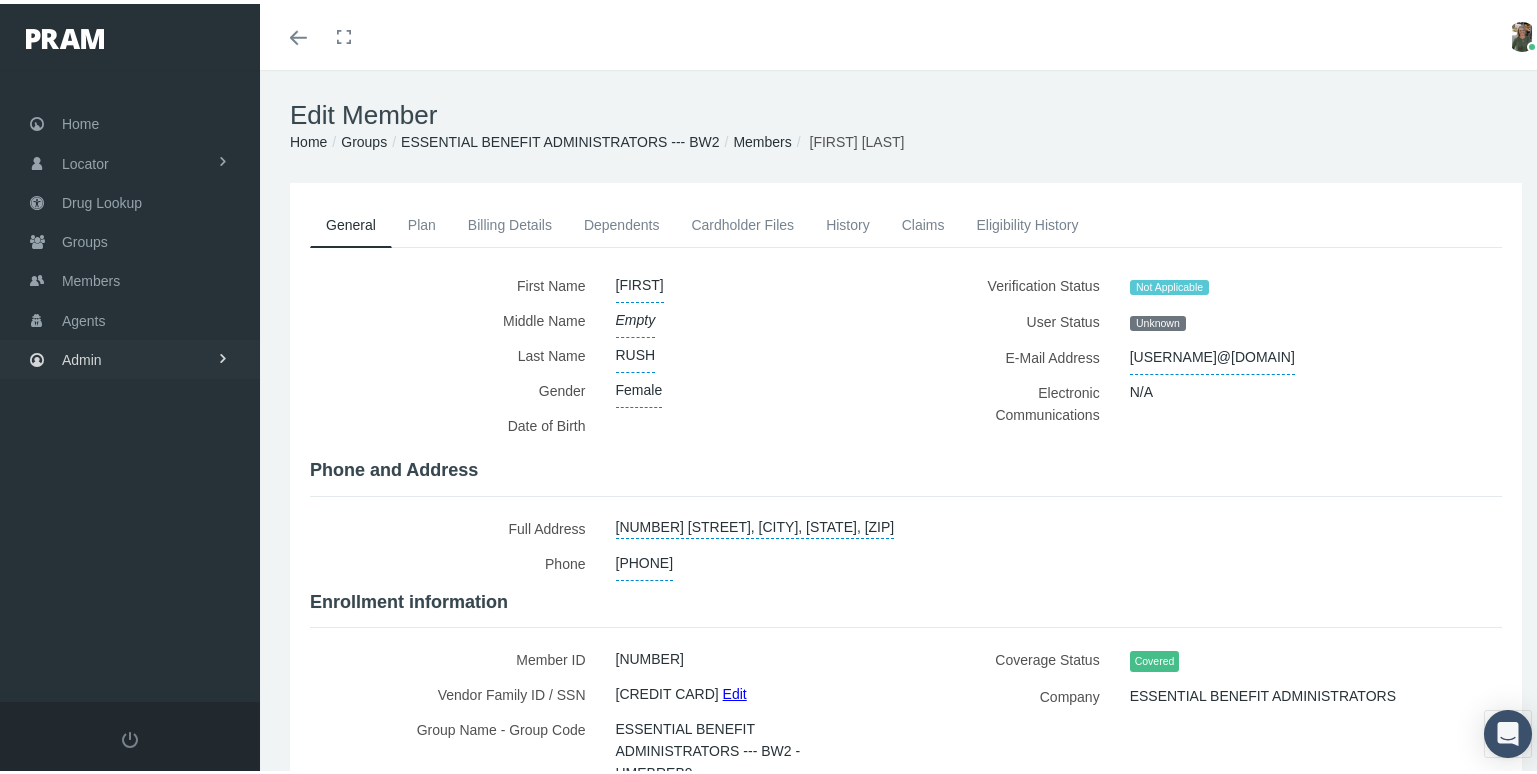 click on "Admin" at bounding box center [82, 356] 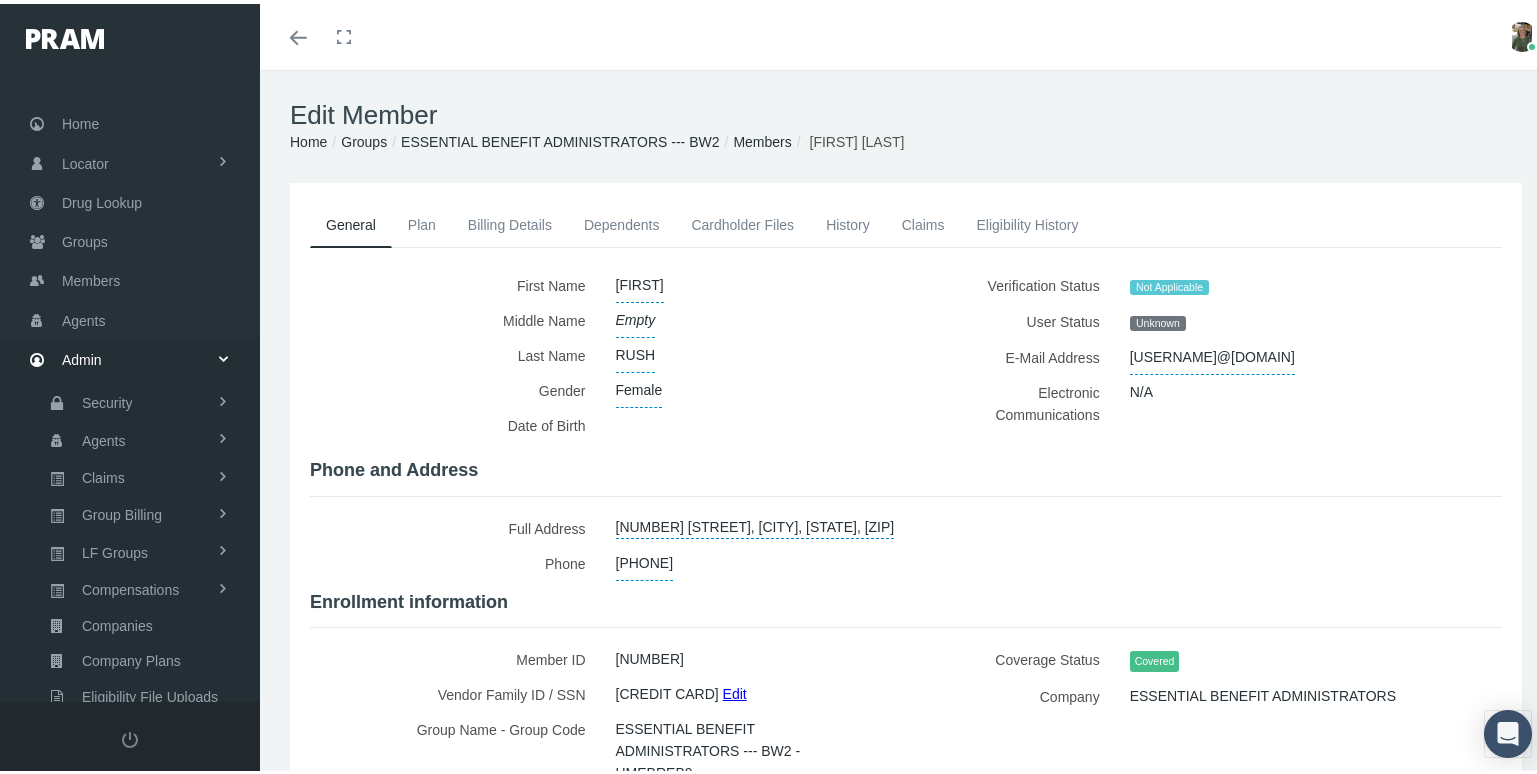 click on "[LAST_NAME][LAST_NAME]072@[EMAIL_DOMAIN]" at bounding box center [1284, 353] 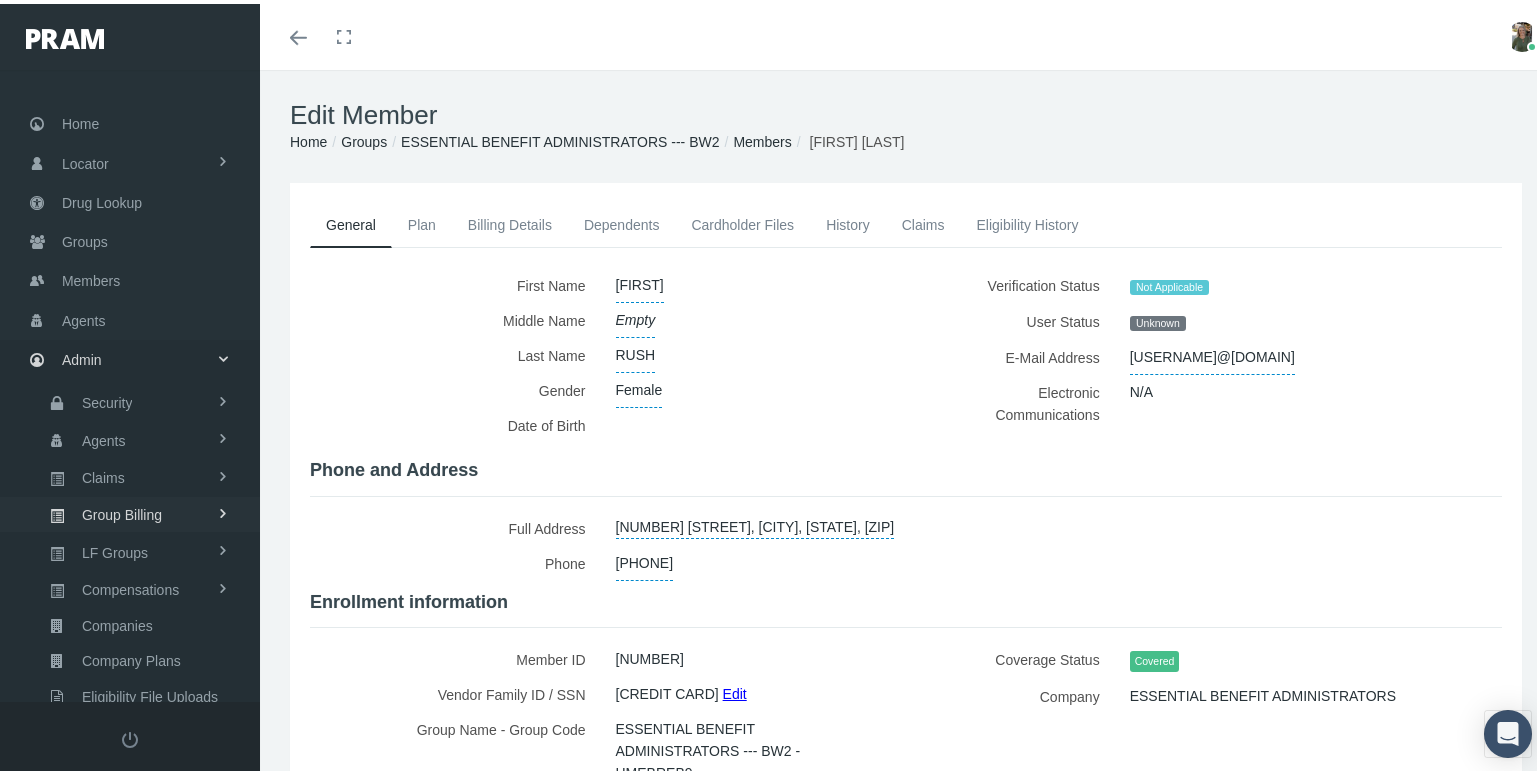 click on "Group Billing" at bounding box center (122, 511) 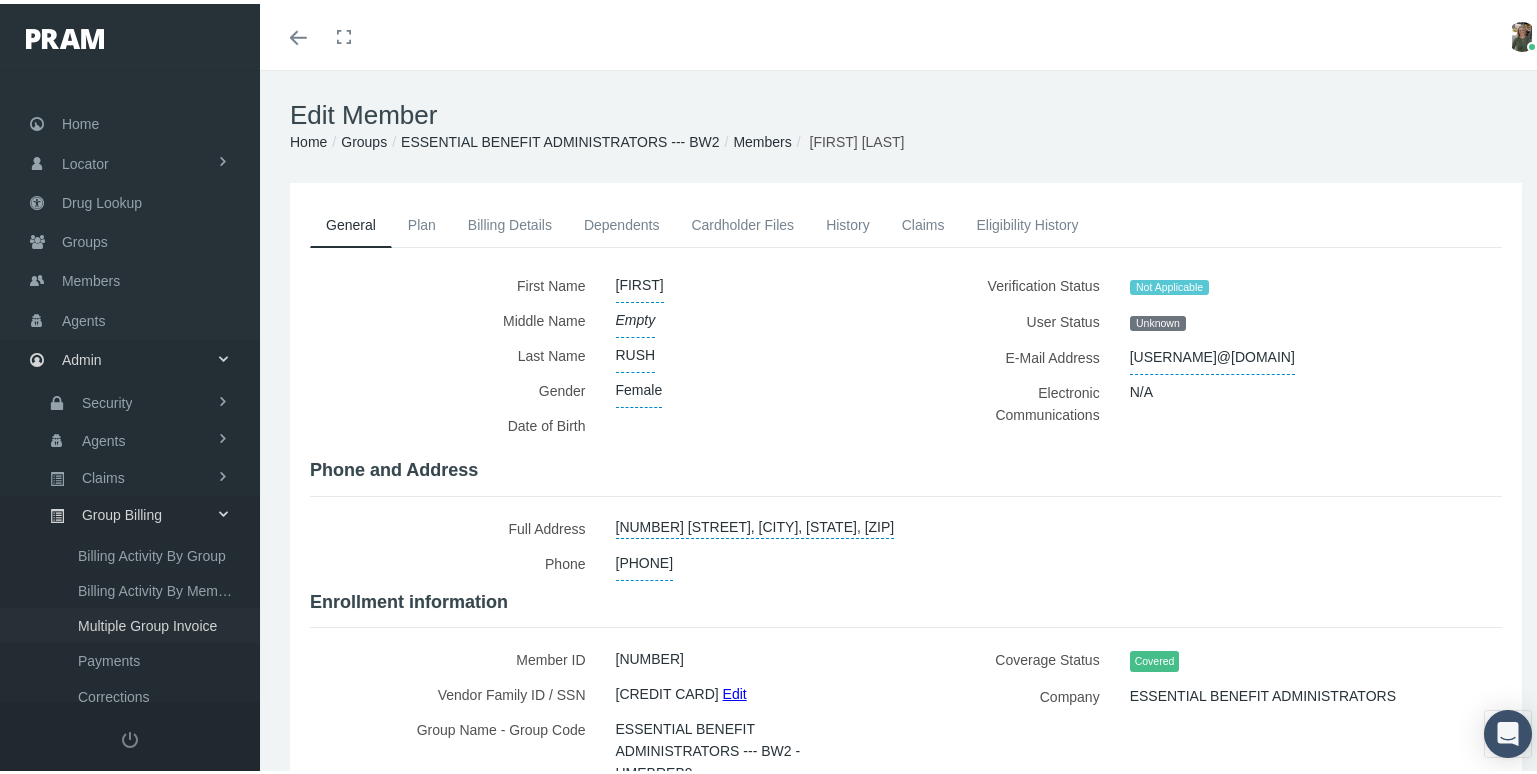 click on "Multiple Group Invoice" at bounding box center [147, 622] 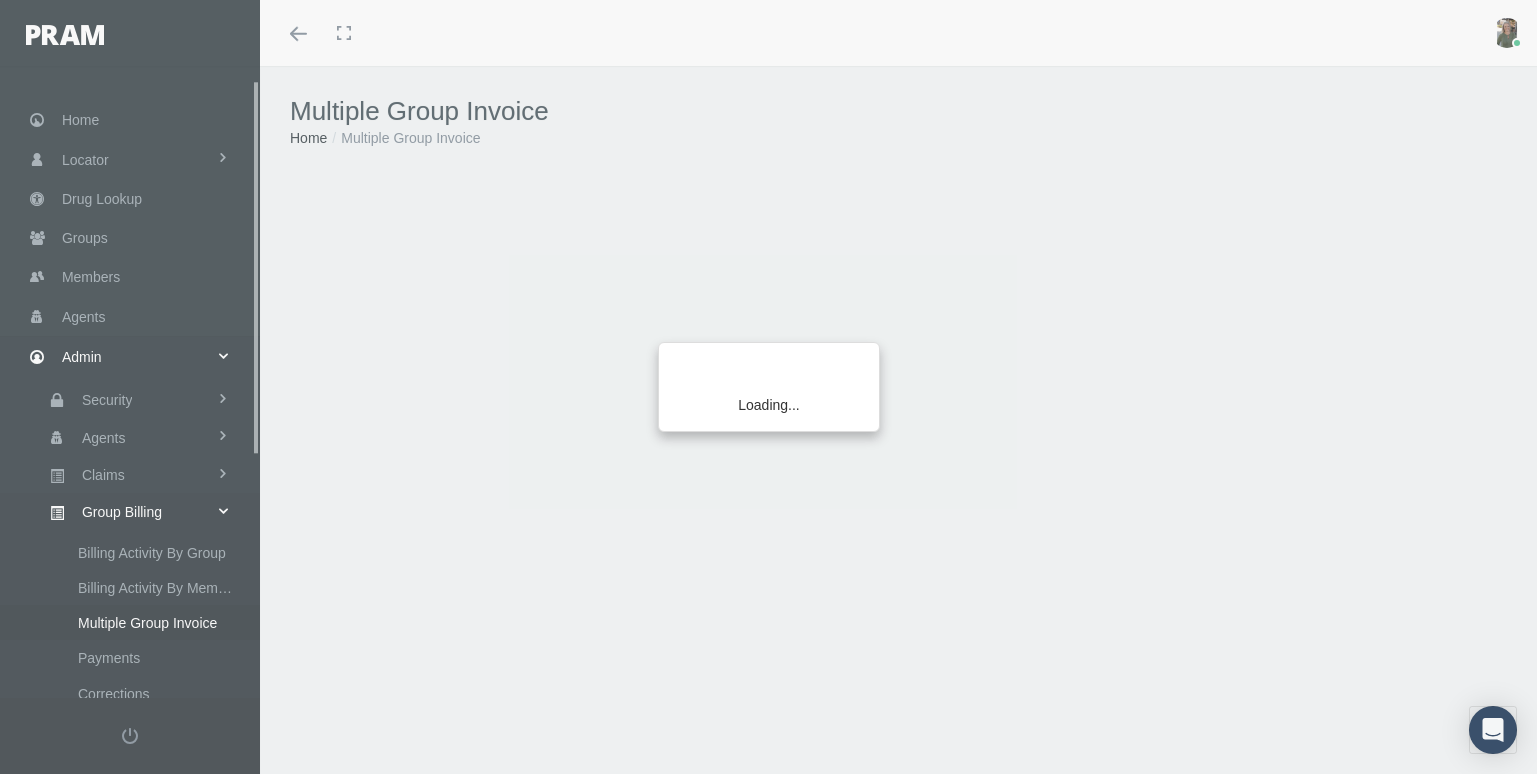 scroll, scrollTop: 0, scrollLeft: 0, axis: both 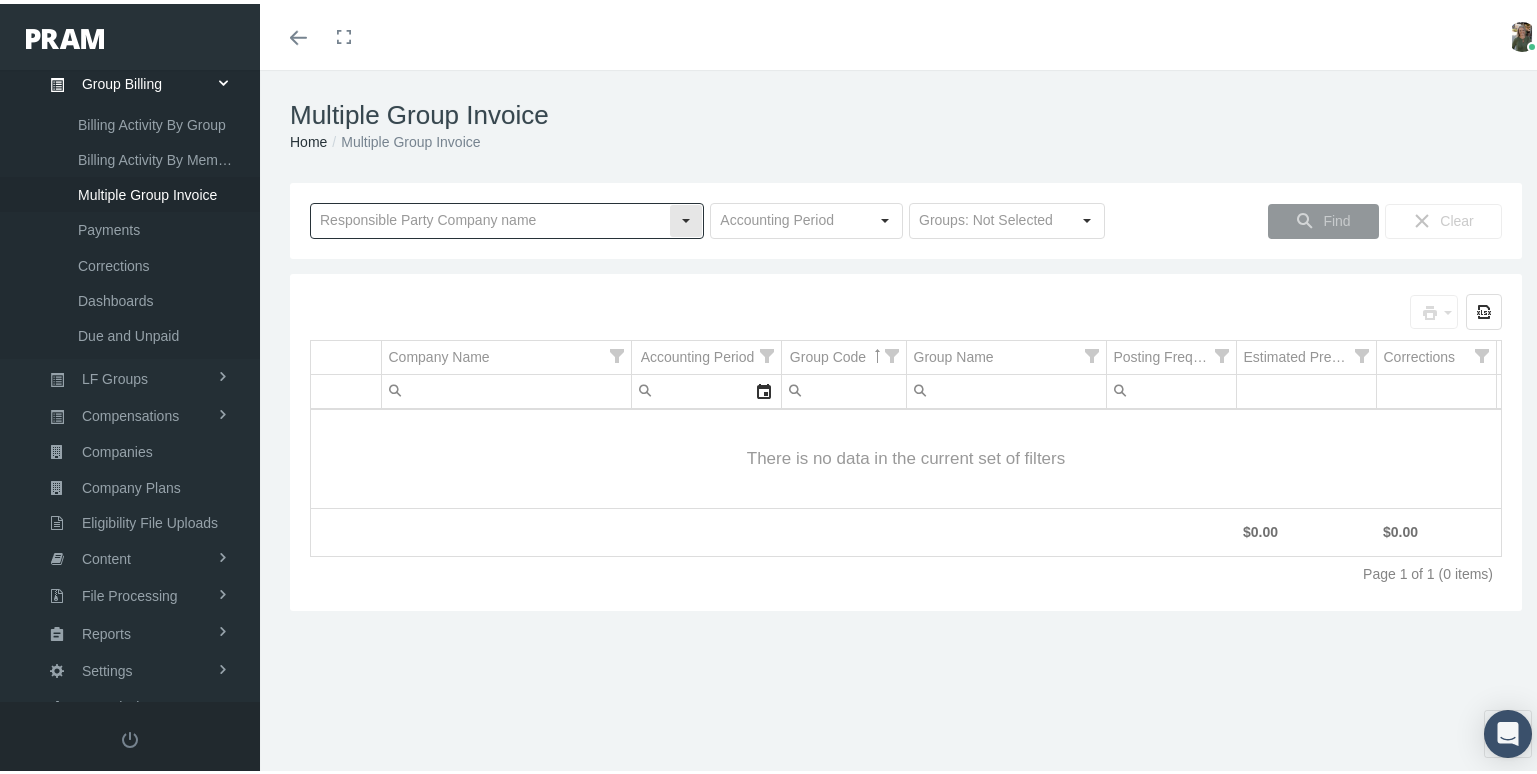 click at bounding box center (490, 217) 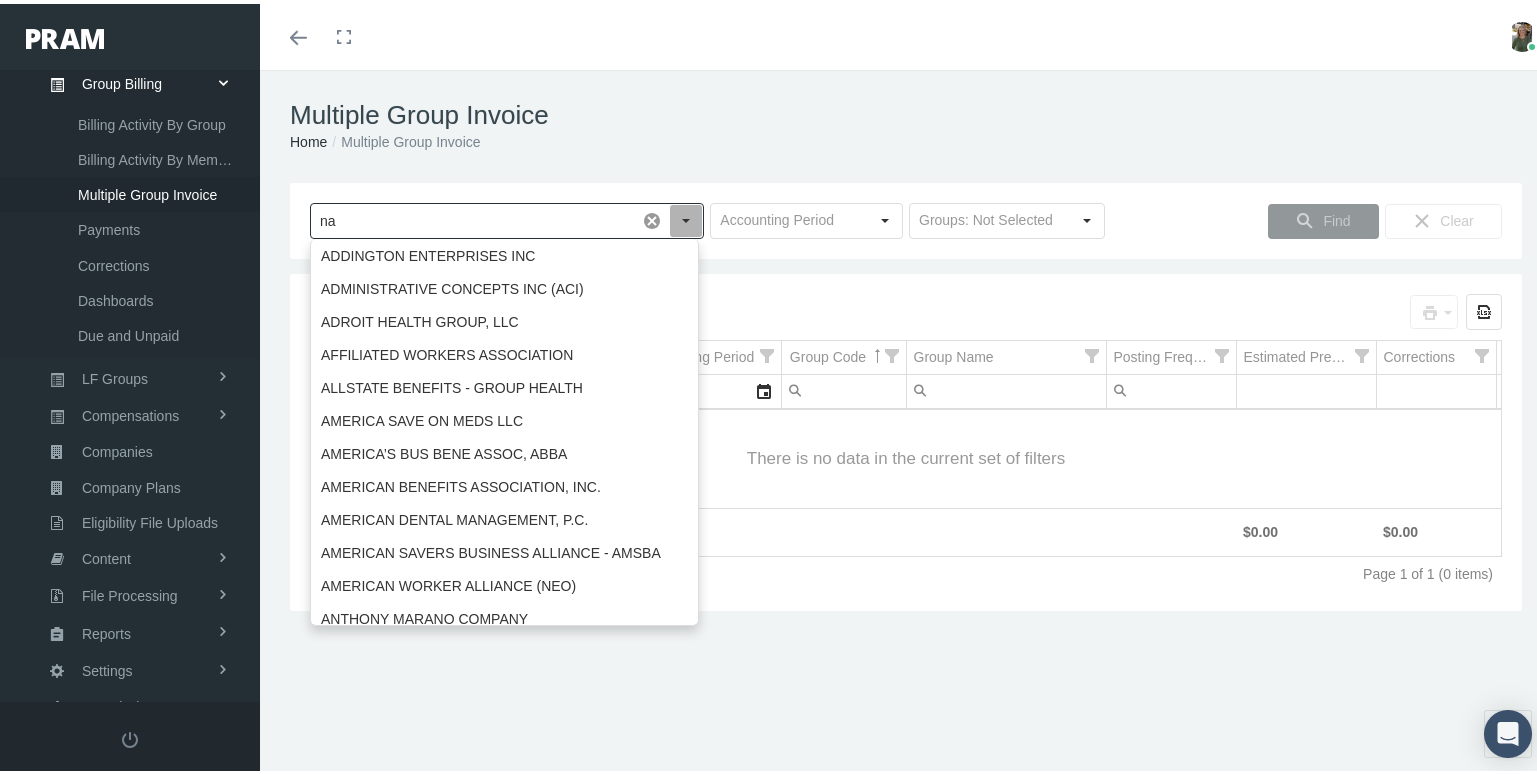 type on "n" 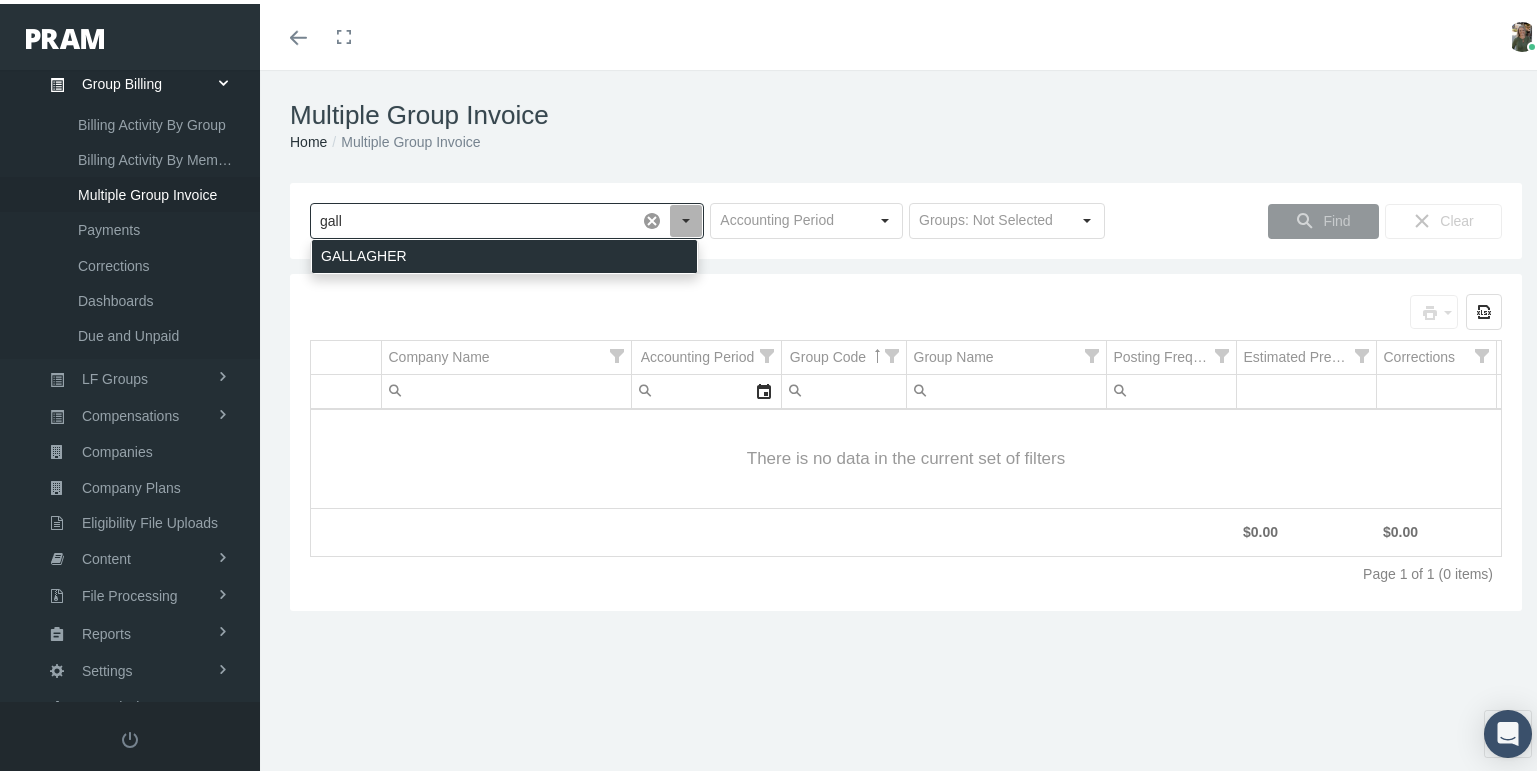 click on "GALLAGHER" at bounding box center (504, 252) 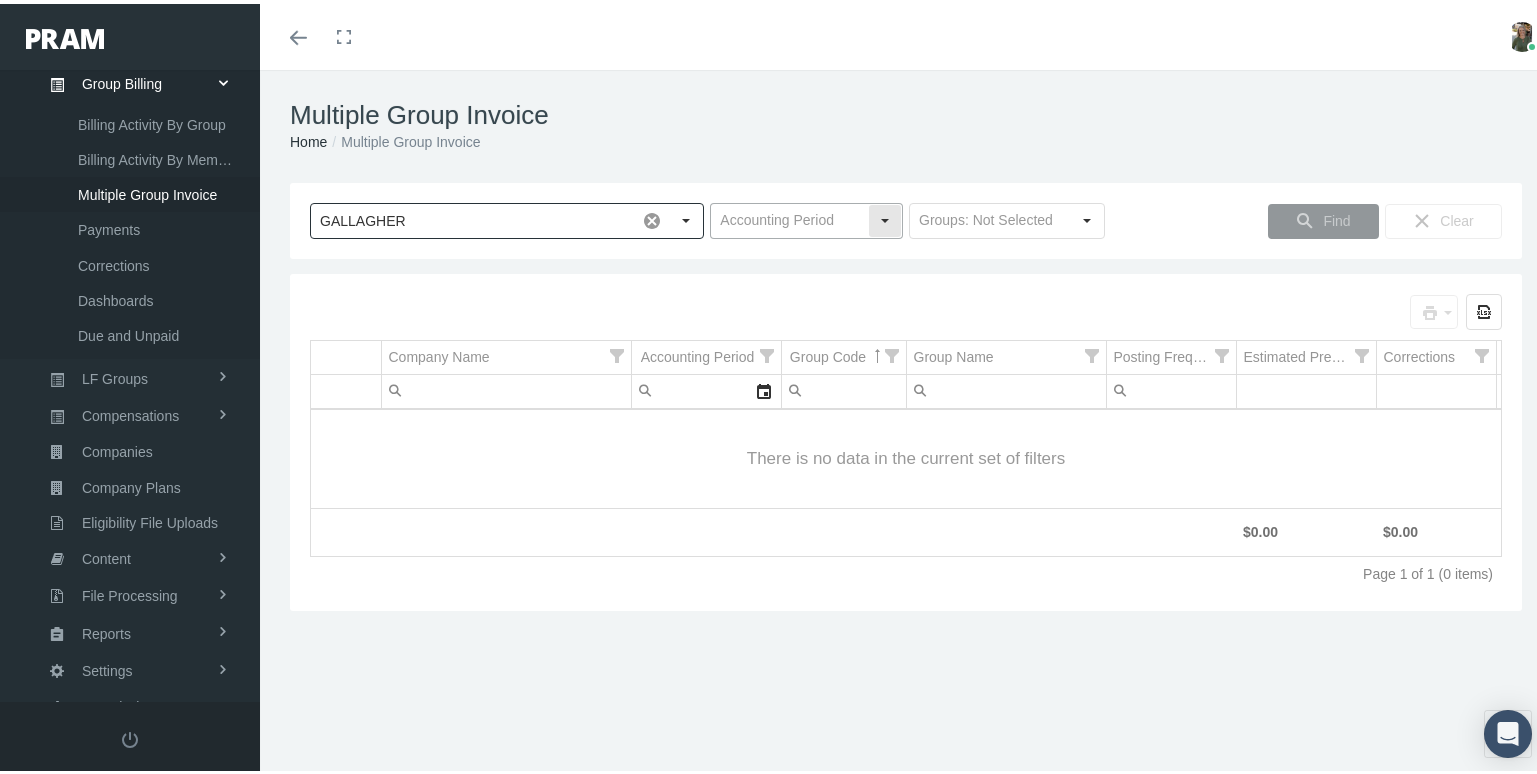 type on "GALLAGHER" 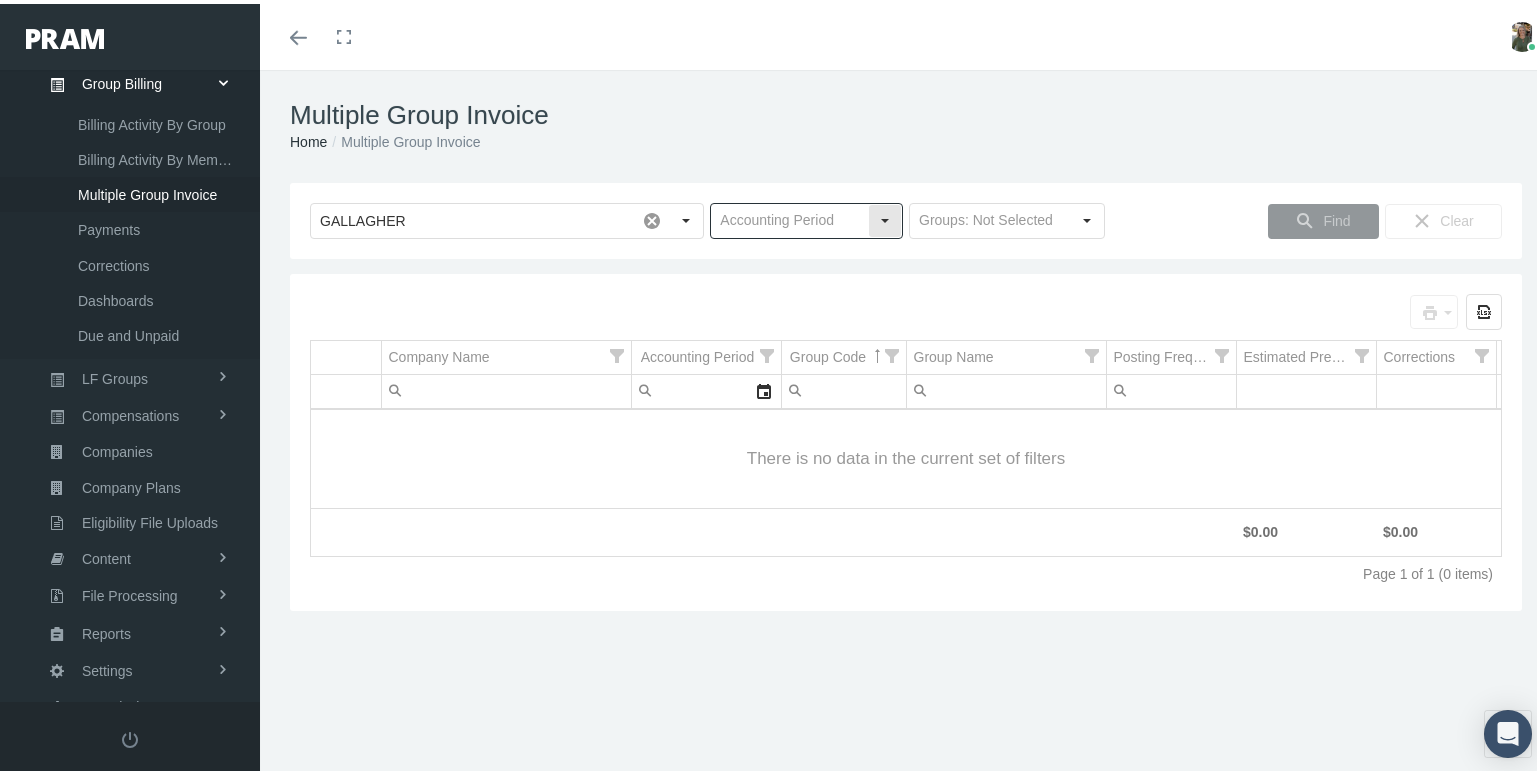 click at bounding box center (789, 217) 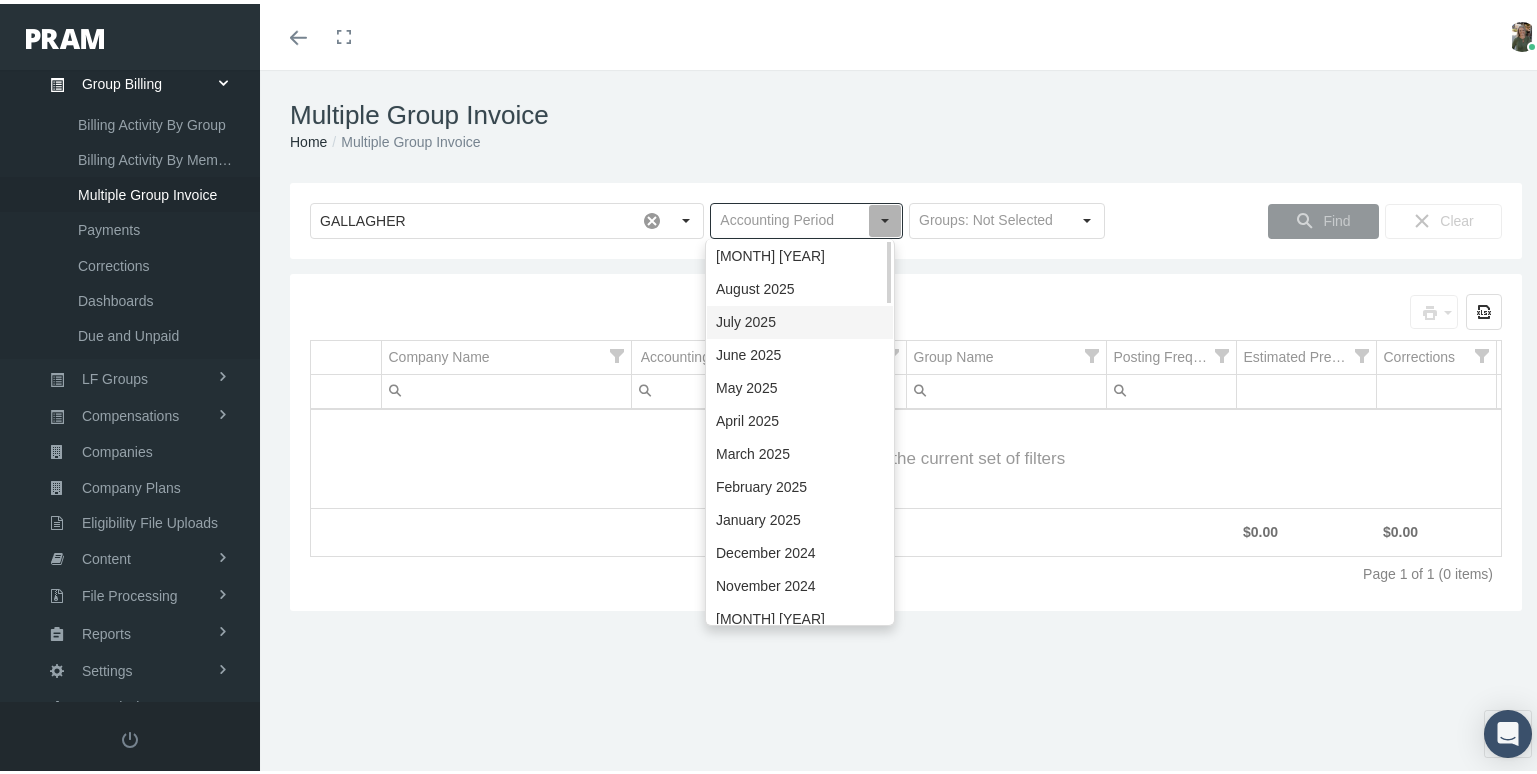 click on "July 2025" at bounding box center [800, 318] 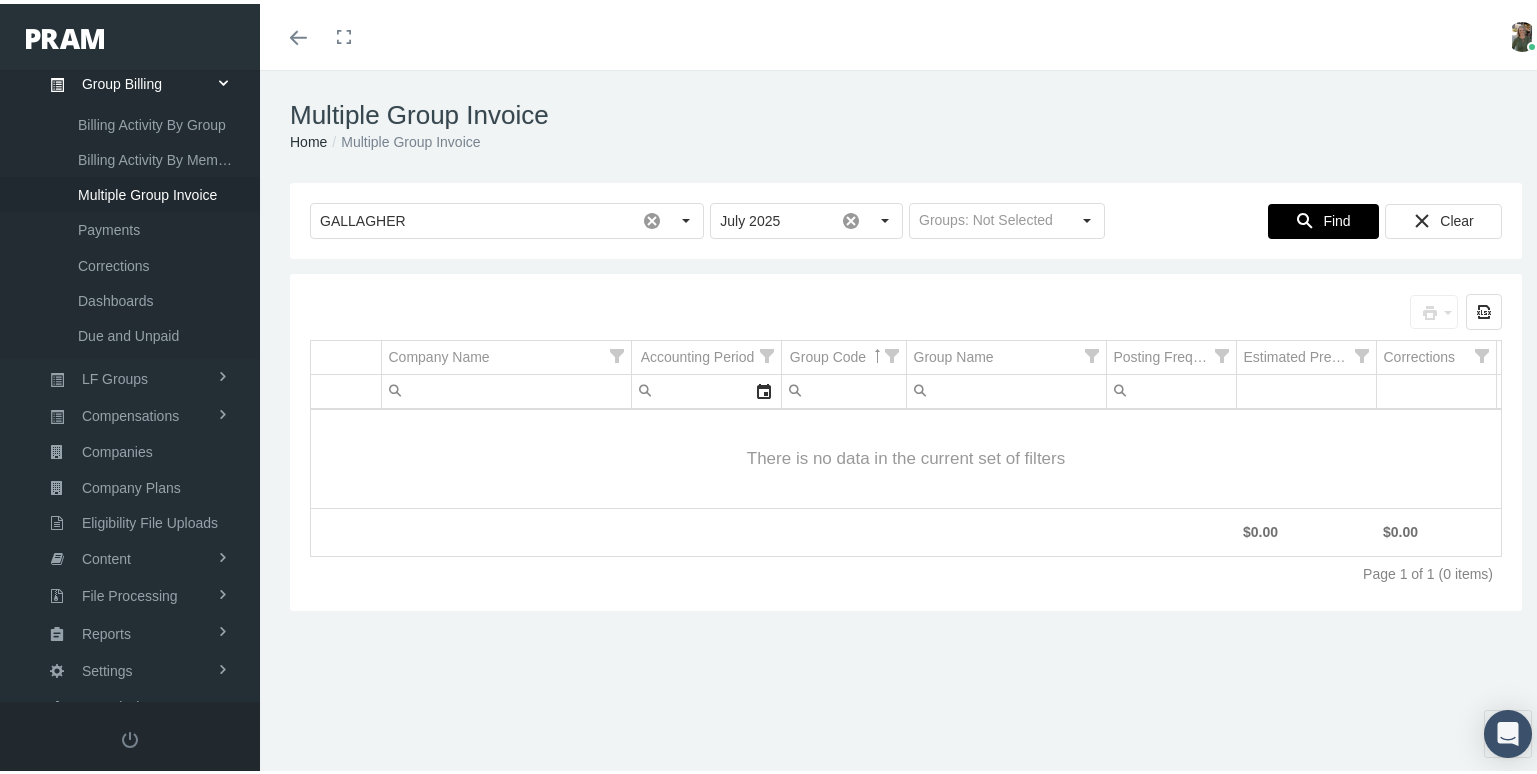 click on "Find" at bounding box center (1336, 217) 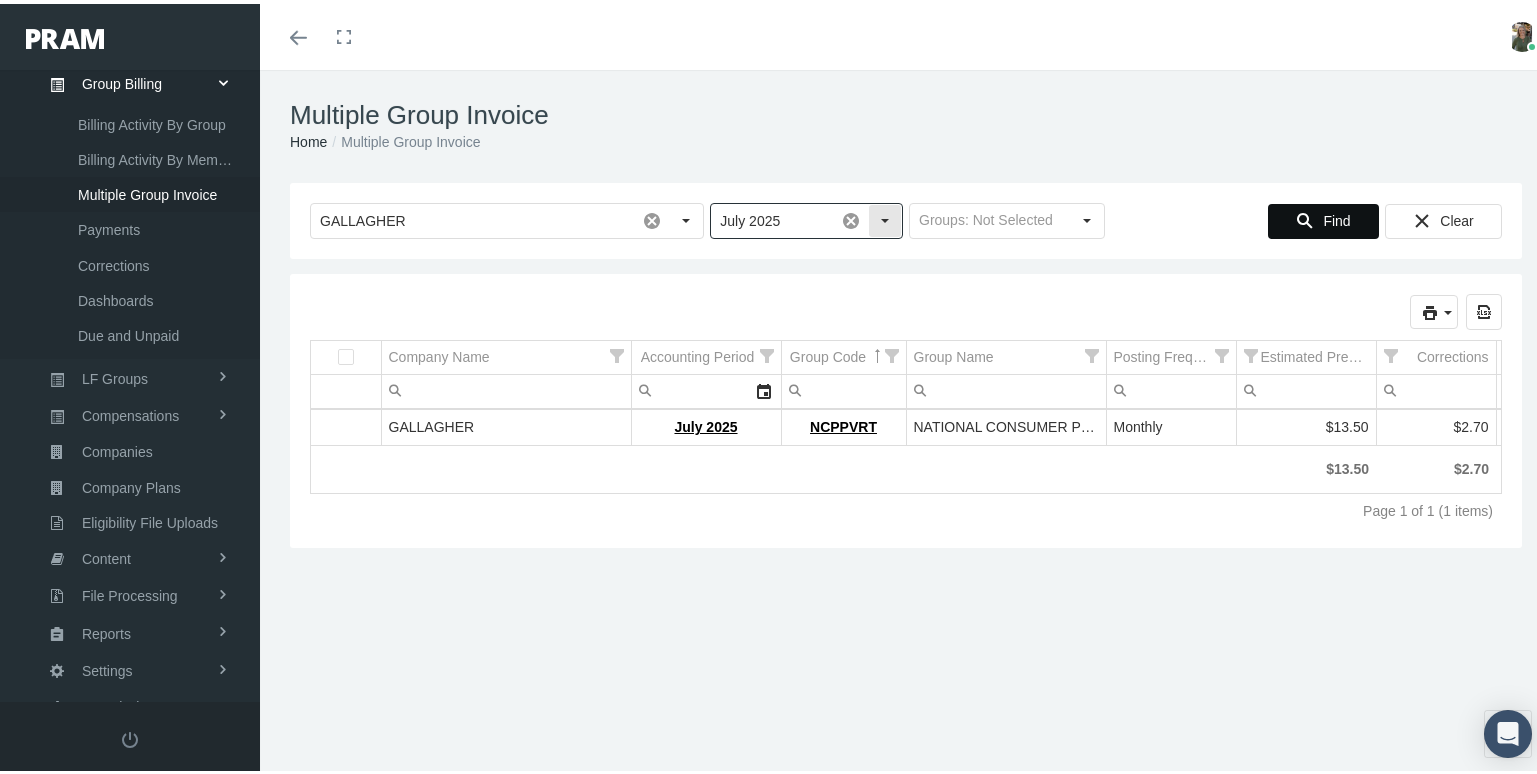 click at bounding box center (851, 217) 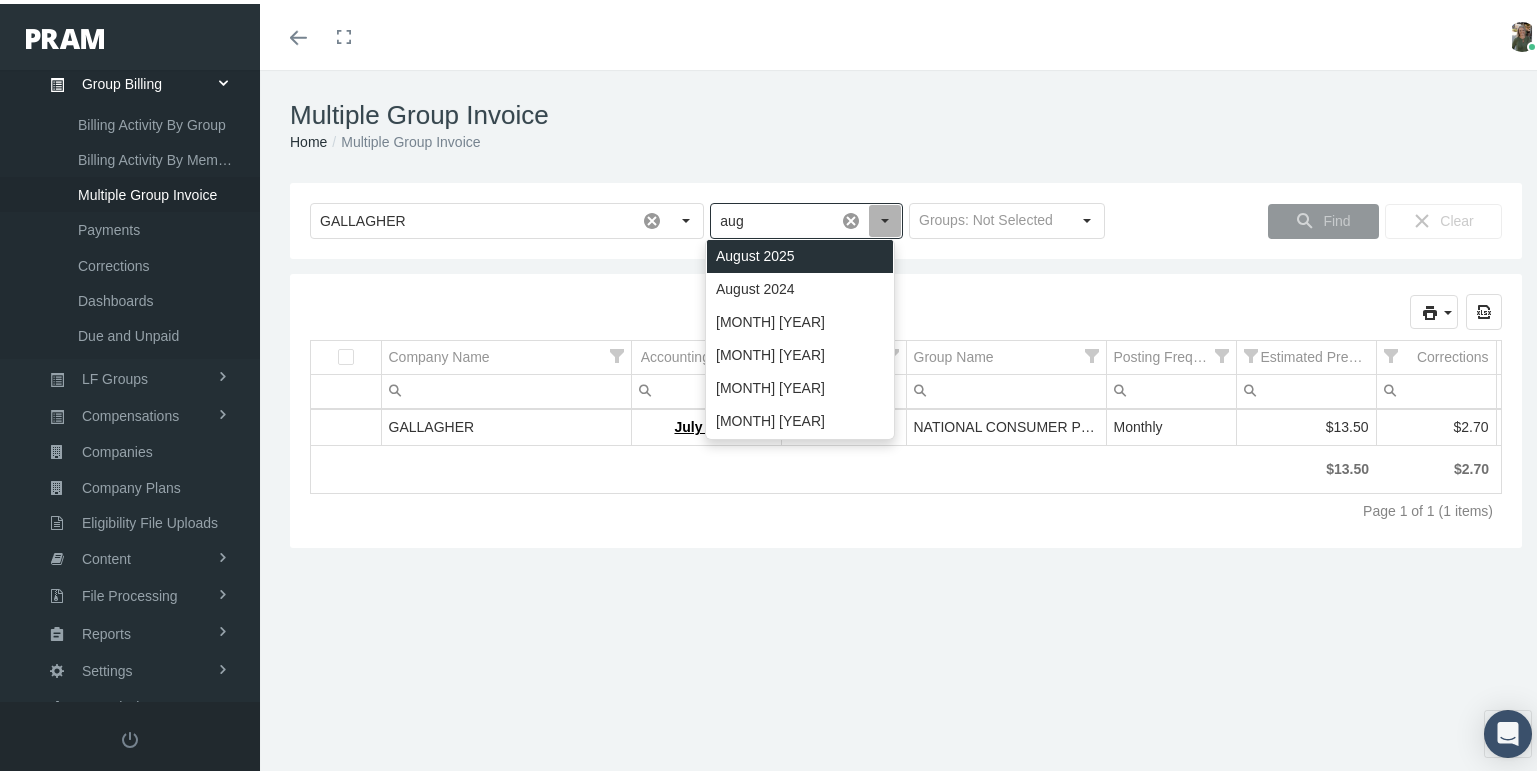 click on "August 2025" at bounding box center (800, 252) 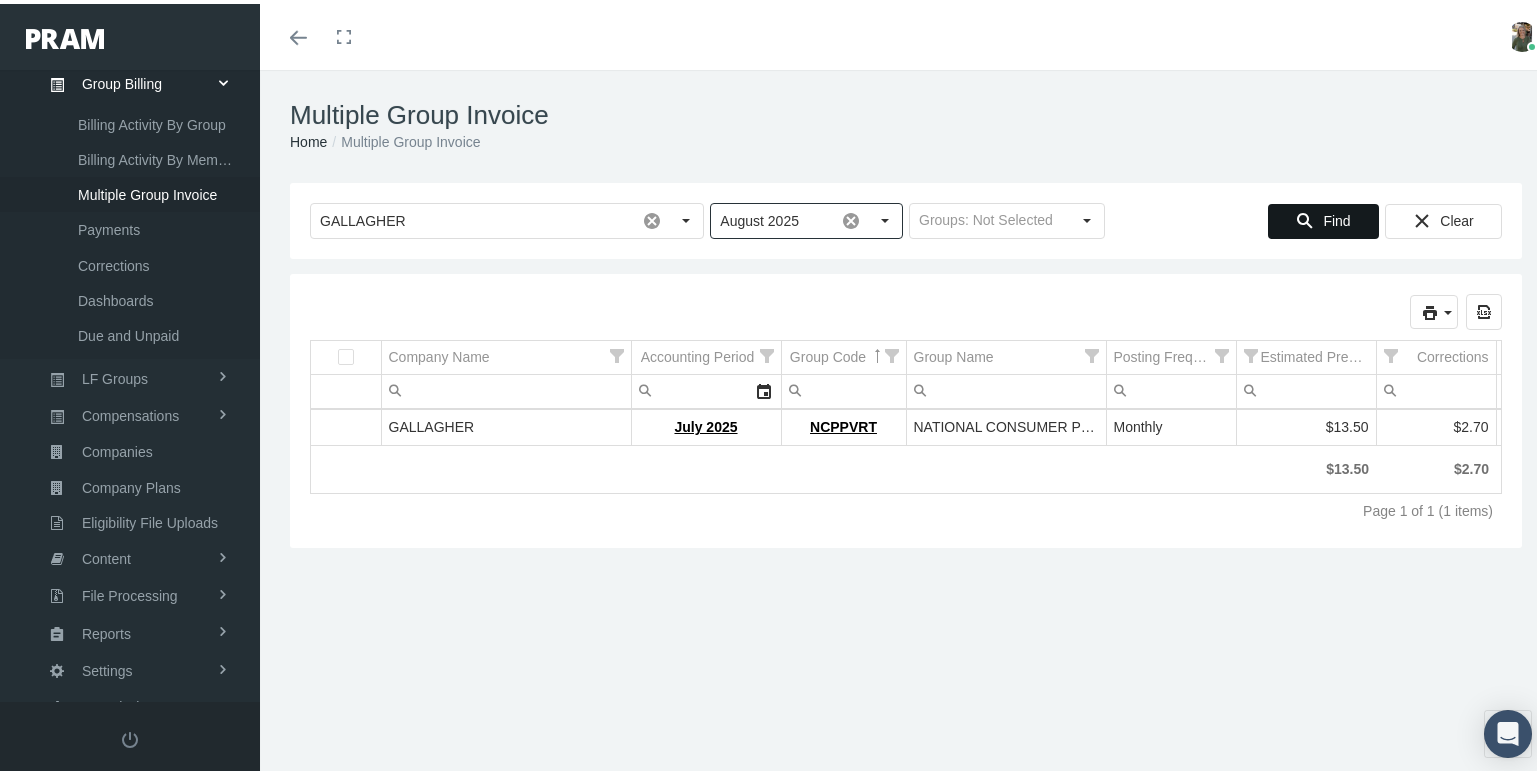 type on "August 2025" 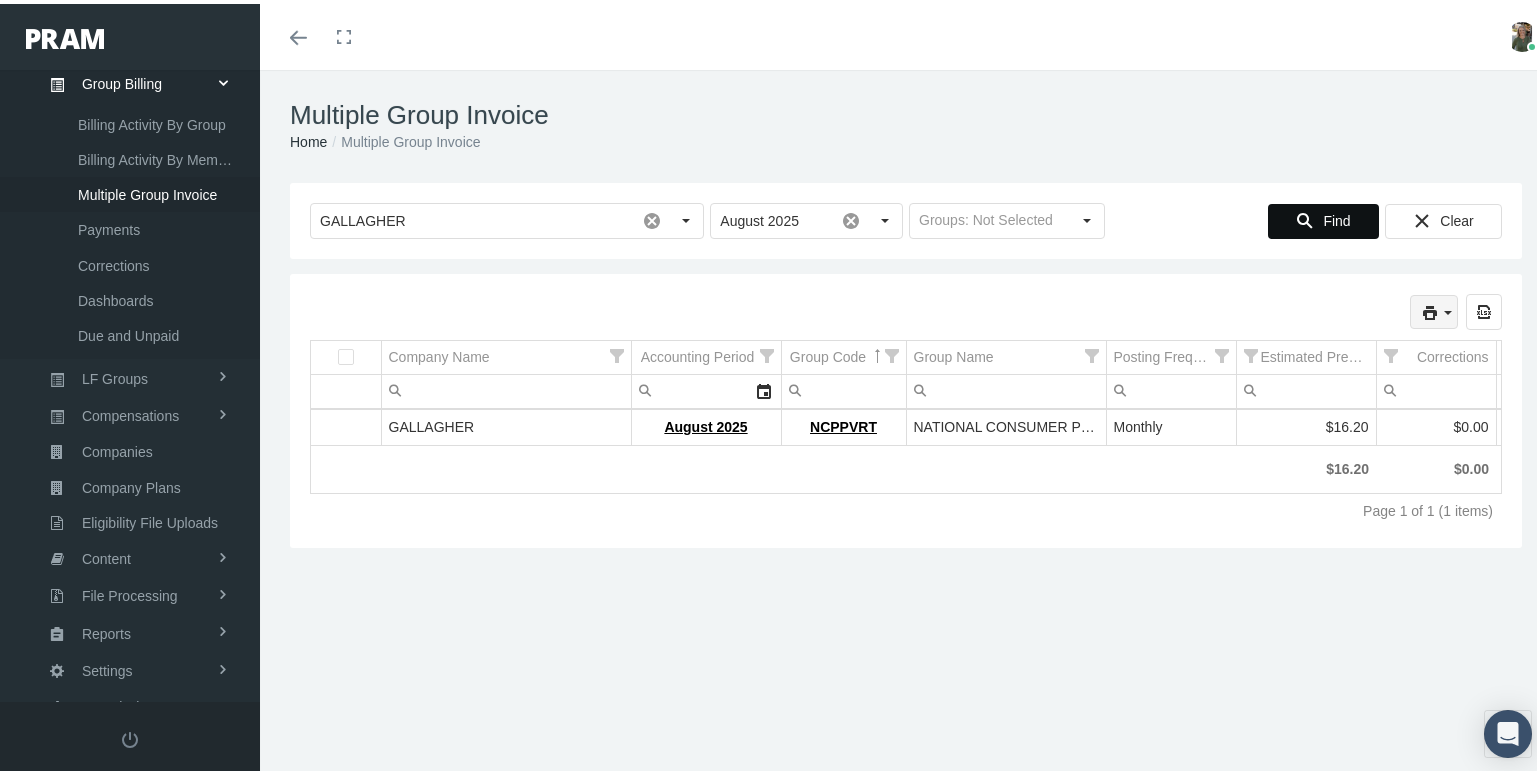 click 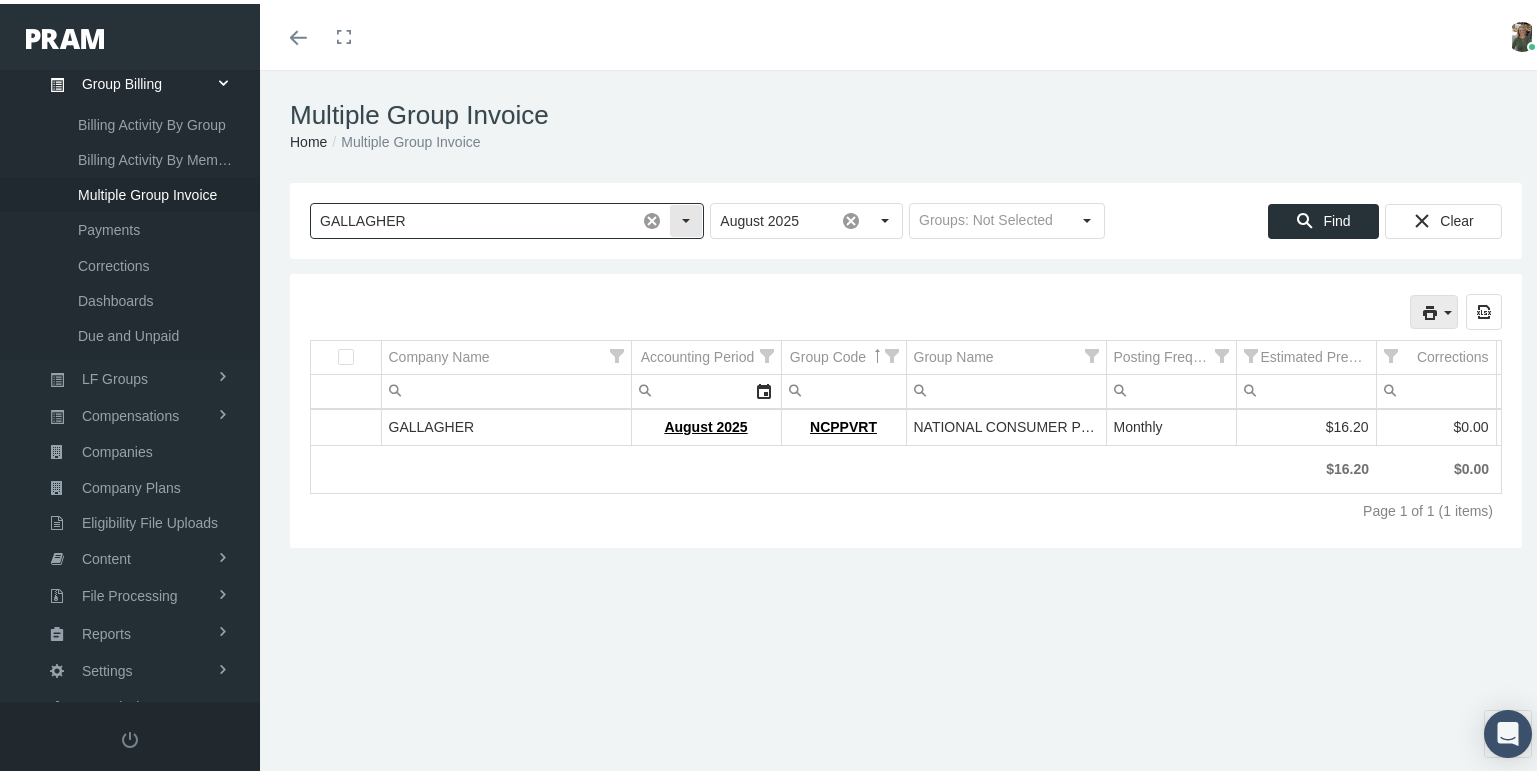 click at bounding box center (652, 217) 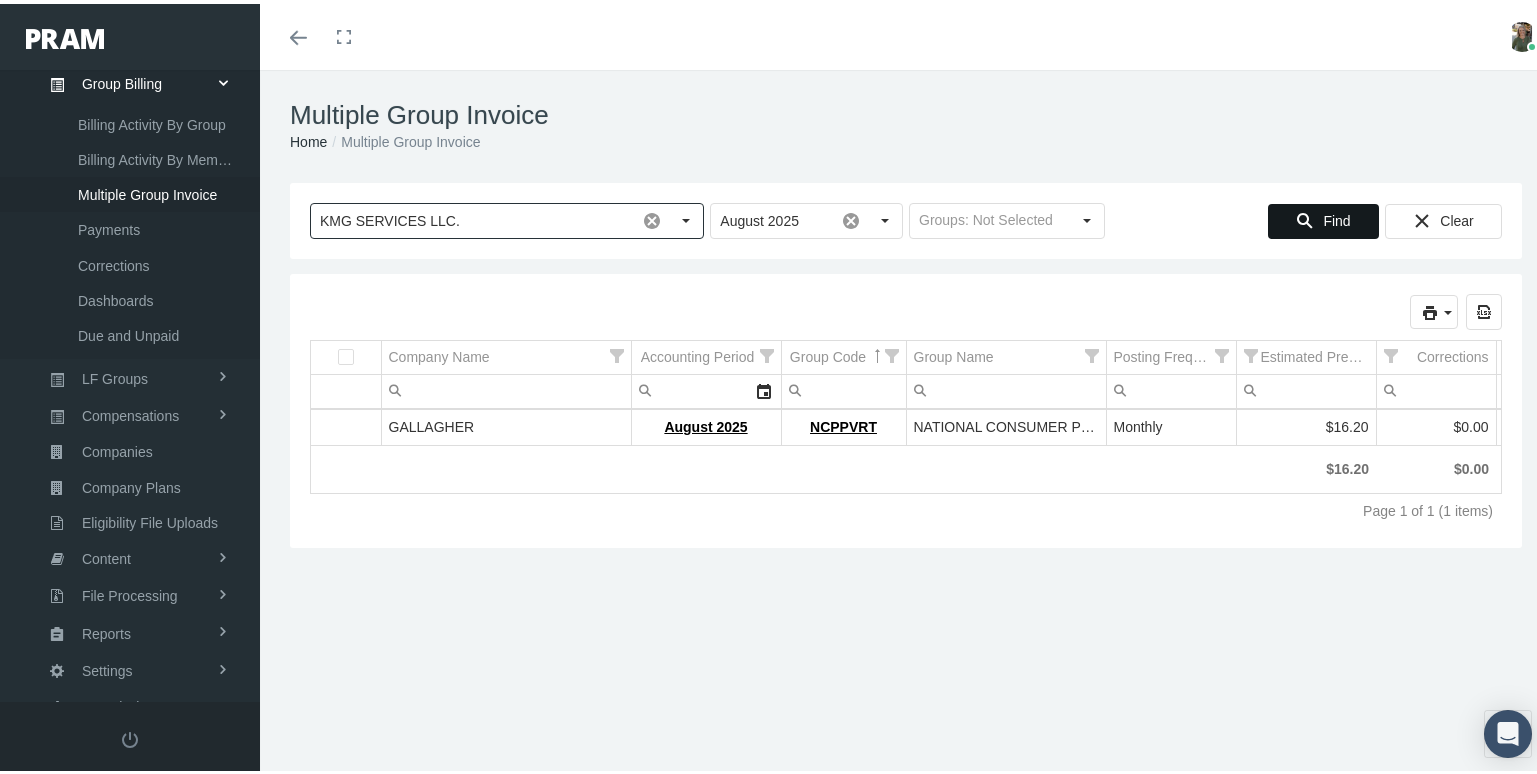 type on "KMG SERVICES LLC." 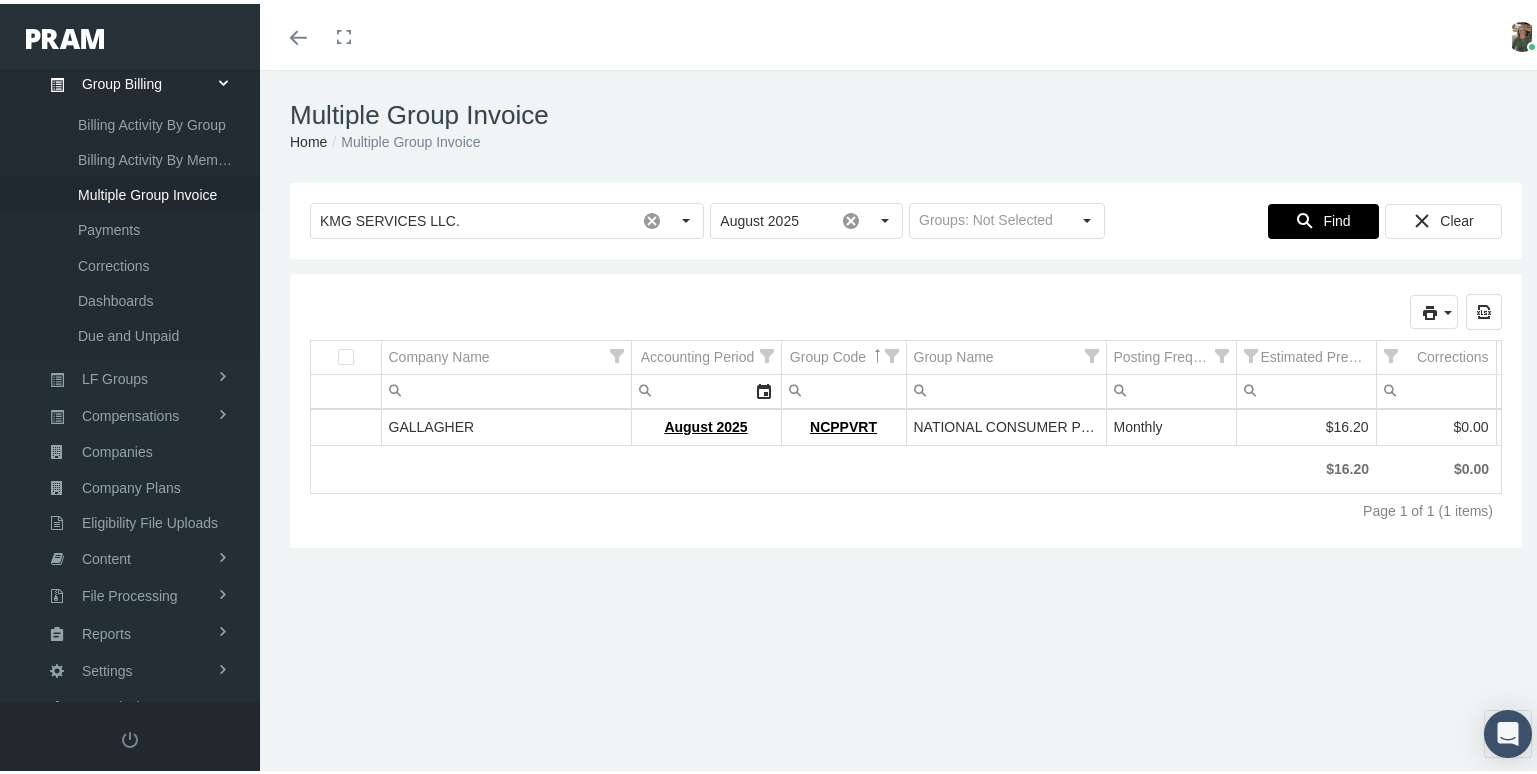 click on "Find" at bounding box center [1336, 217] 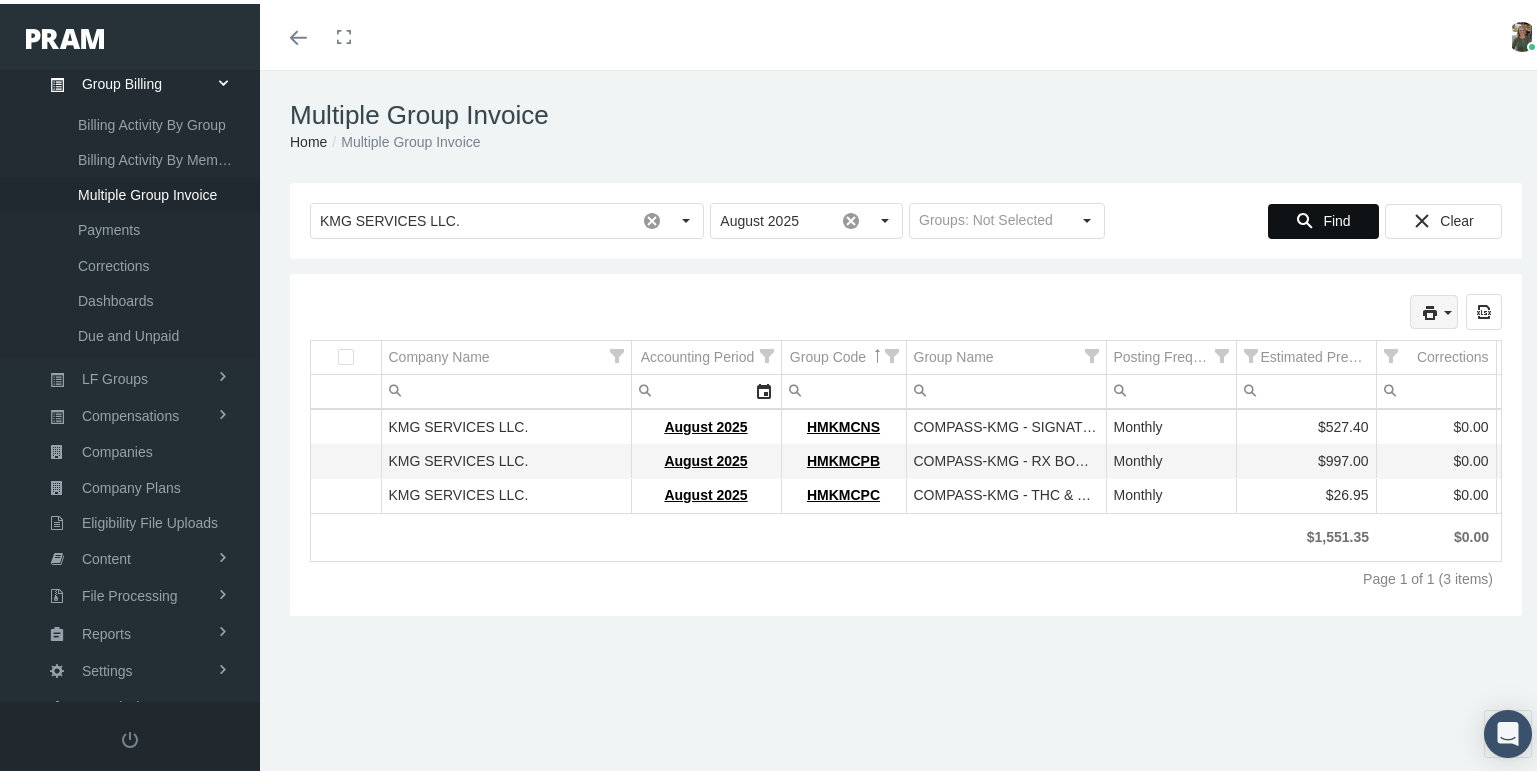 click 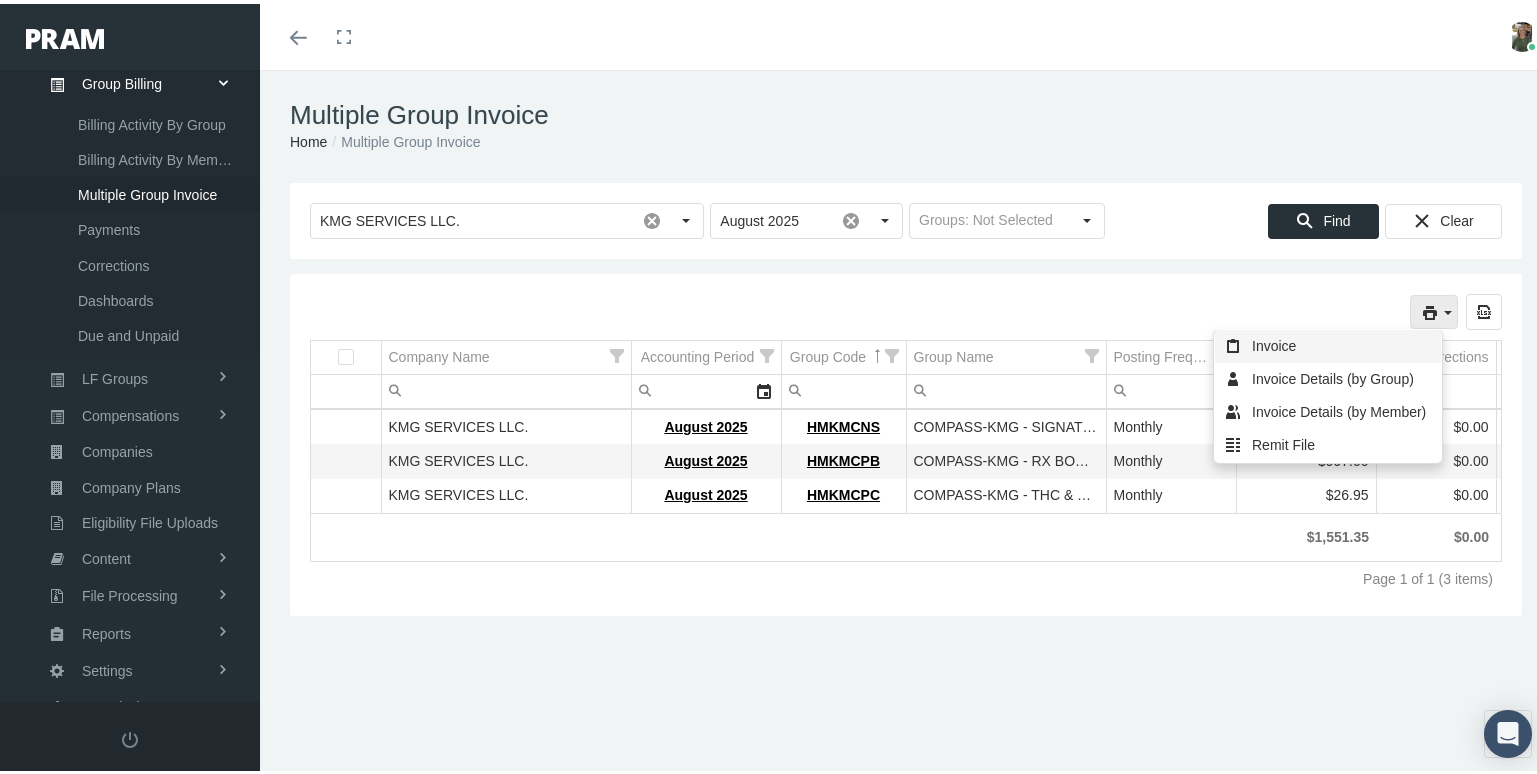 click on "Invoice" at bounding box center [1328, 342] 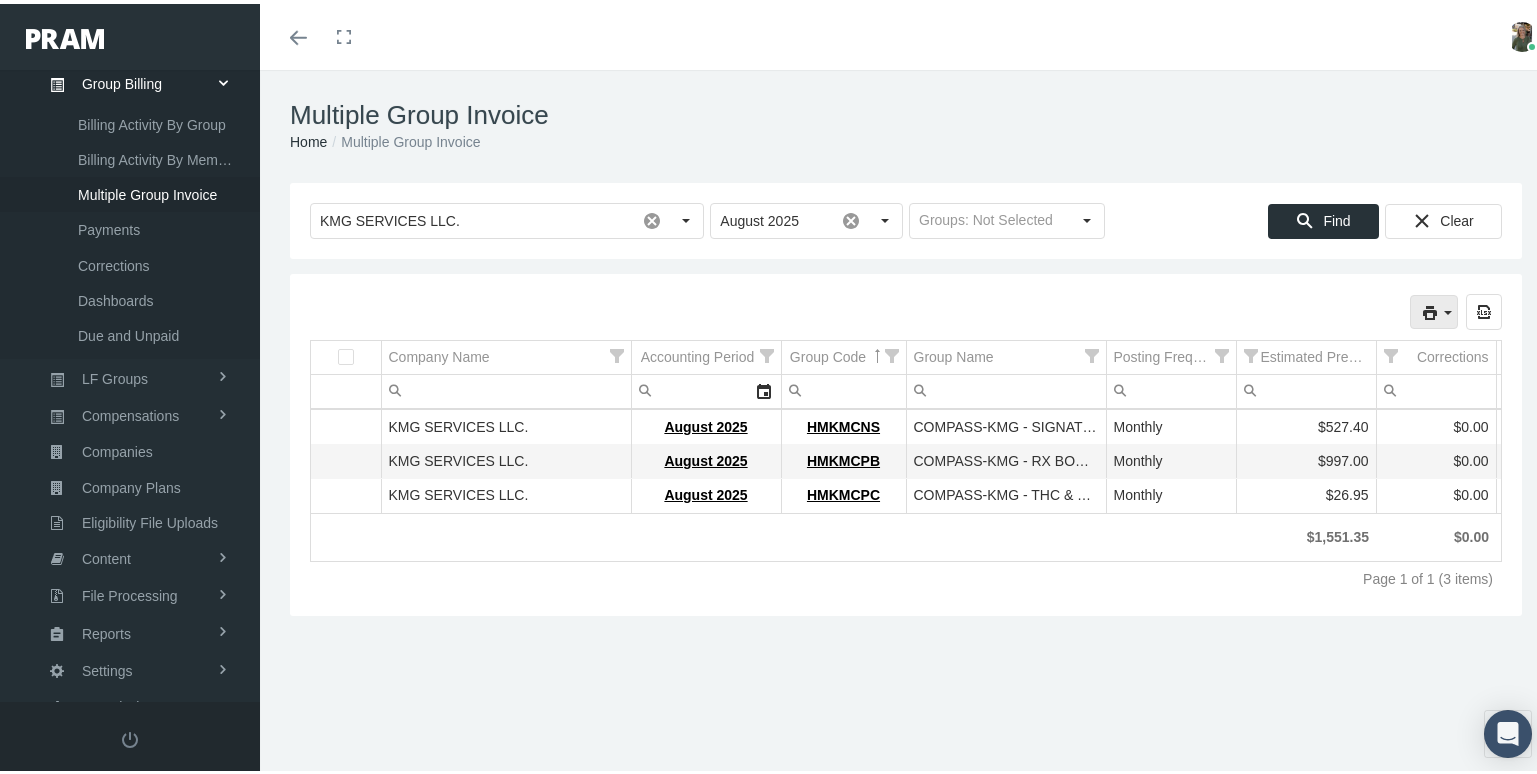 click 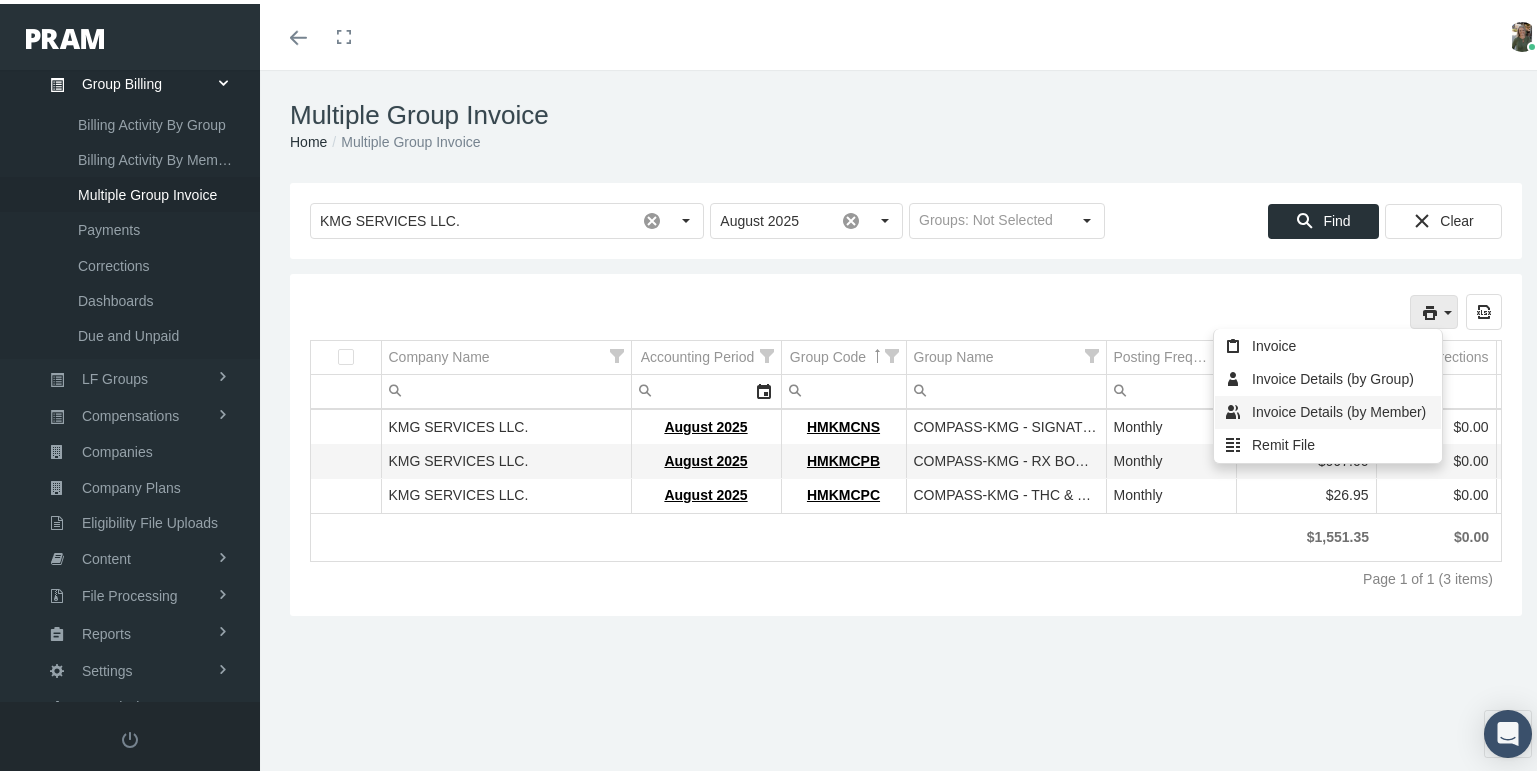 click on "Invoice Details (by Member)" at bounding box center [1328, 408] 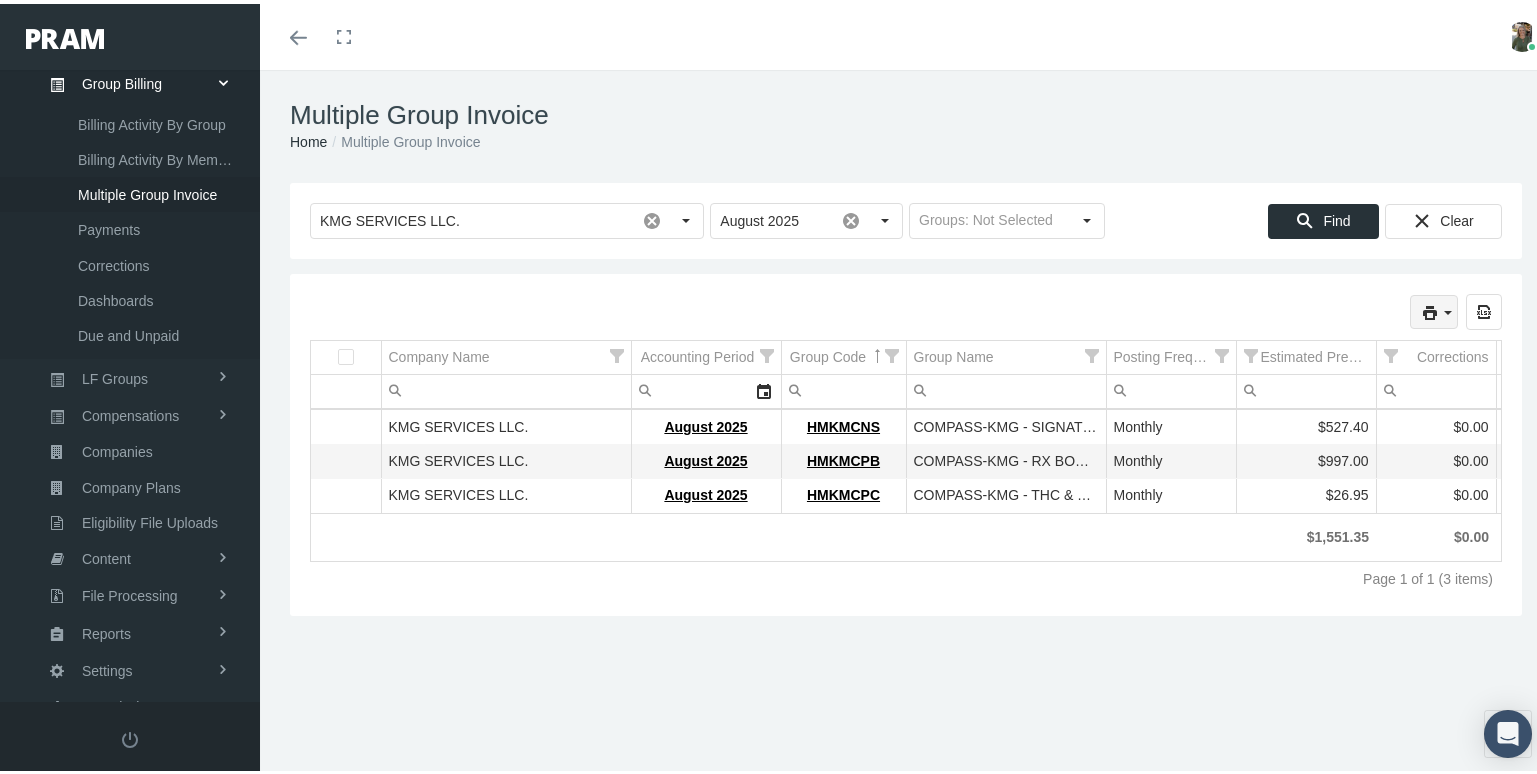 click 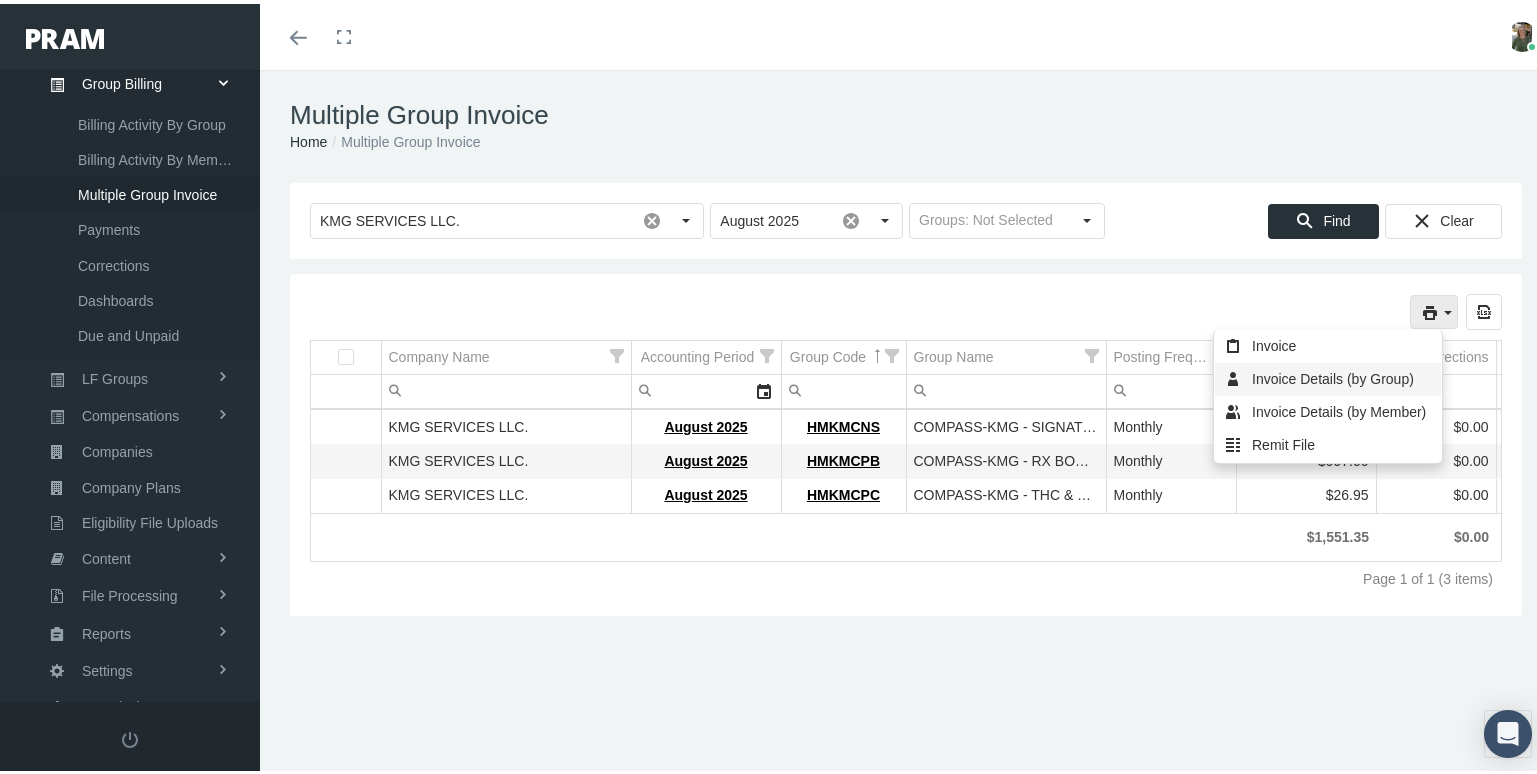 click on "Invoice Details (by Group)" at bounding box center [1328, 375] 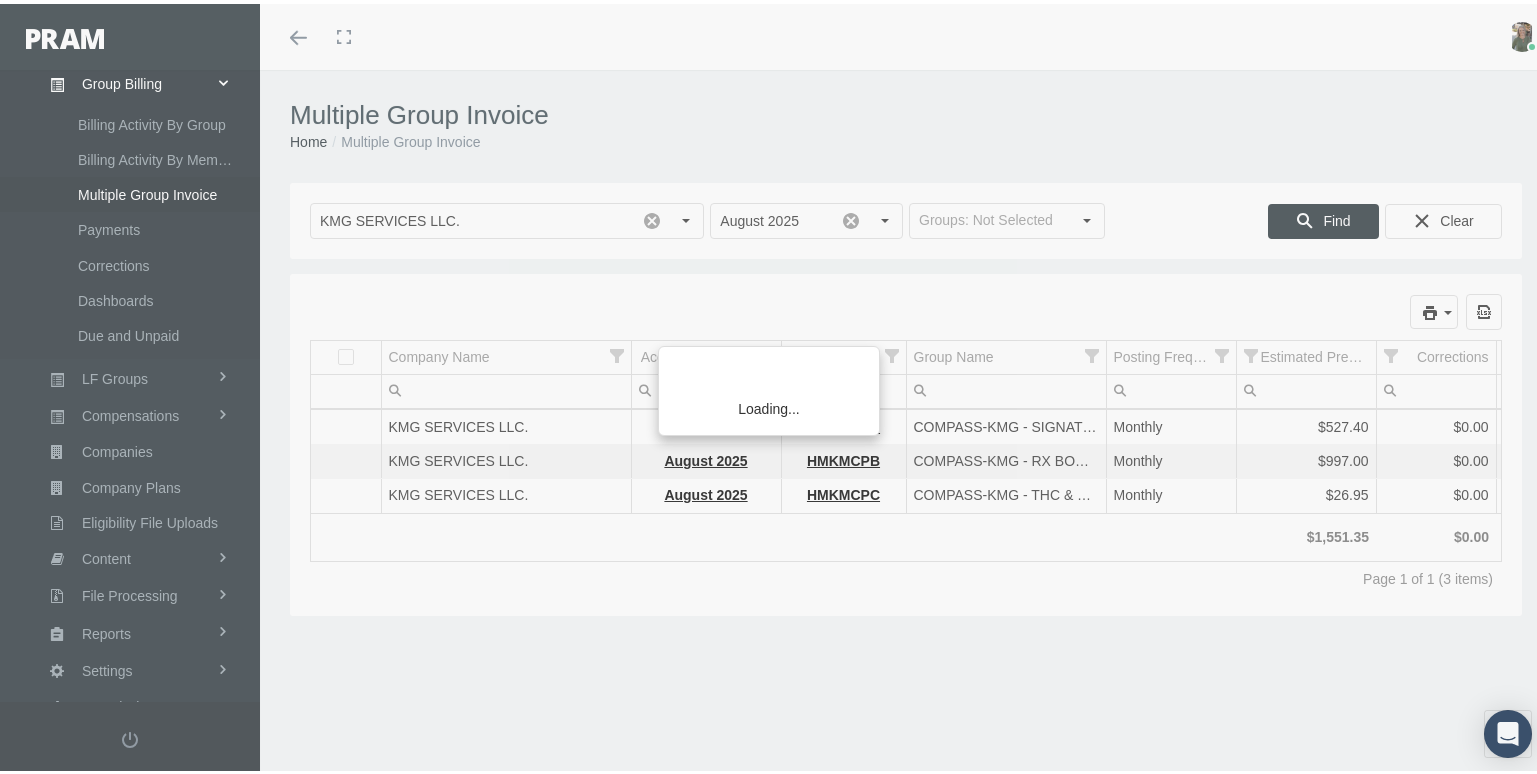 click on "Loading..." at bounding box center (768, 387) 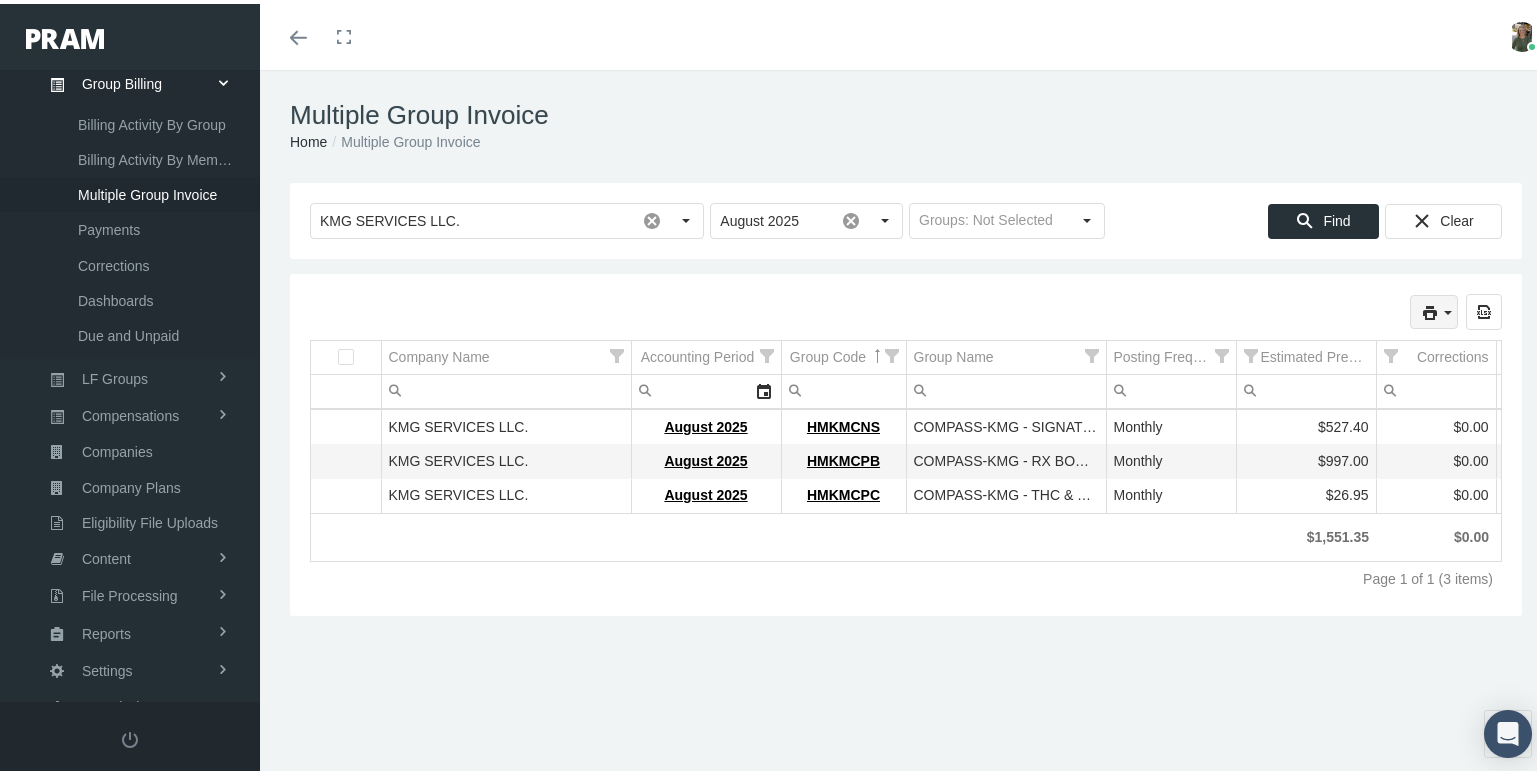 click 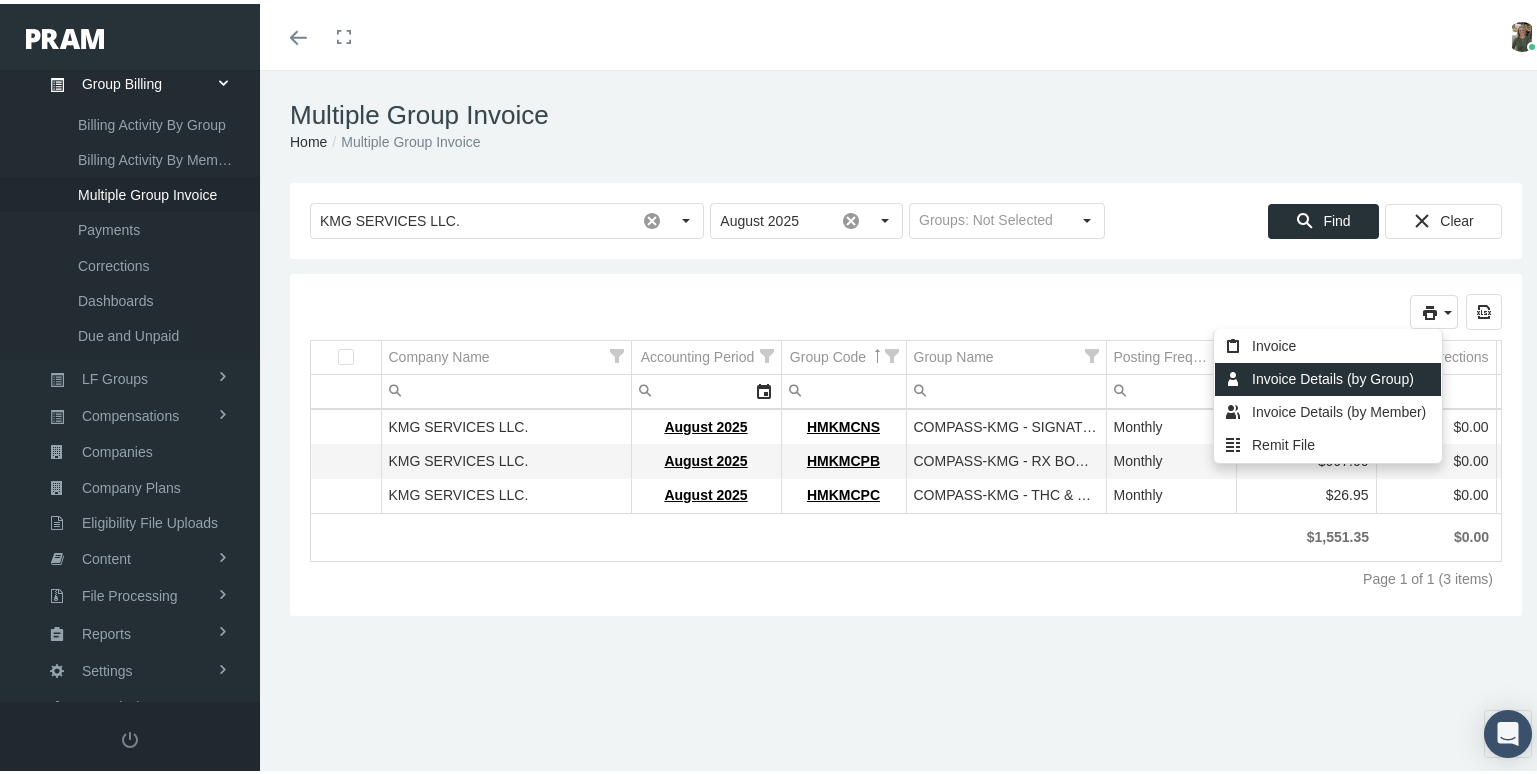 click on "Invoice Details (by Group)" at bounding box center (1328, 375) 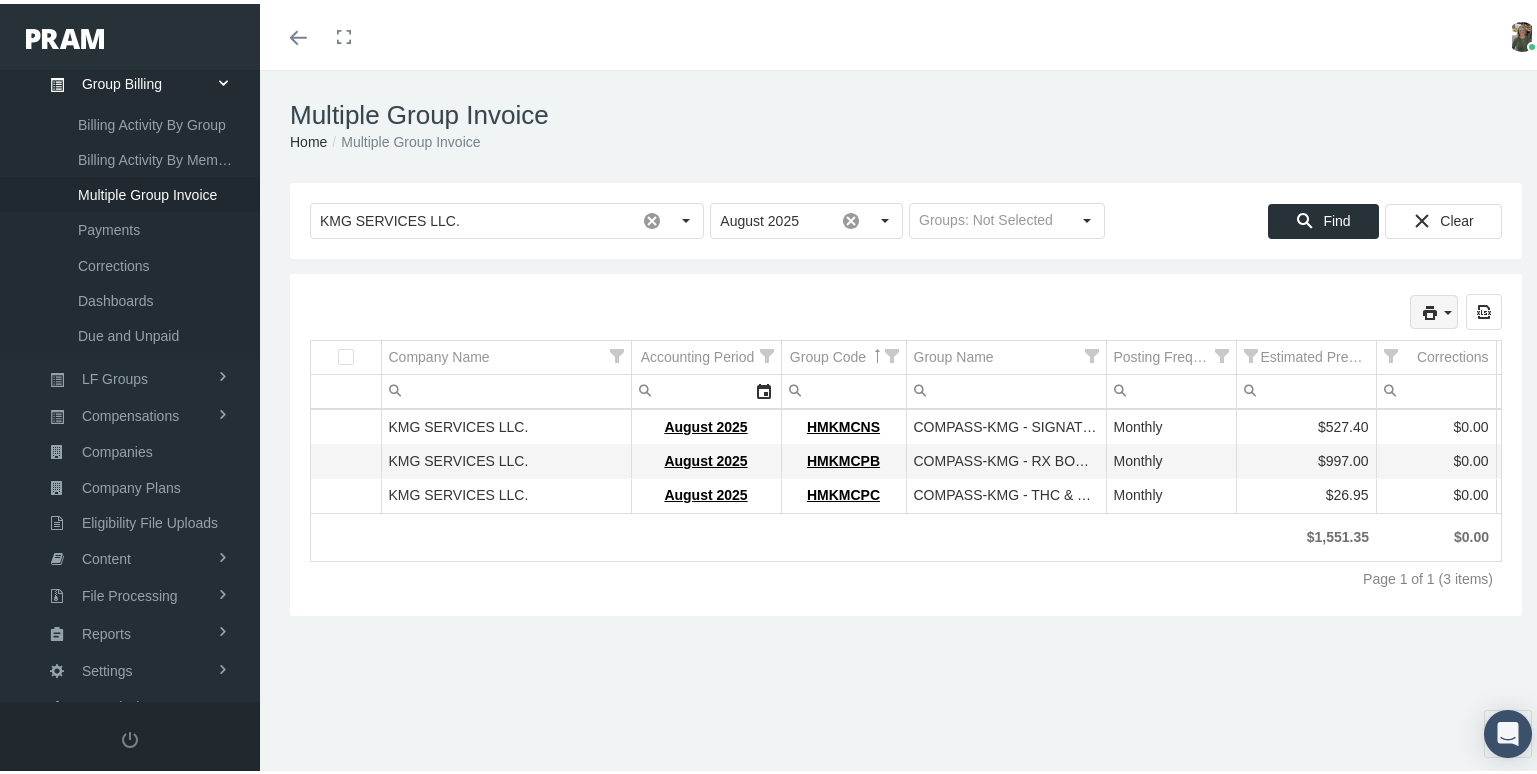 click 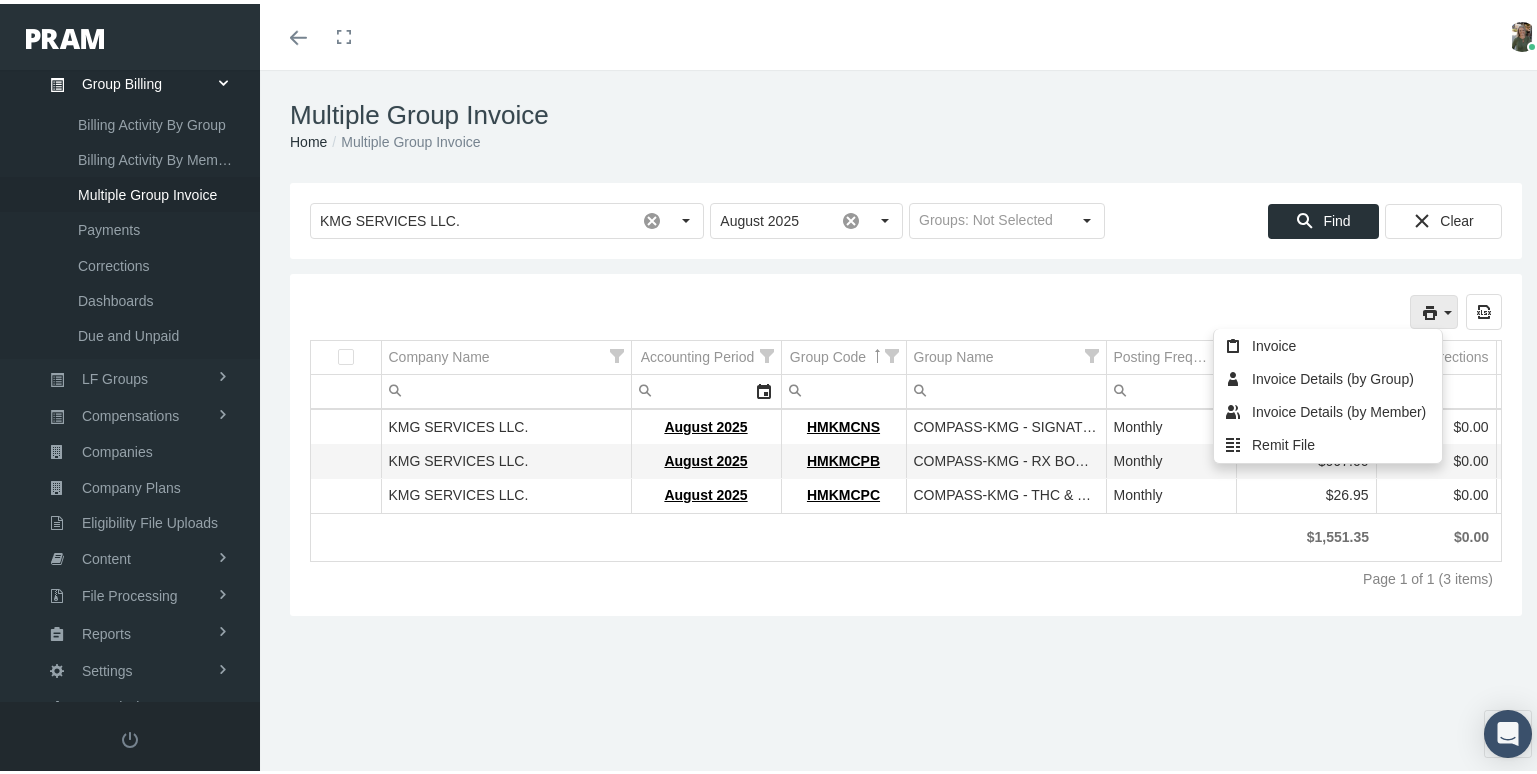 click 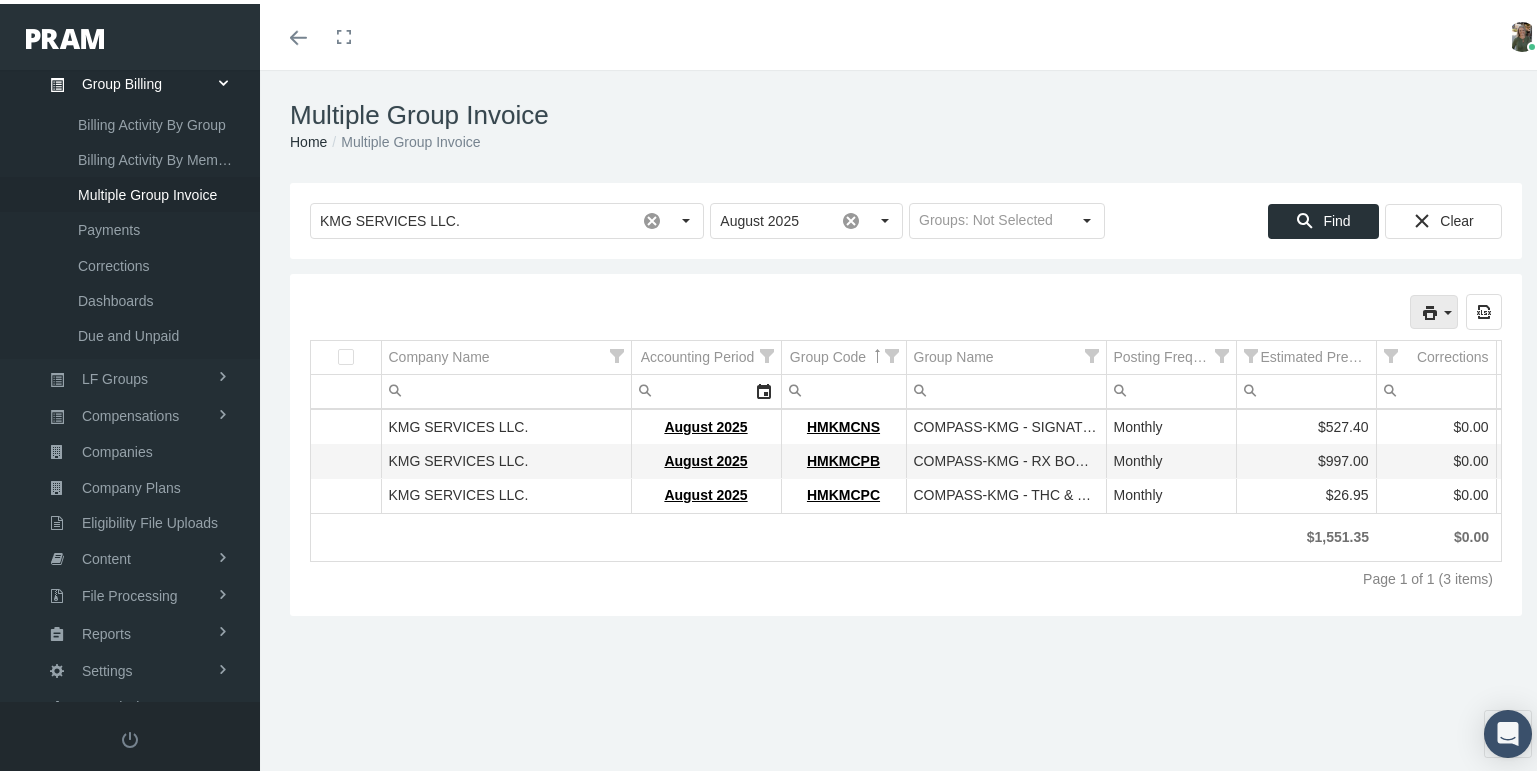 click 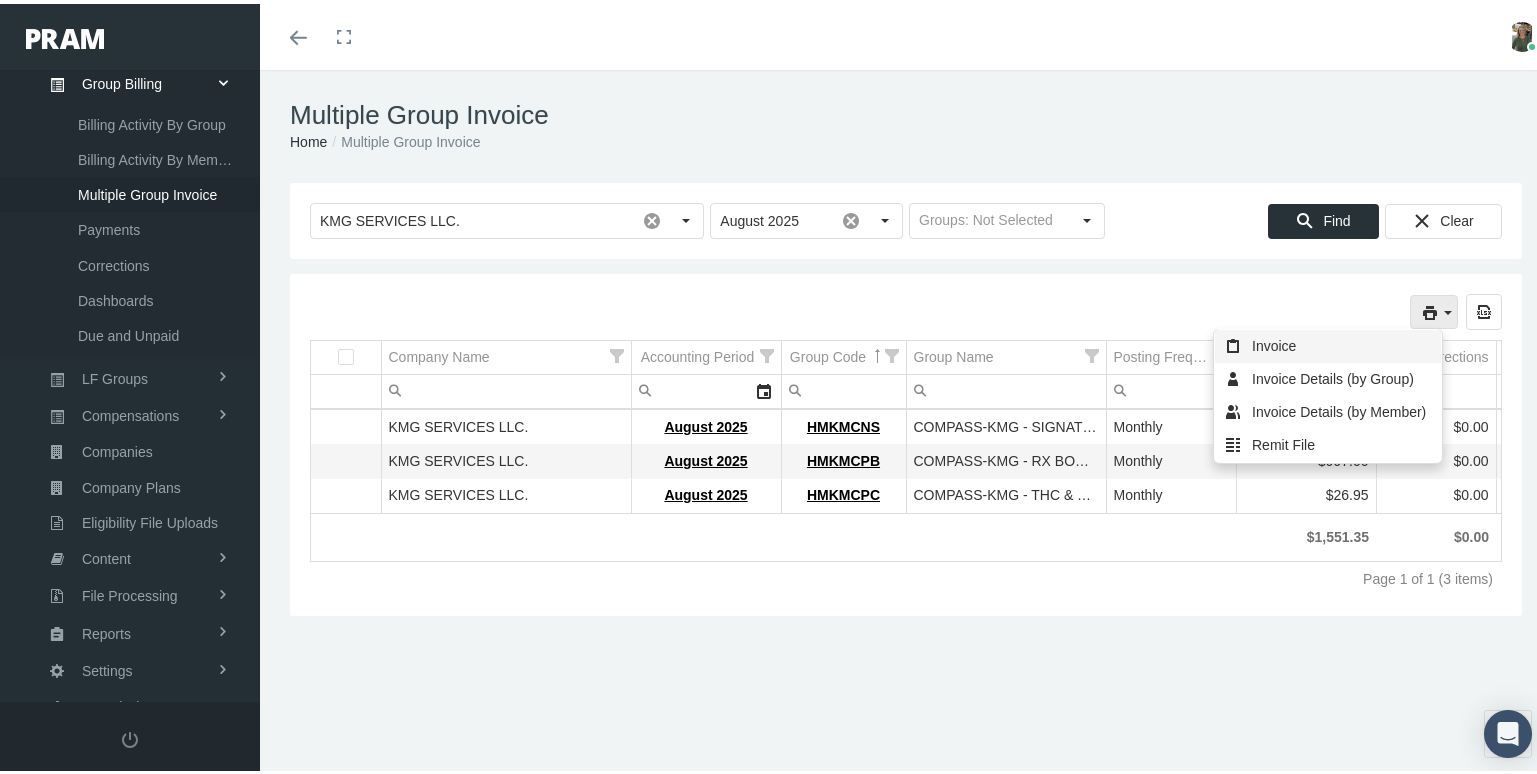 click on "Invoice" at bounding box center [1328, 342] 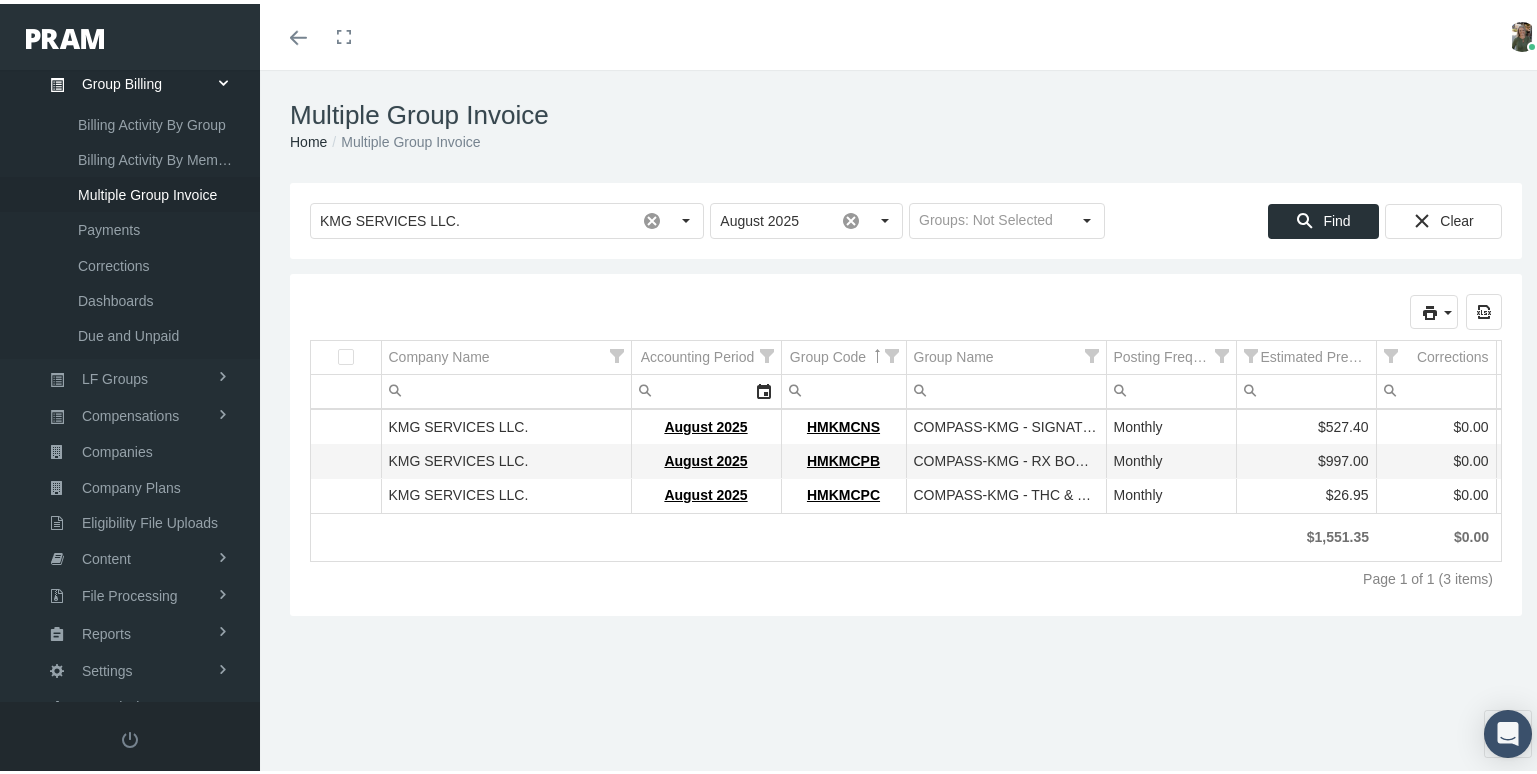 click on "Multiple Group Invoice
Home
Multiple Group Invoice
Loading... KMG SERVICES LLC. Pull down to refresh... Release to refresh... Refreshing... ADDINGTON ENTERPRISES INC ADMINISTRATIVE CONCEPTS INC (ACI) ADROIT HEALTH GROUP, LLC AFFILIATED WORKERS ASSOCIATION ALLSTATE BENEFITS - GROUP HEALTH AMERICA SAVE ON MEDS LLC AMERICA’S BUS BENE ASSOC, ABBA AMERICAN BENEFITS ASSOCIATION, INC. AMERICAN DENTAL MANAGEMENT, P.C. AMERICAN SAVERS BUSINESS ALLIANCE - AMSBA AMERICAN WORKER ALLIANCE (NEO) ANTHONY MARANO COMPANY BENEFIT MARKETING ALLIES (NETWELL) BSI (BENEFIT SOURCE INC) CALVARY BAPTIST CHURCH OF SAN FRANCISCO CANTICLE, INC DBA QDOBA MEXICAN EATS CARE ADVOCATES, LLC DBA BENALIGN CARECORE HEALTH LLC CDF CELEBRATION DBA CREATION KIDS VILLAGE CHRISTIAN CARE MINISTRY INC-BG CHRISTIAN CARE MINISTRY INC-GO CHRISTIAN INTERNATIONAL NETWORK OF MINISTRIES CHRISTIAN TABERNACLE COMPASS" at bounding box center [906, 431] 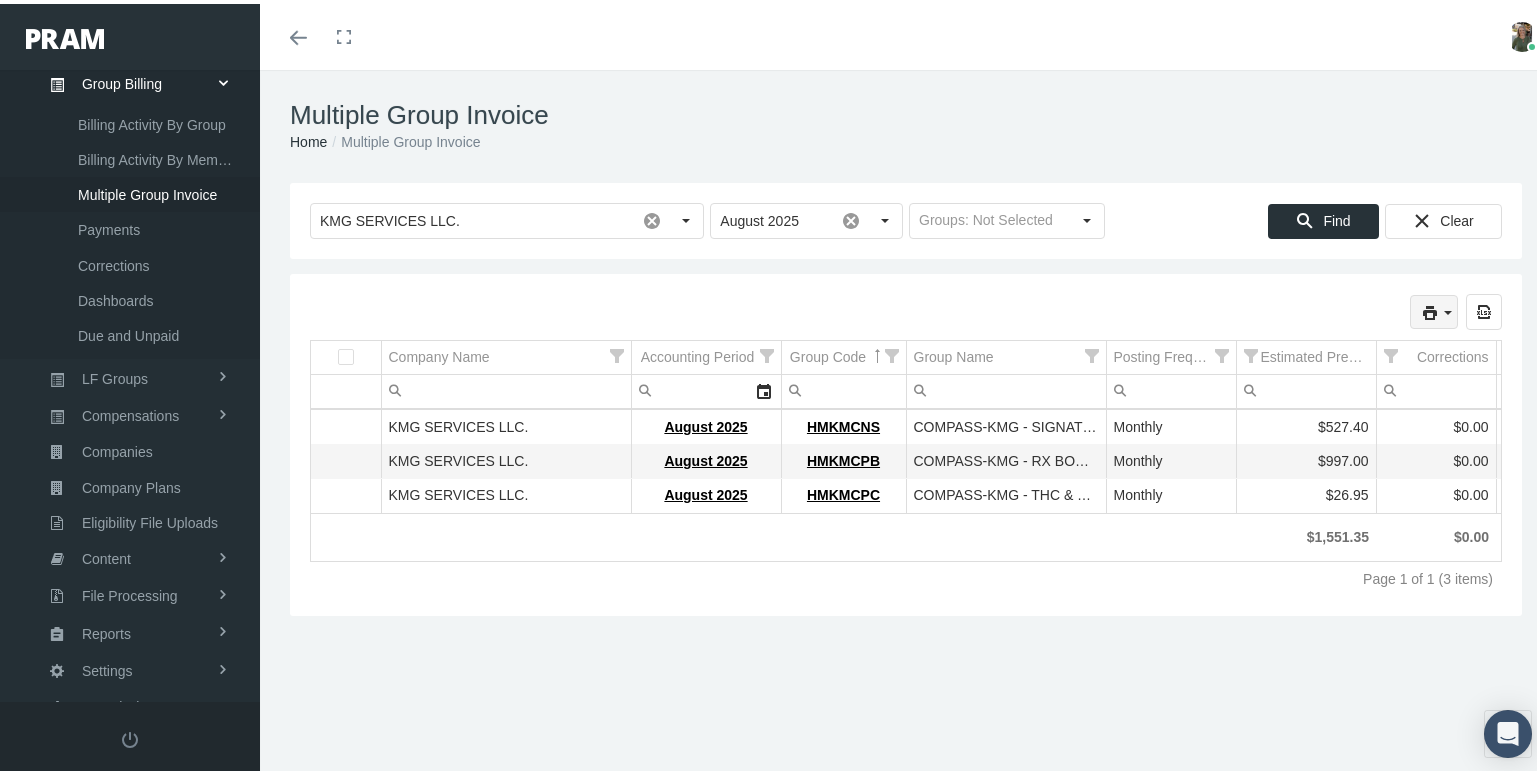 click 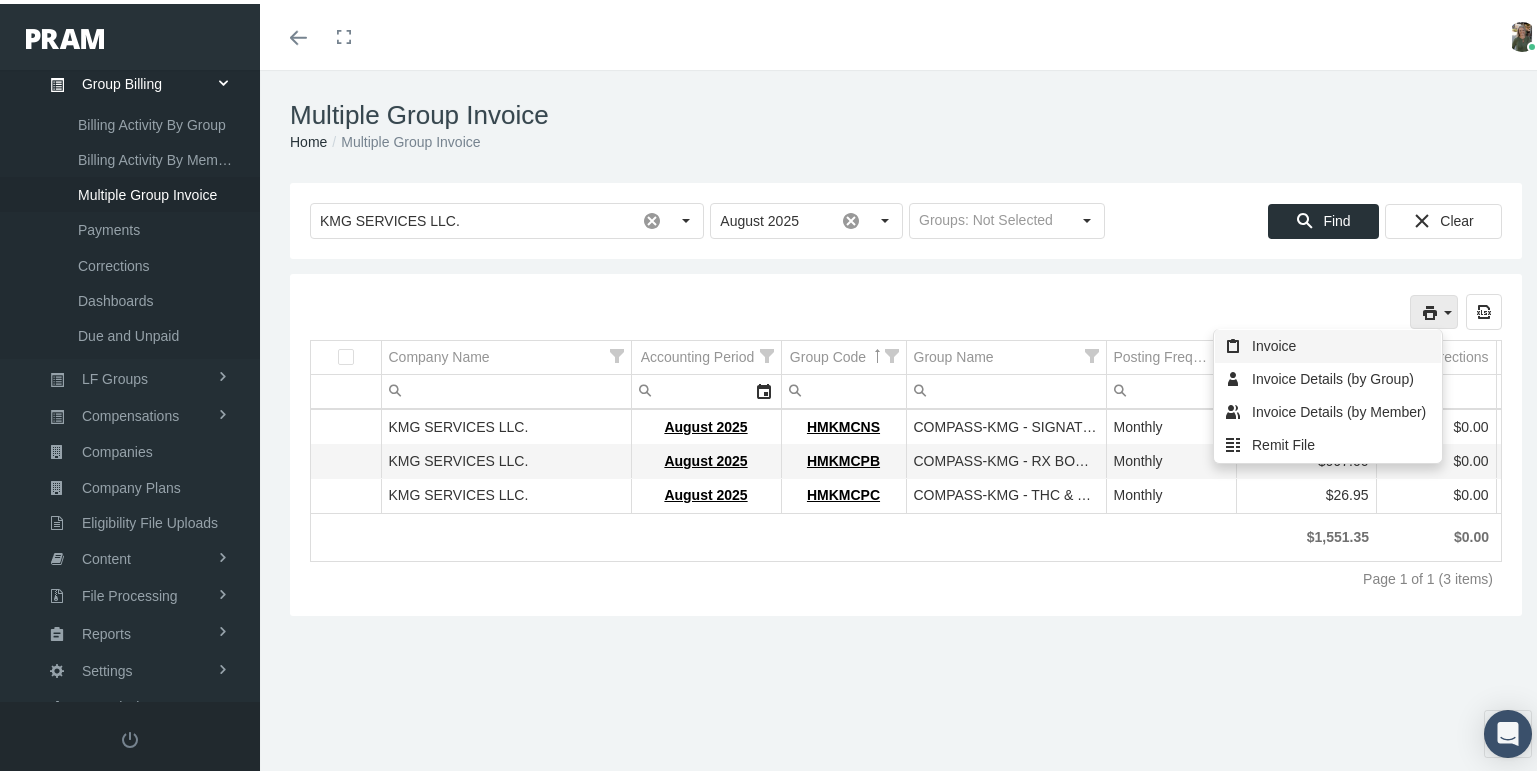 click on "Invoice" at bounding box center [1328, 342] 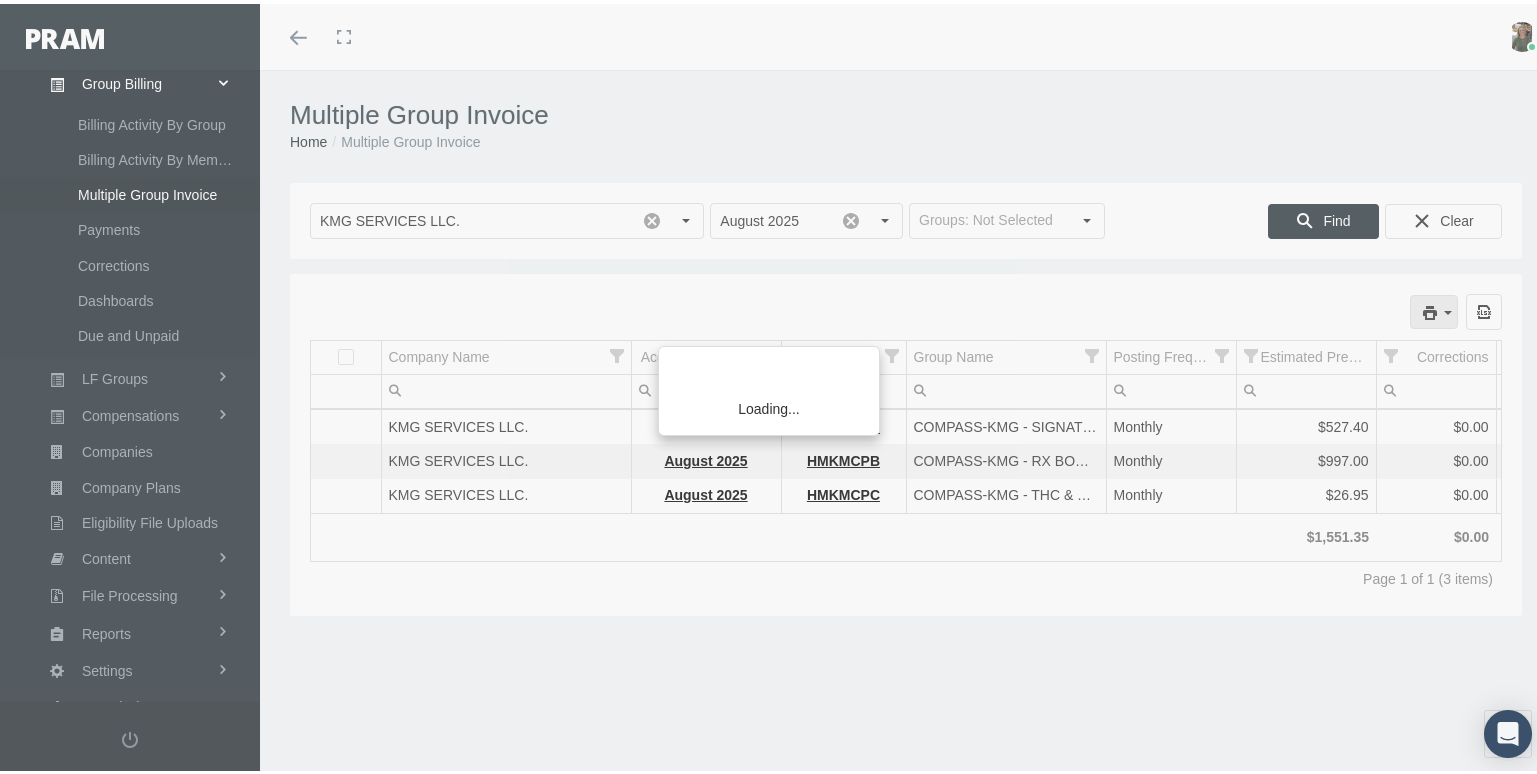 click on "Loading..." at bounding box center [768, 387] 